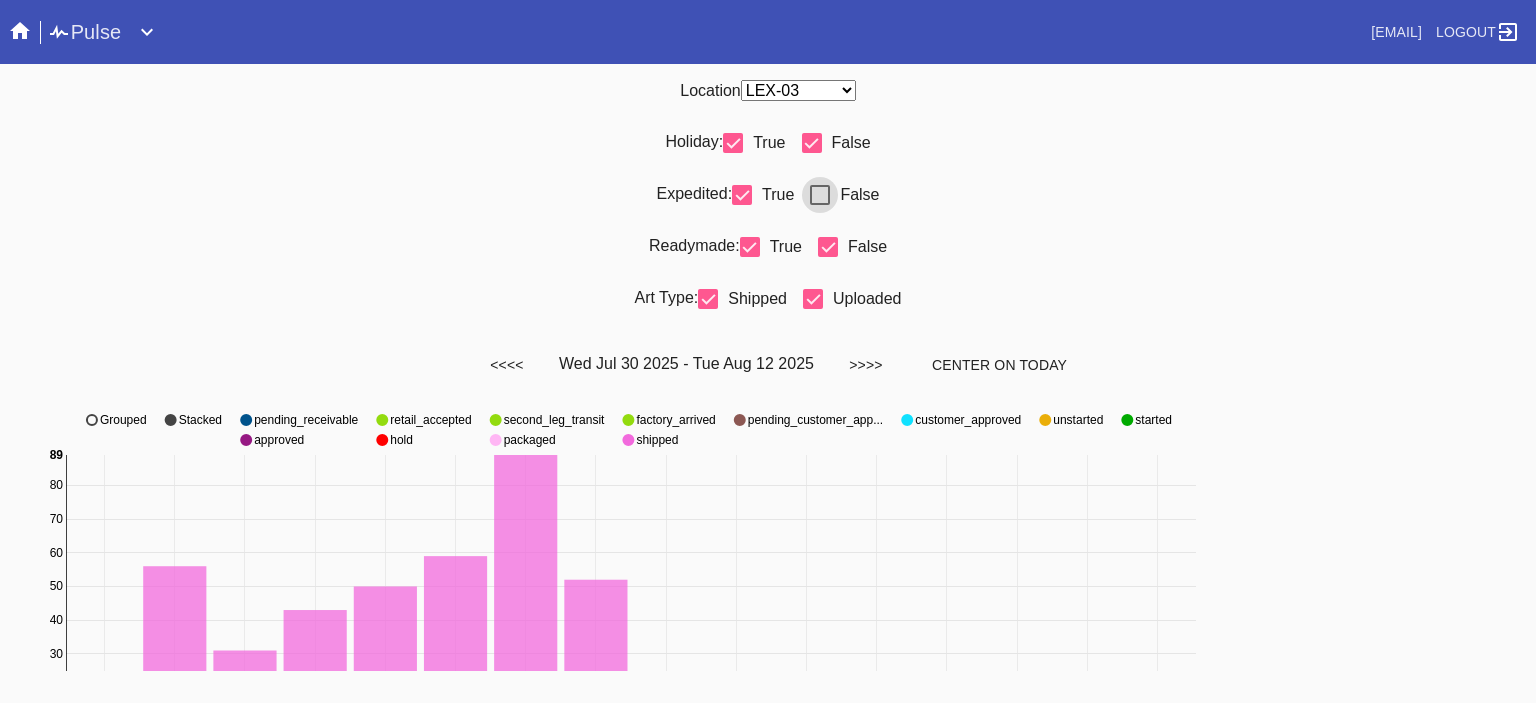 select on "number:31" 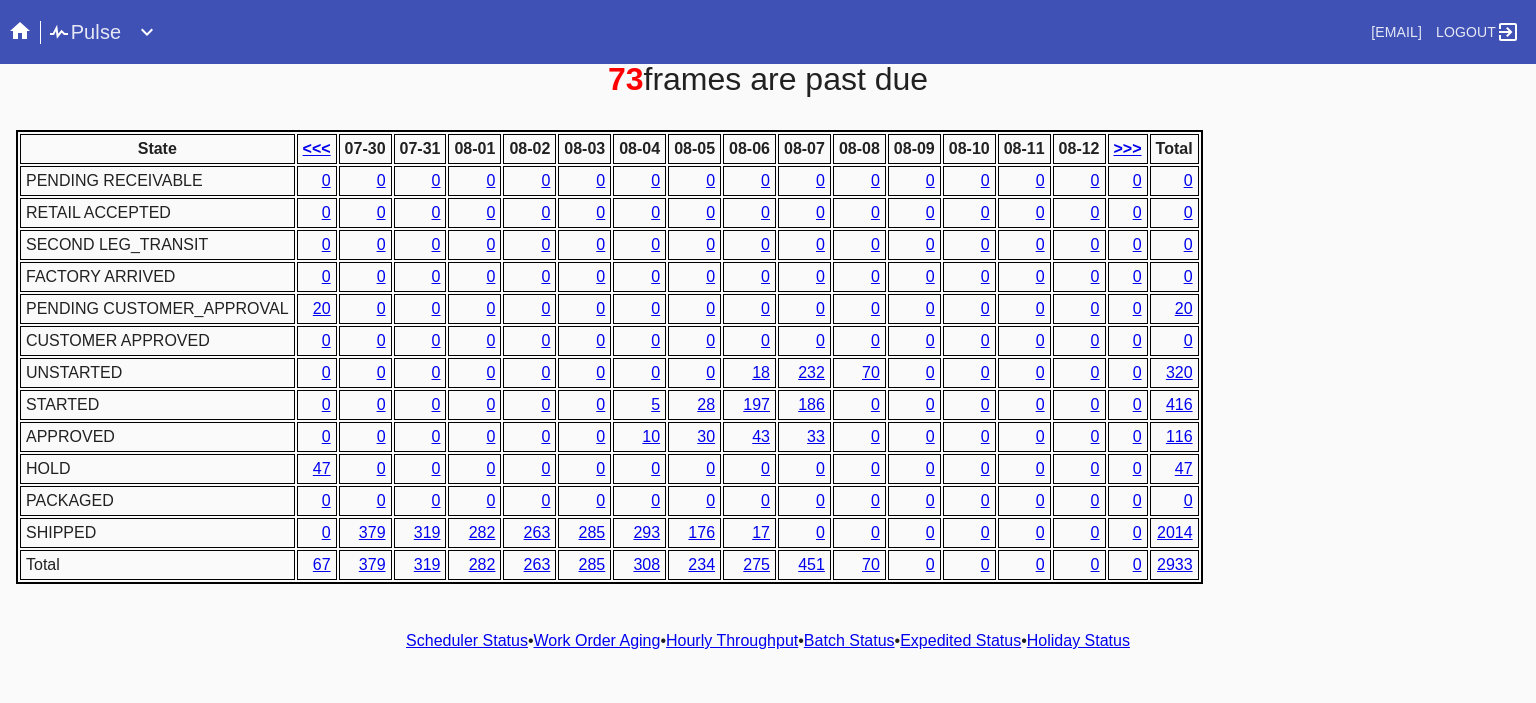 scroll, scrollTop: 0, scrollLeft: 0, axis: both 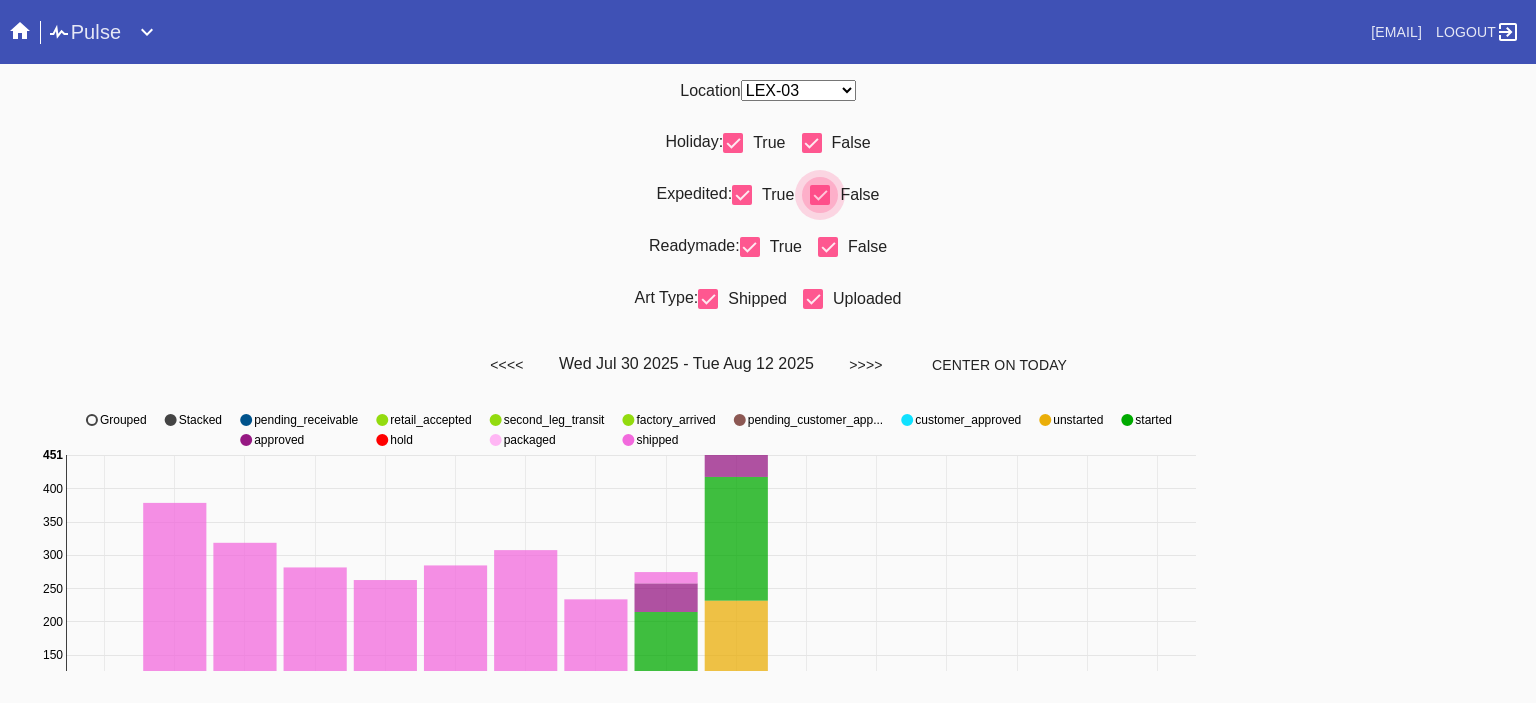 click at bounding box center (820, 195) 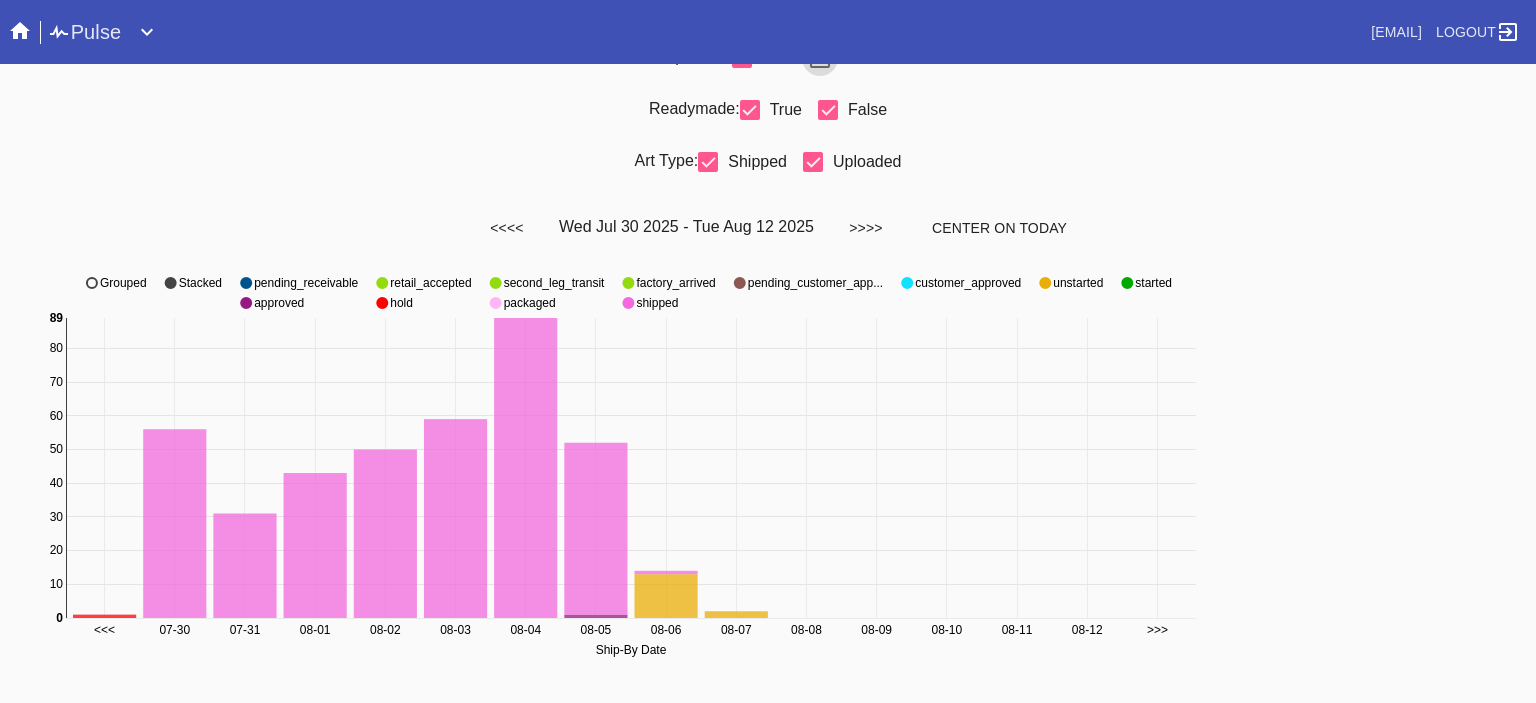 scroll, scrollTop: 0, scrollLeft: 0, axis: both 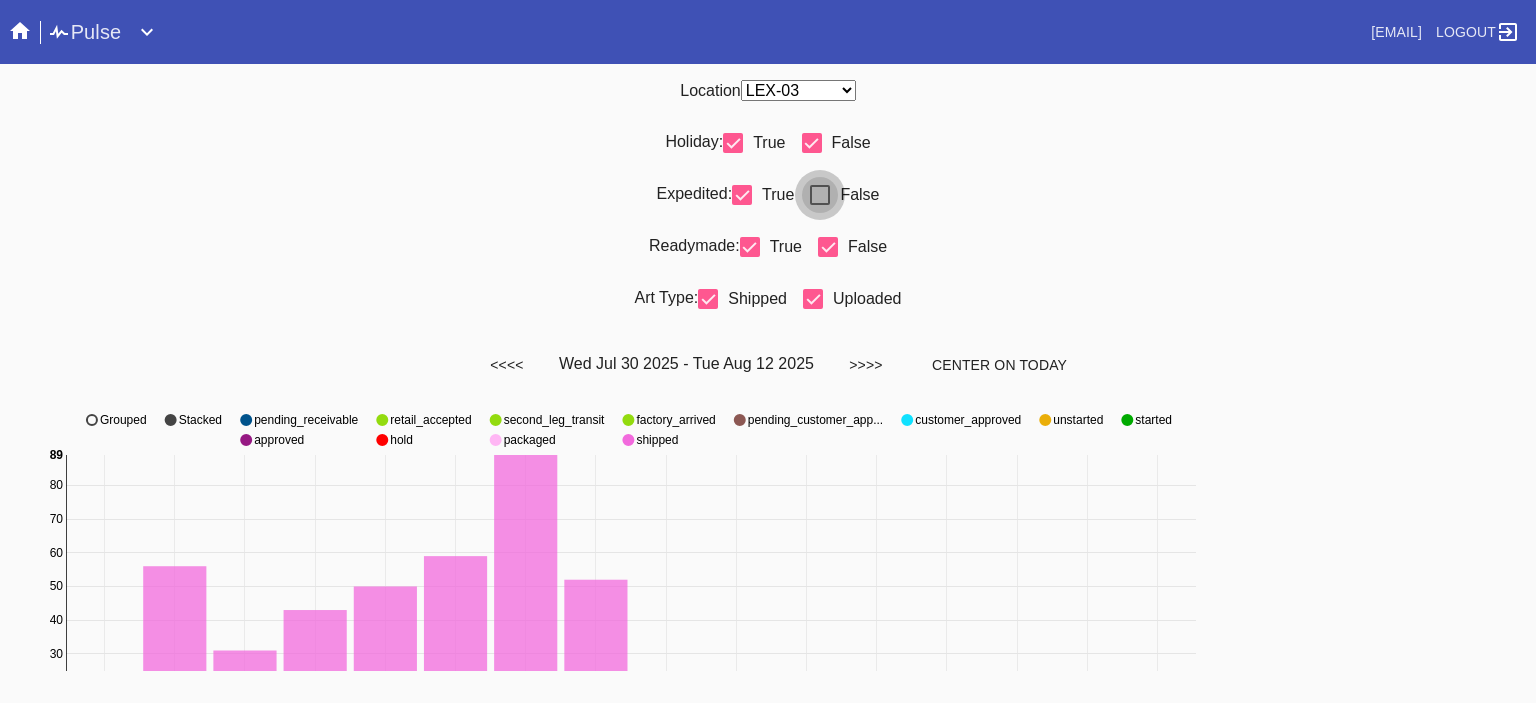 click at bounding box center [820, 195] 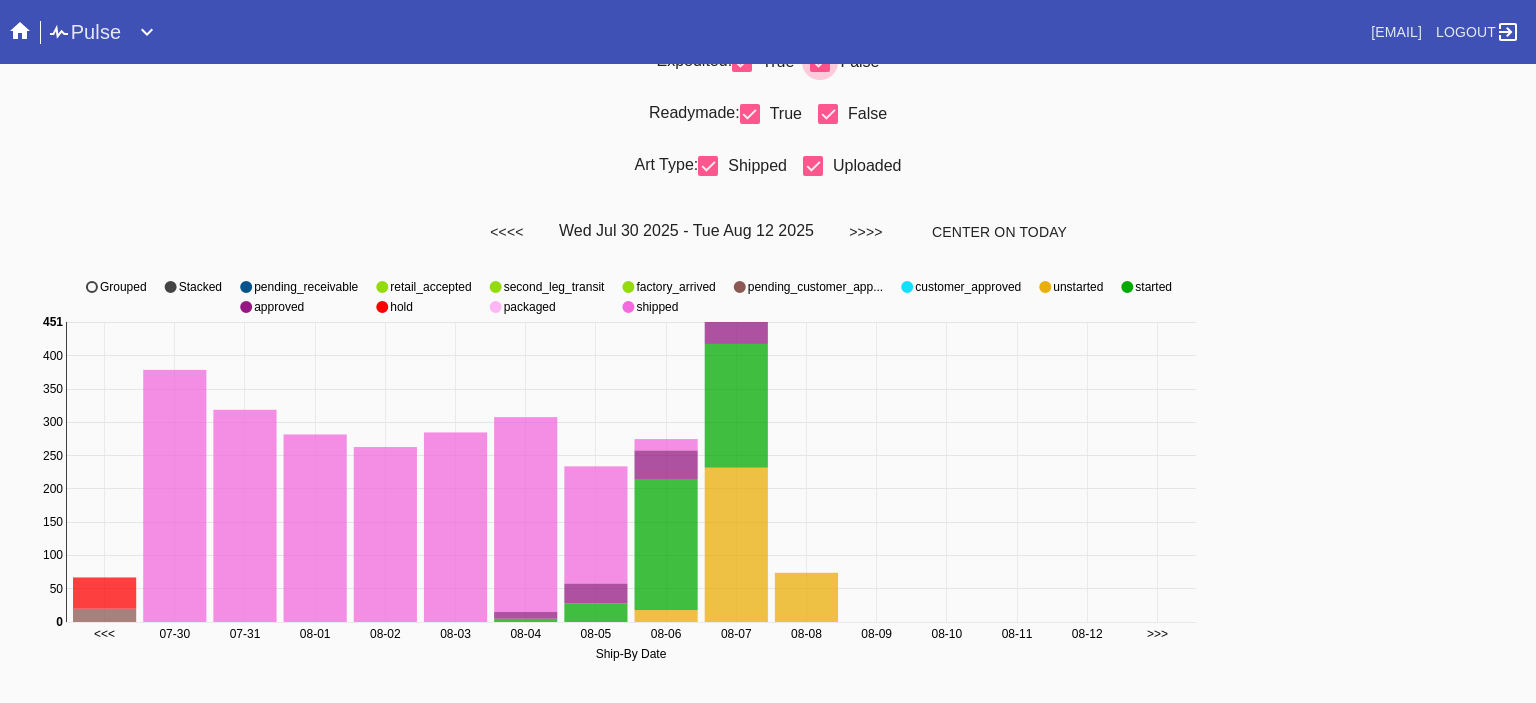 scroll, scrollTop: 0, scrollLeft: 0, axis: both 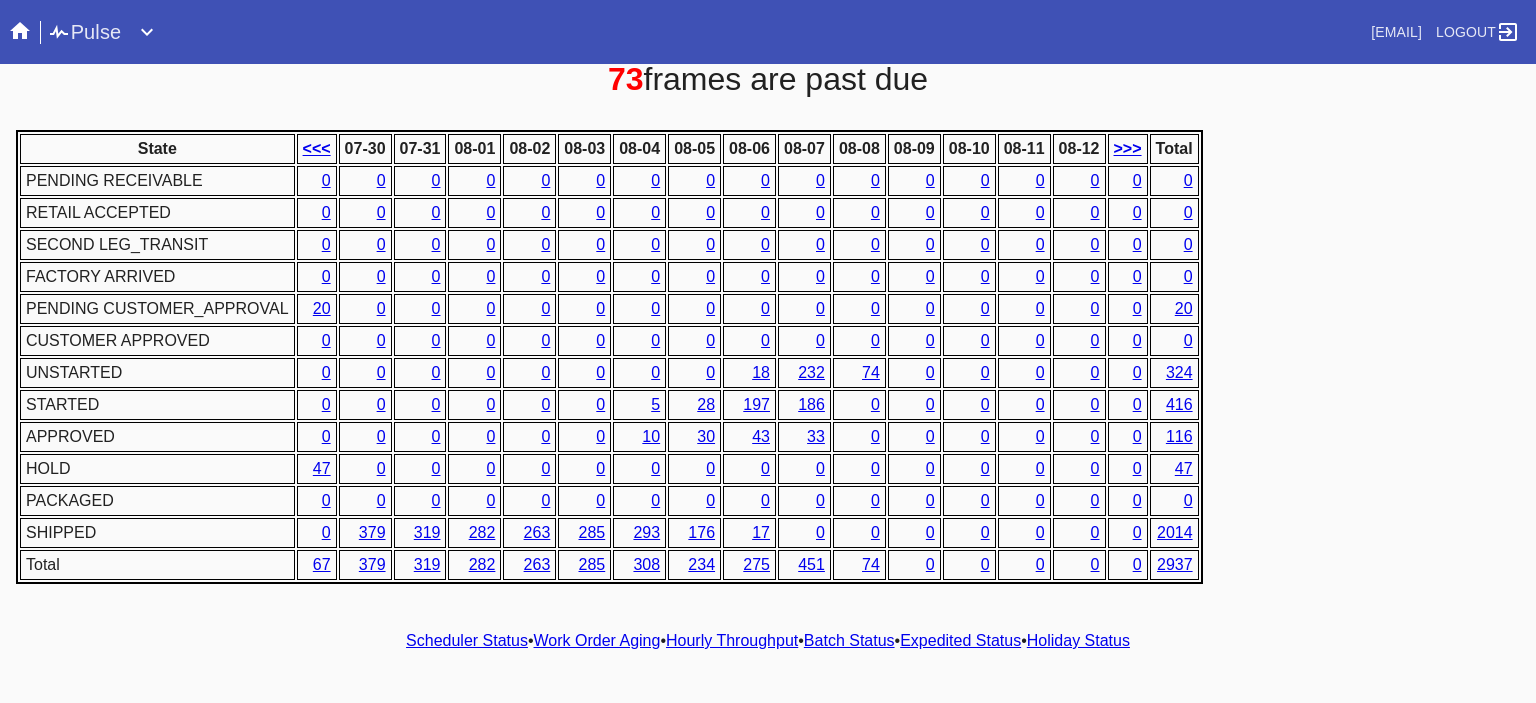 click on "Hourly Throughput" at bounding box center [732, 640] 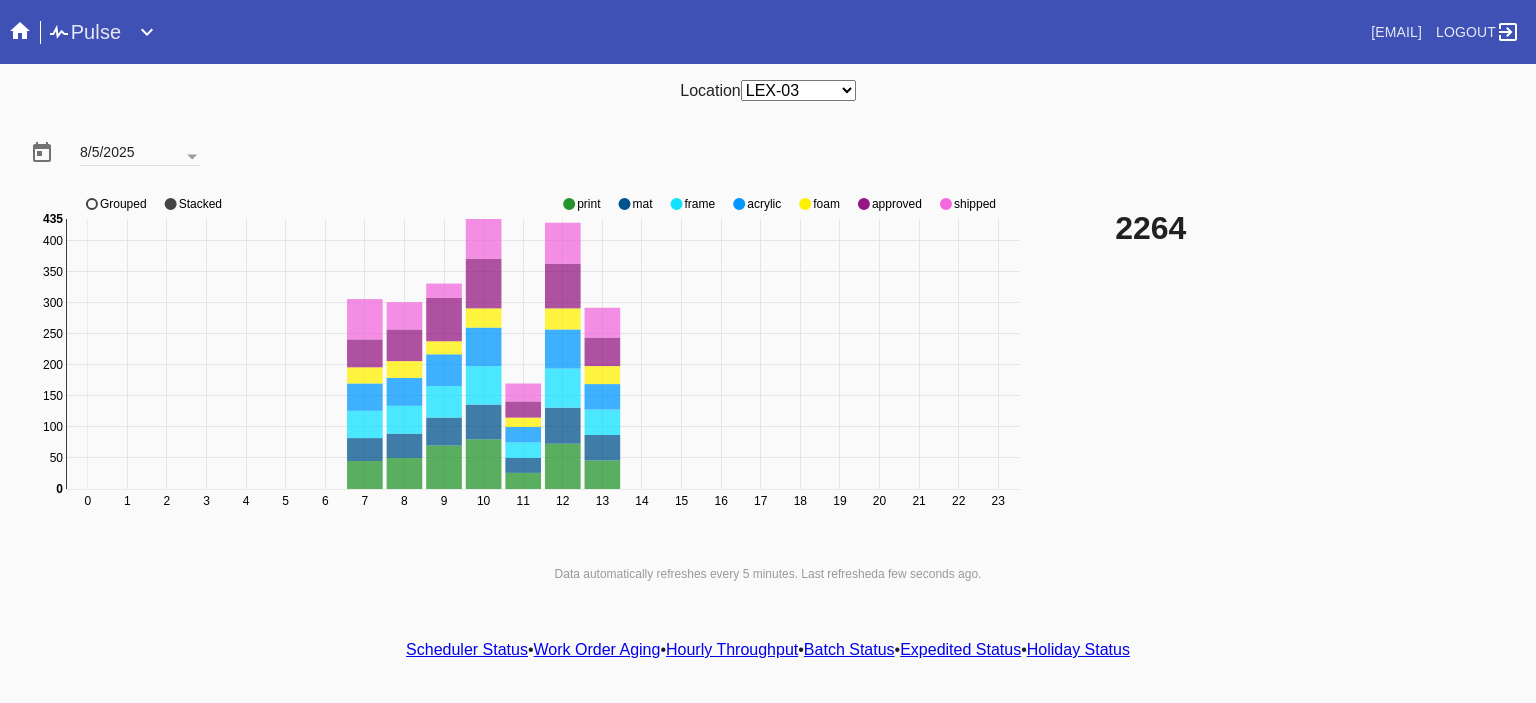 click 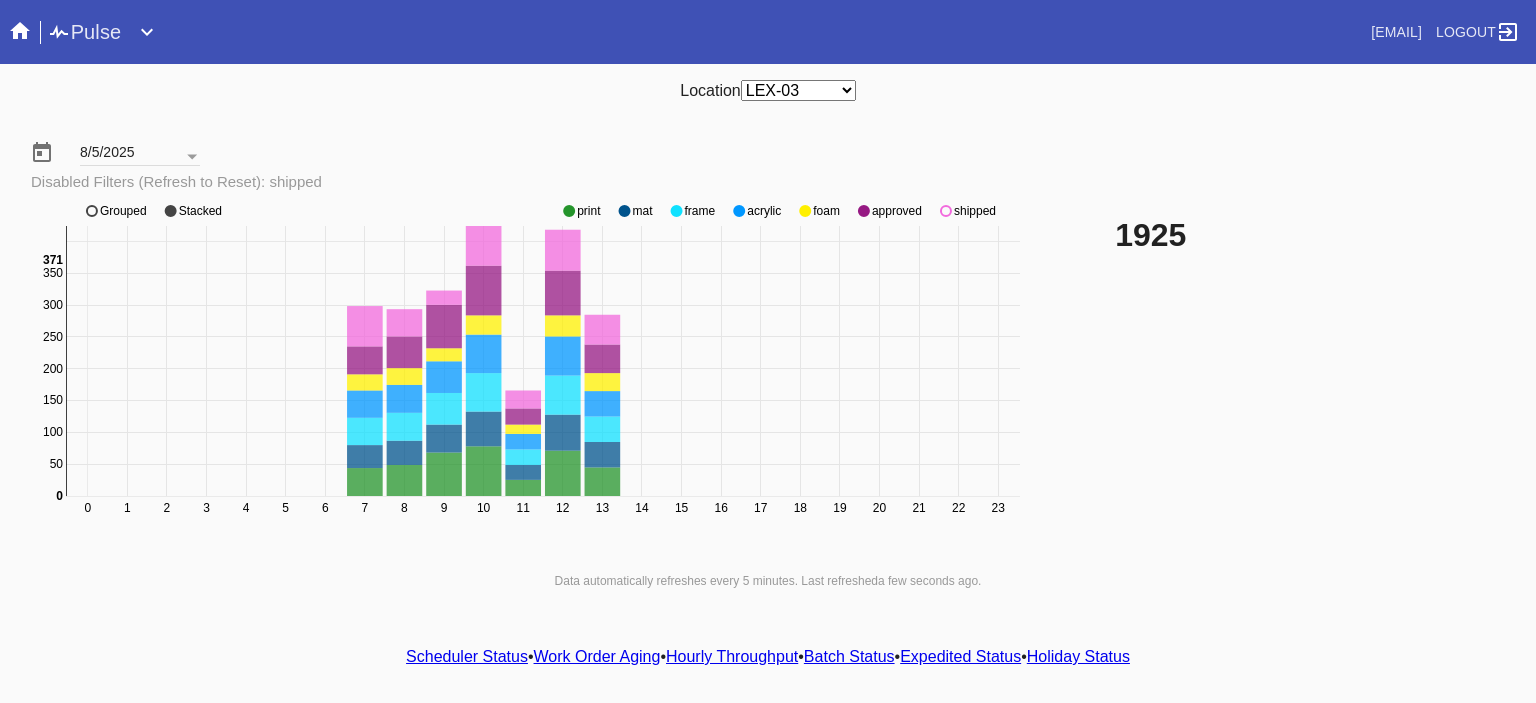 click 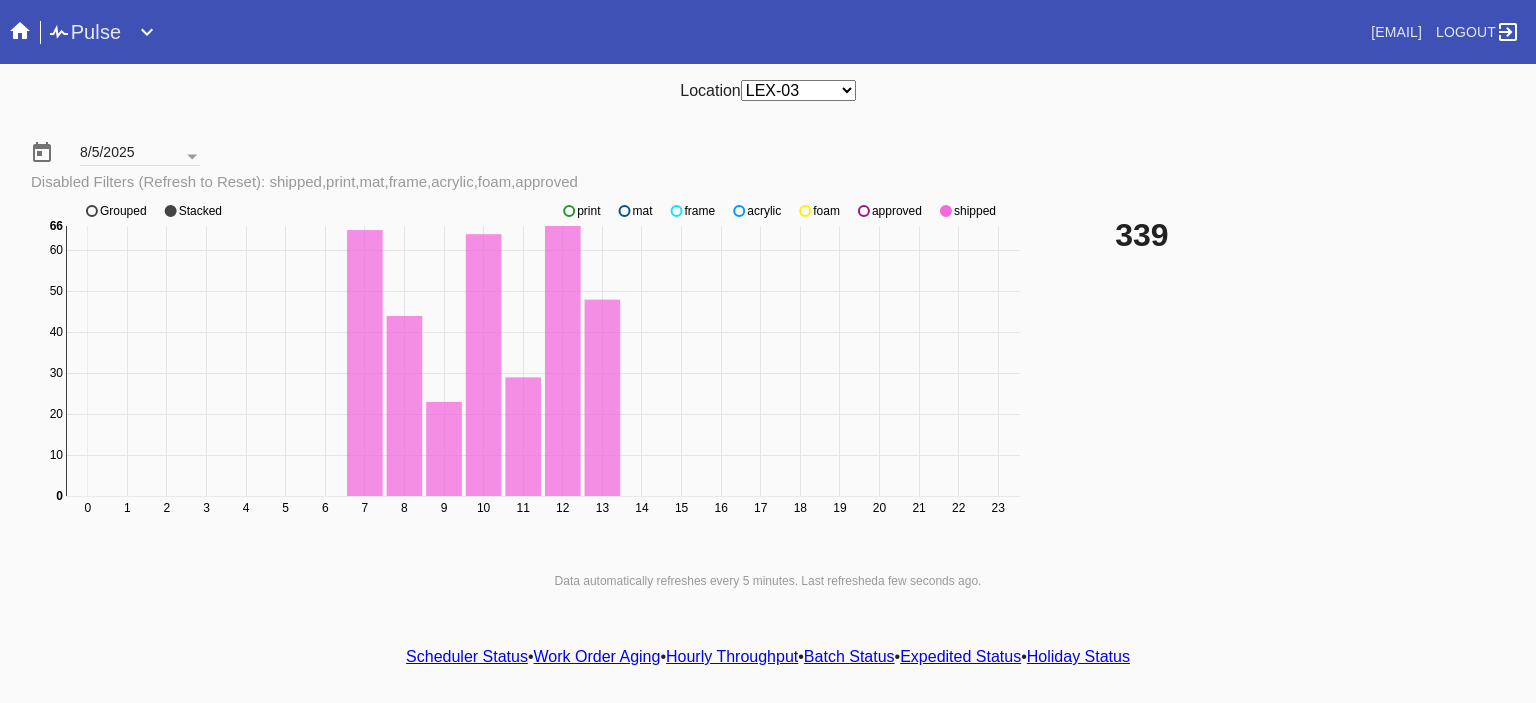 click 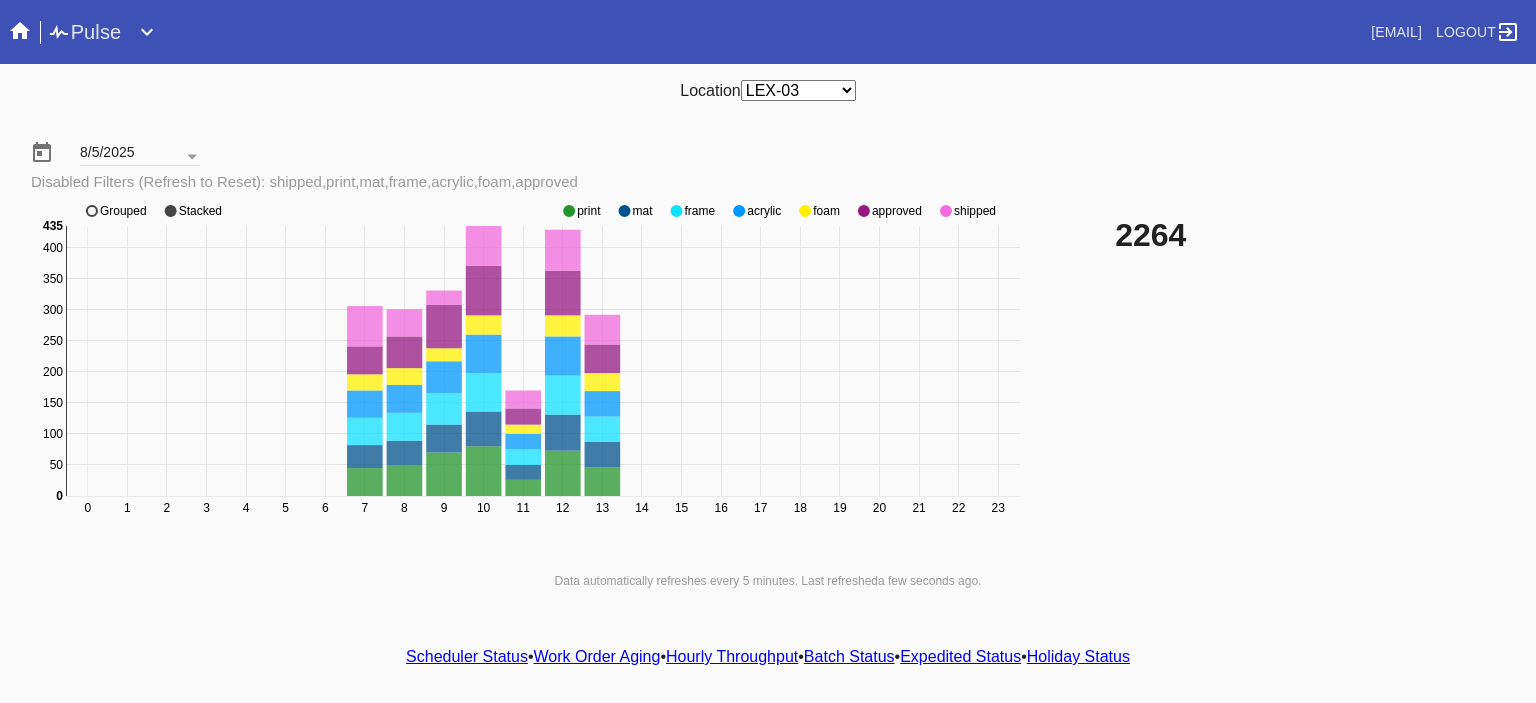 click 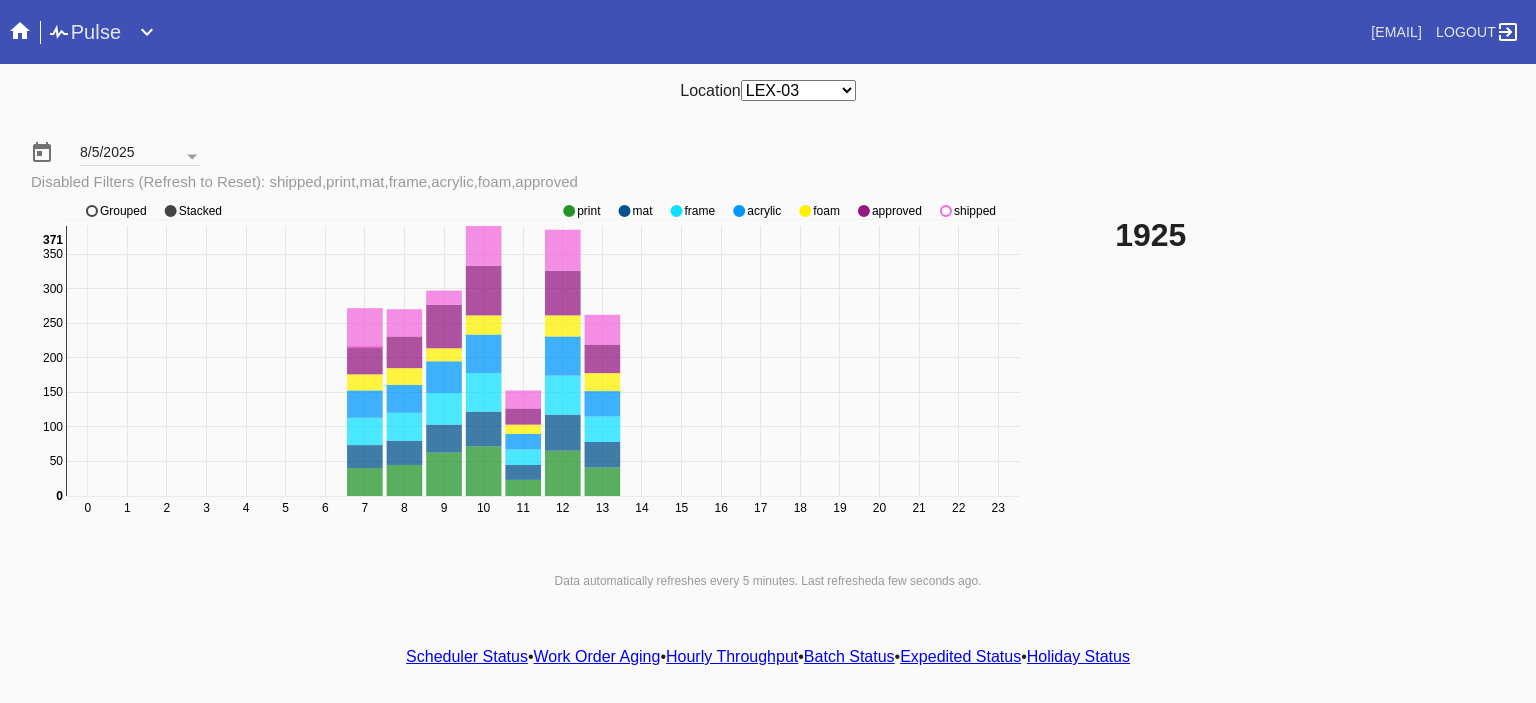 click 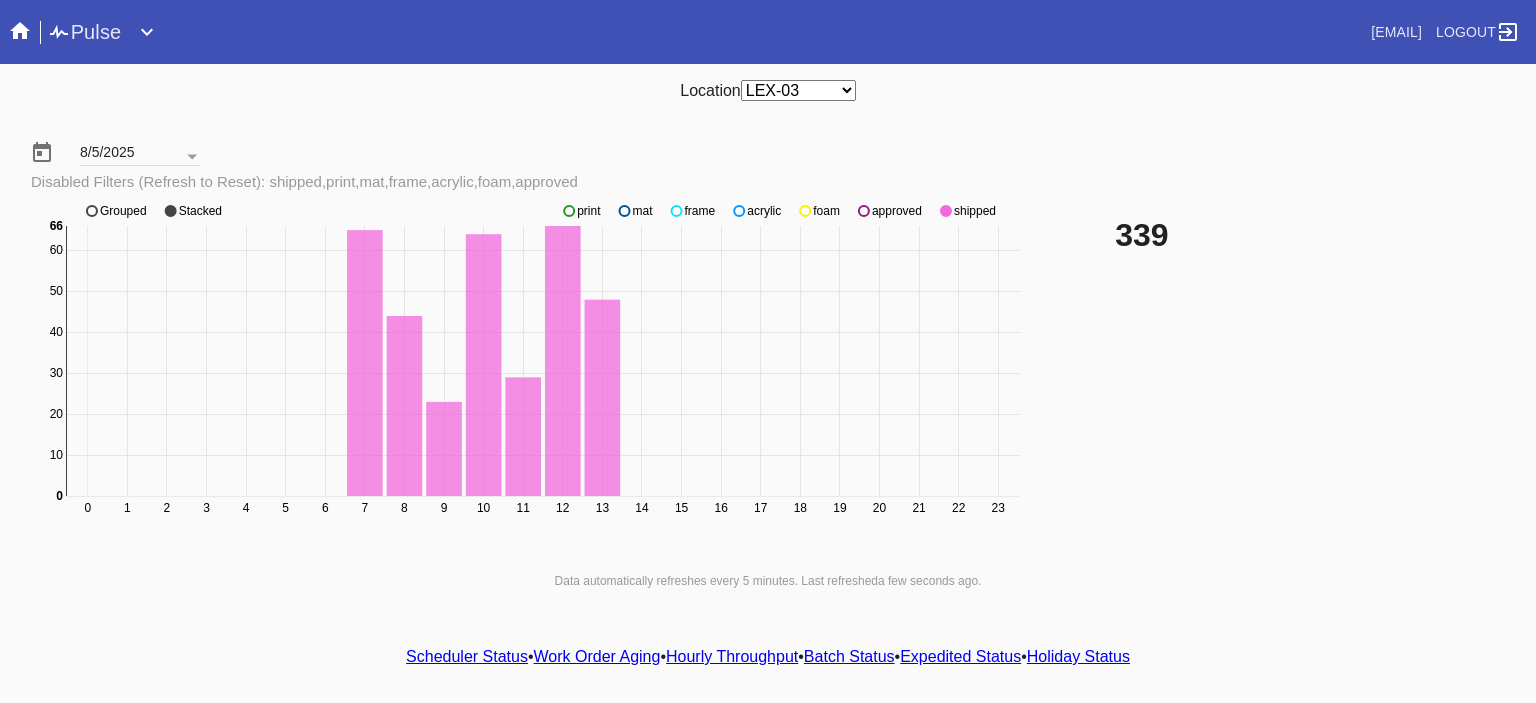 click 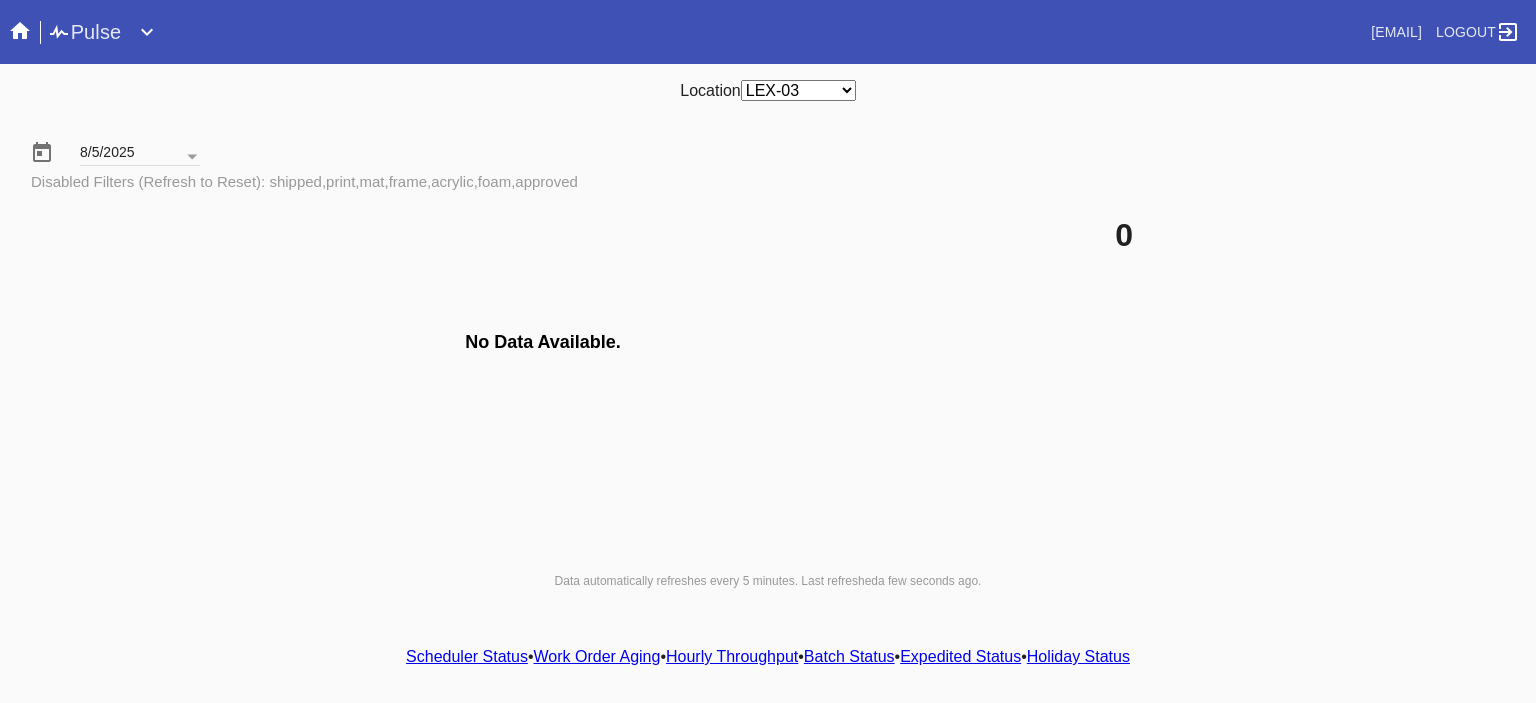 click on "Hourly Throughput" at bounding box center [732, 656] 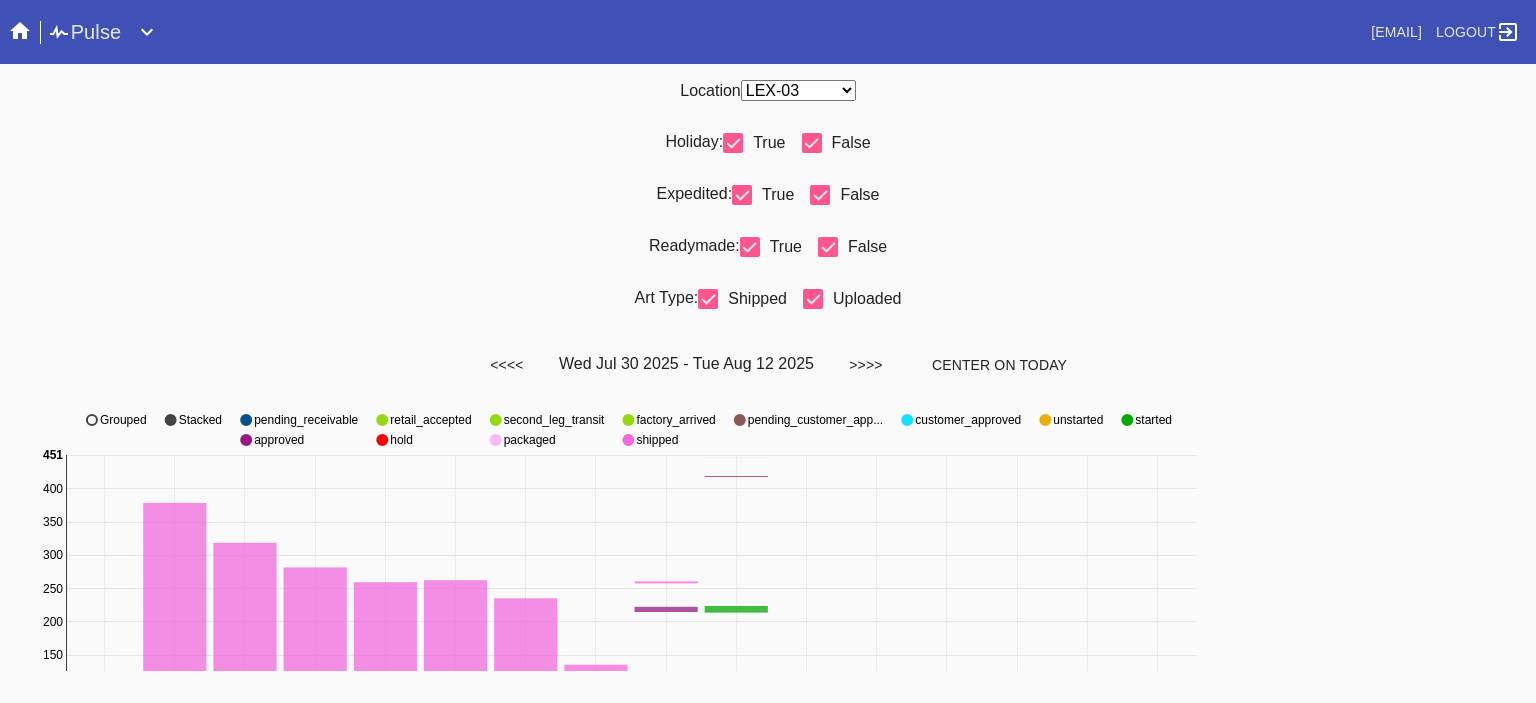 scroll, scrollTop: 936, scrollLeft: 0, axis: vertical 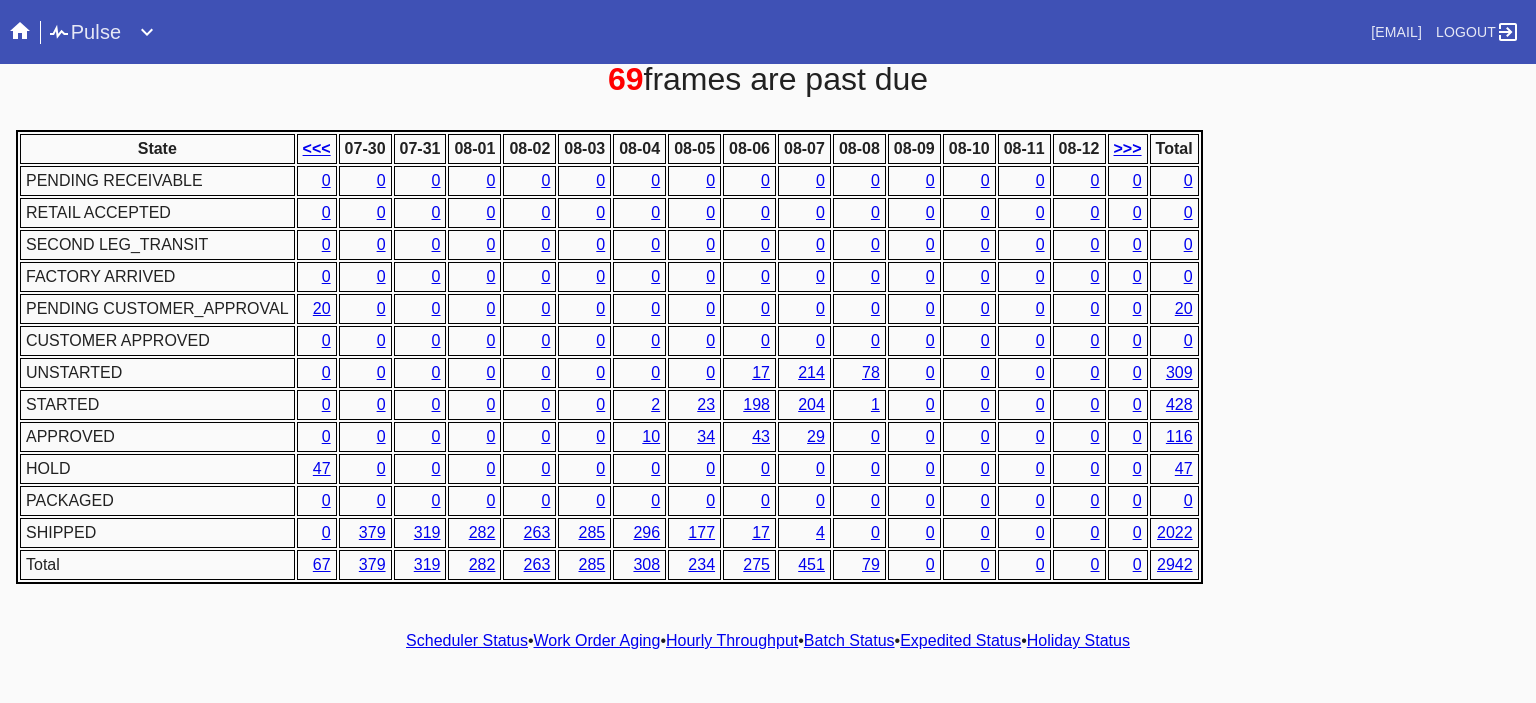 click on "Hourly Throughput" at bounding box center (732, 640) 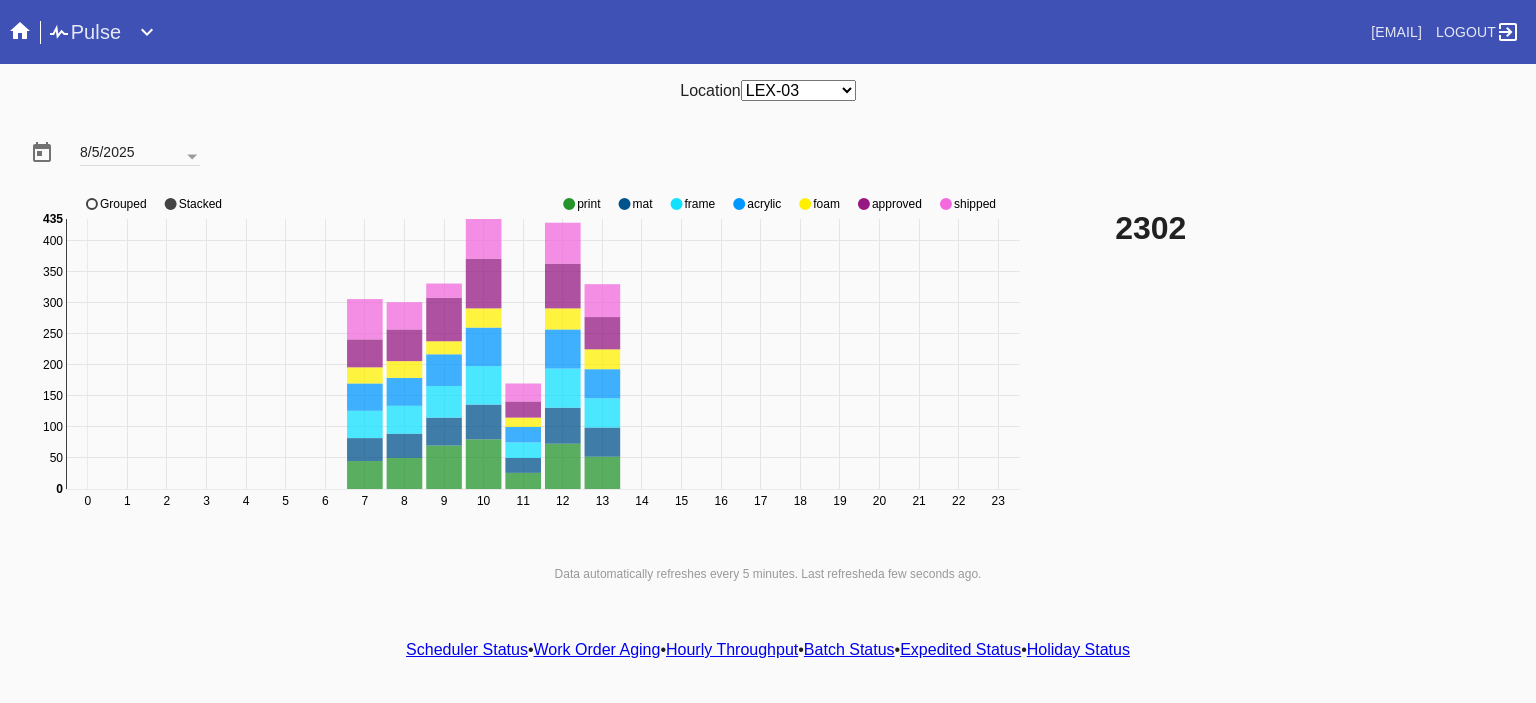 click 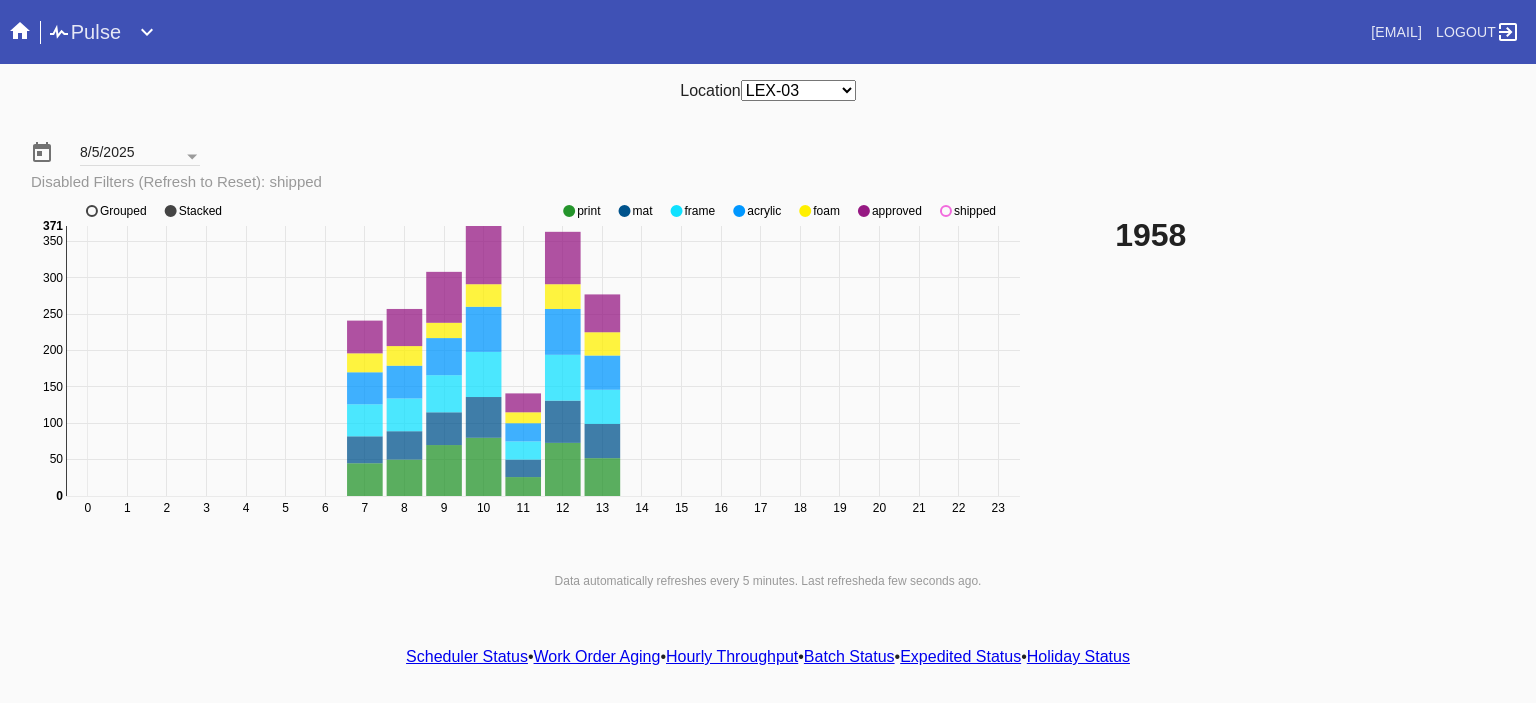 click 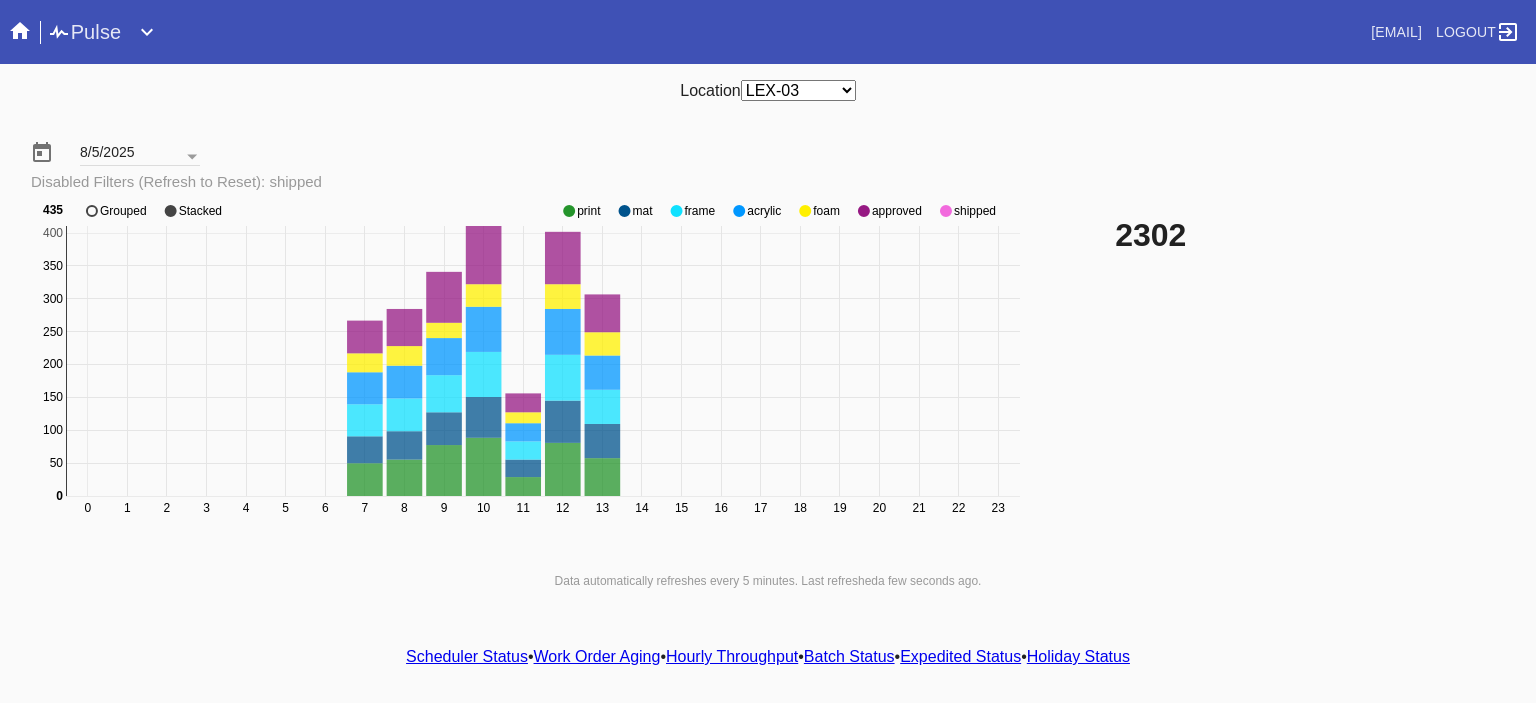 click 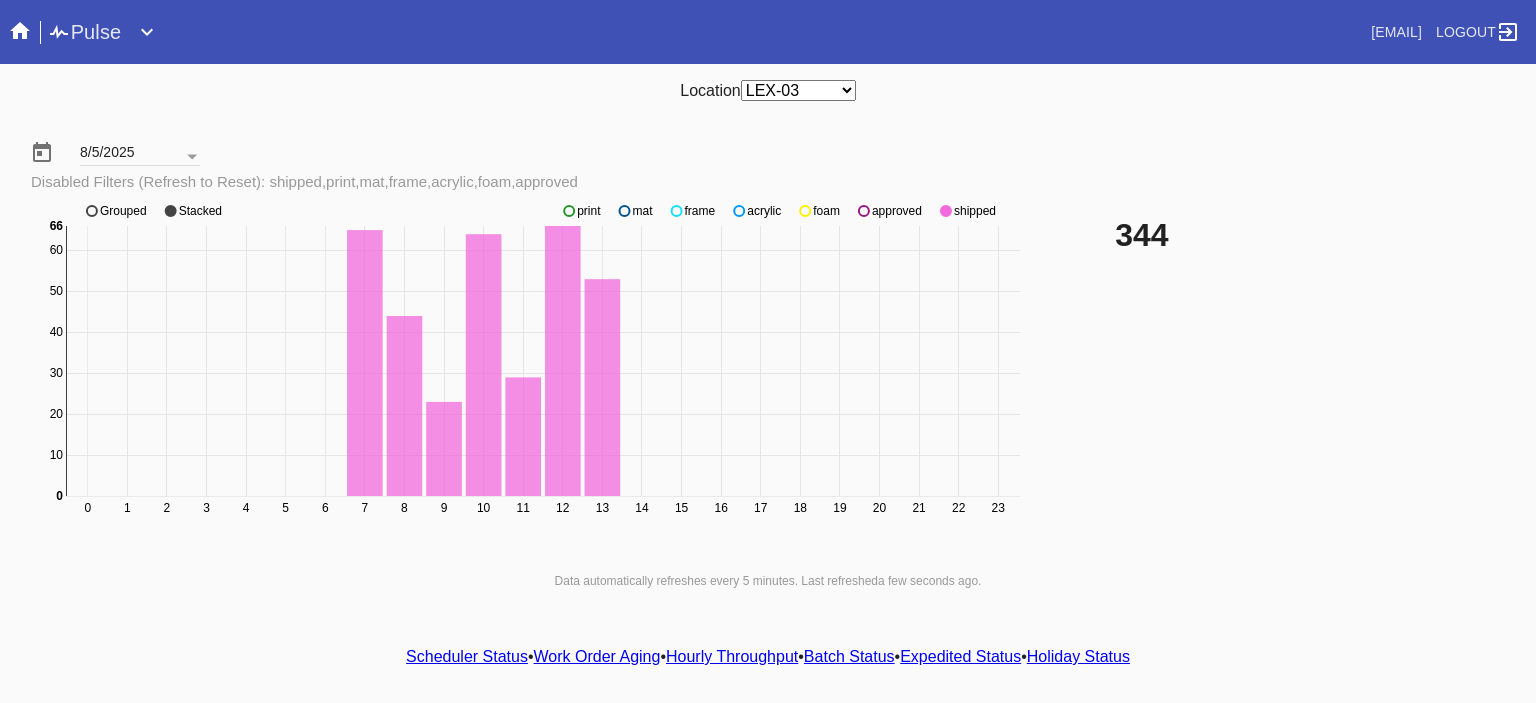 click 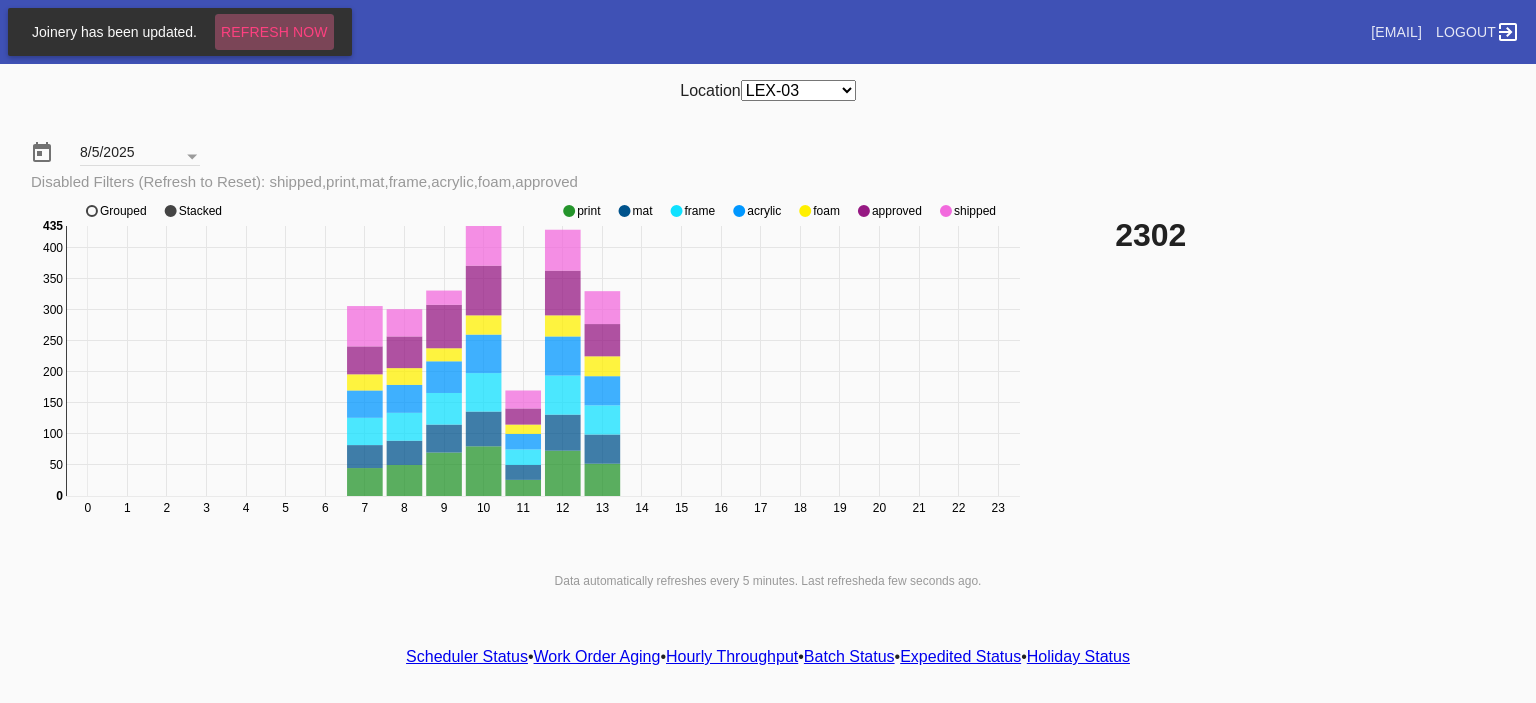 click on "Refresh Now" at bounding box center (274, 32) 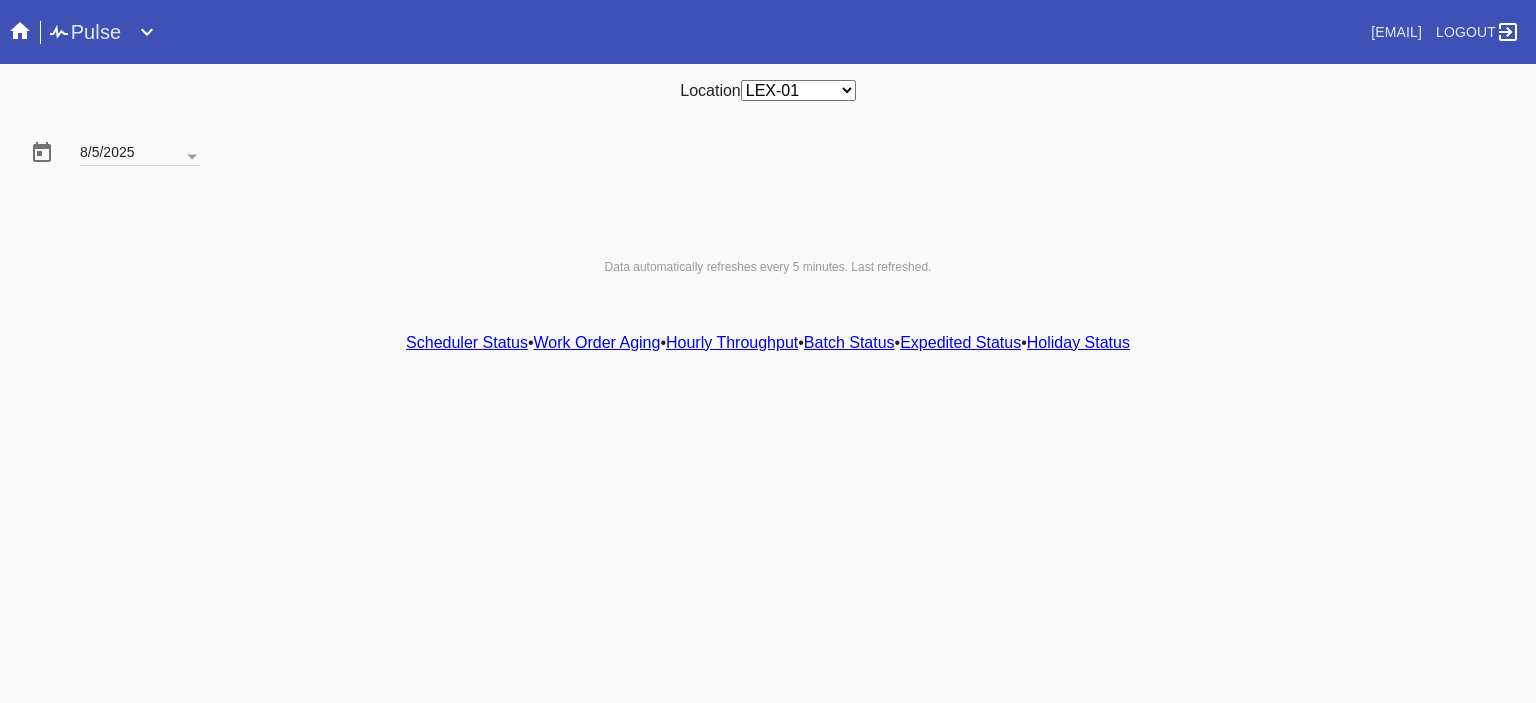 scroll, scrollTop: 0, scrollLeft: 0, axis: both 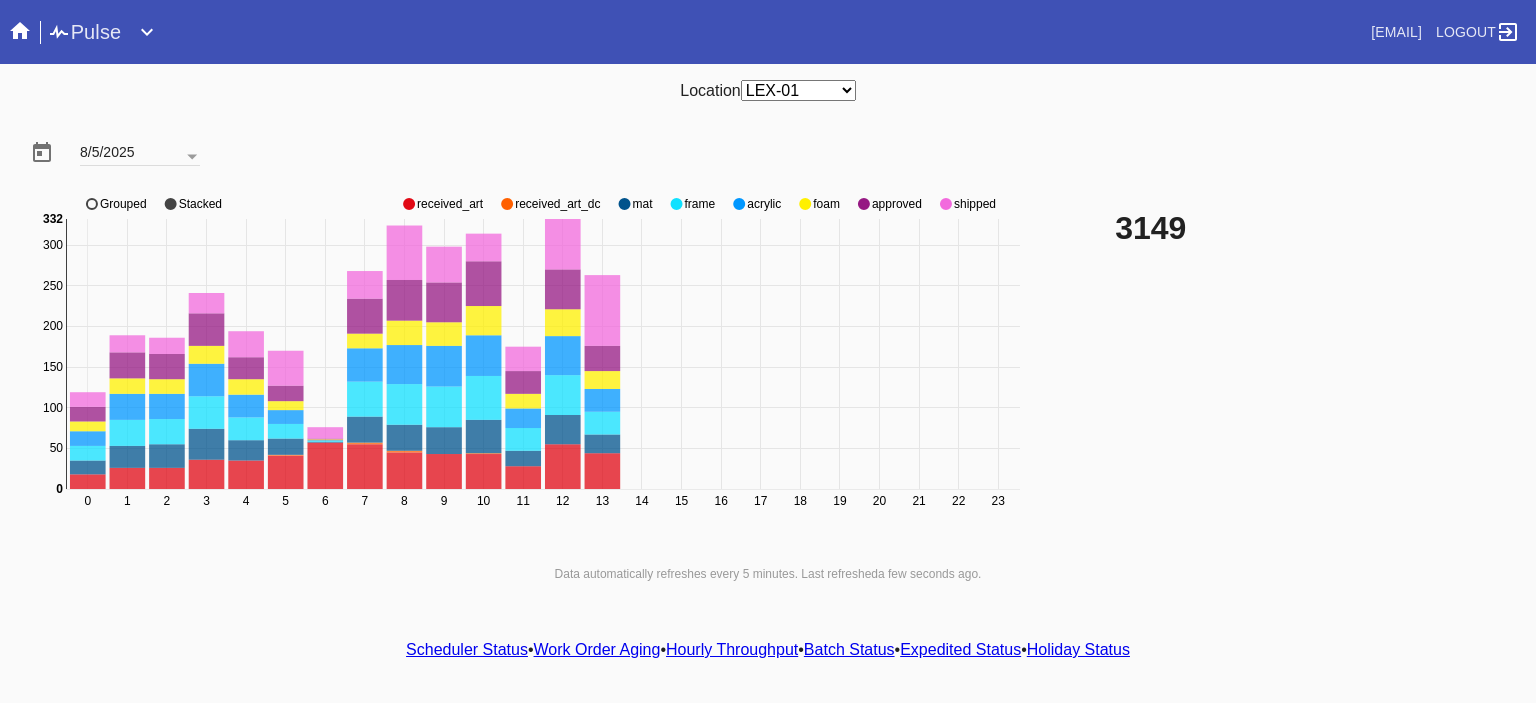 click 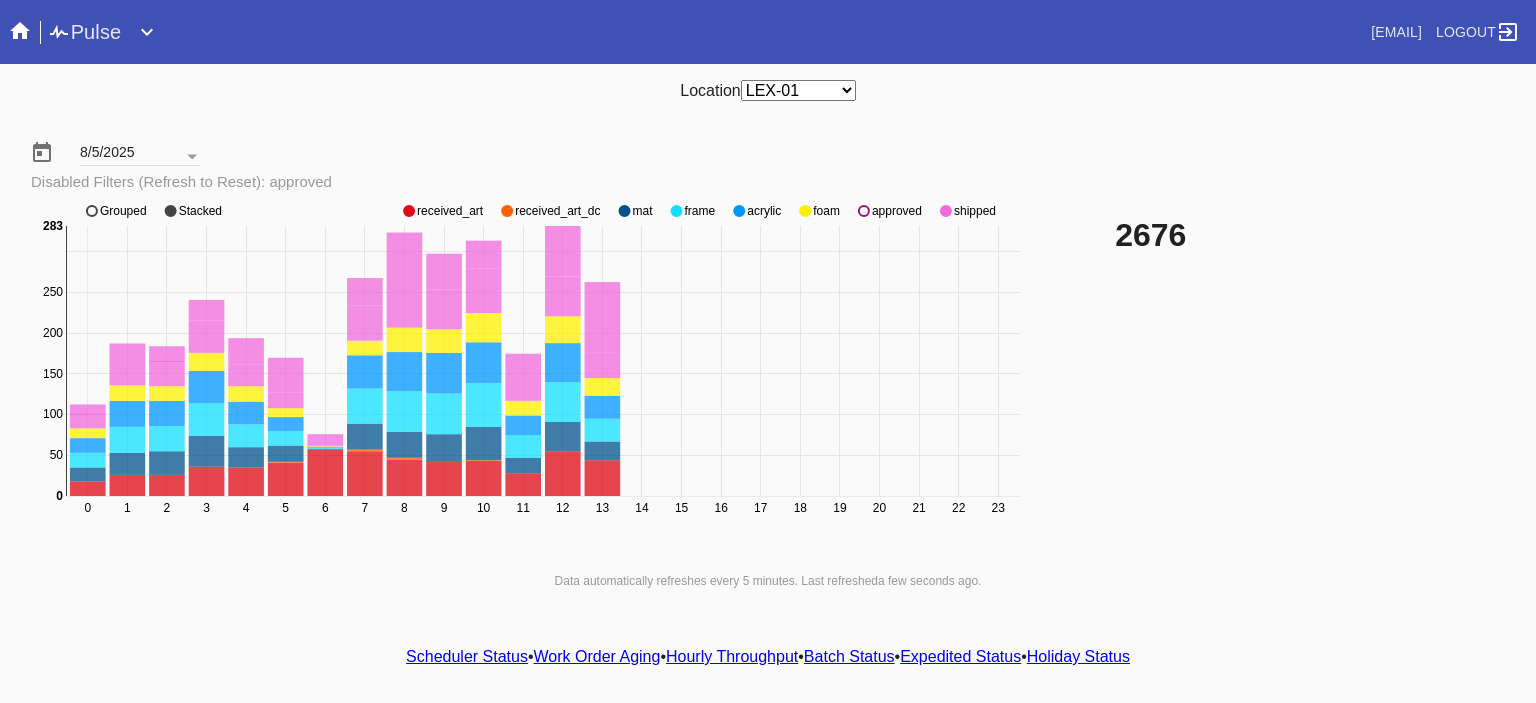 click on "0 1 2 3 4 5 6 7 8 9 10 11 12 13 14 15 16 17 18 19 20 21 22 23 0 50 100 150 200 250 300 0 283 received_art received_art_dc mat frame acrylic foam approved shipped Grouped Stacked" 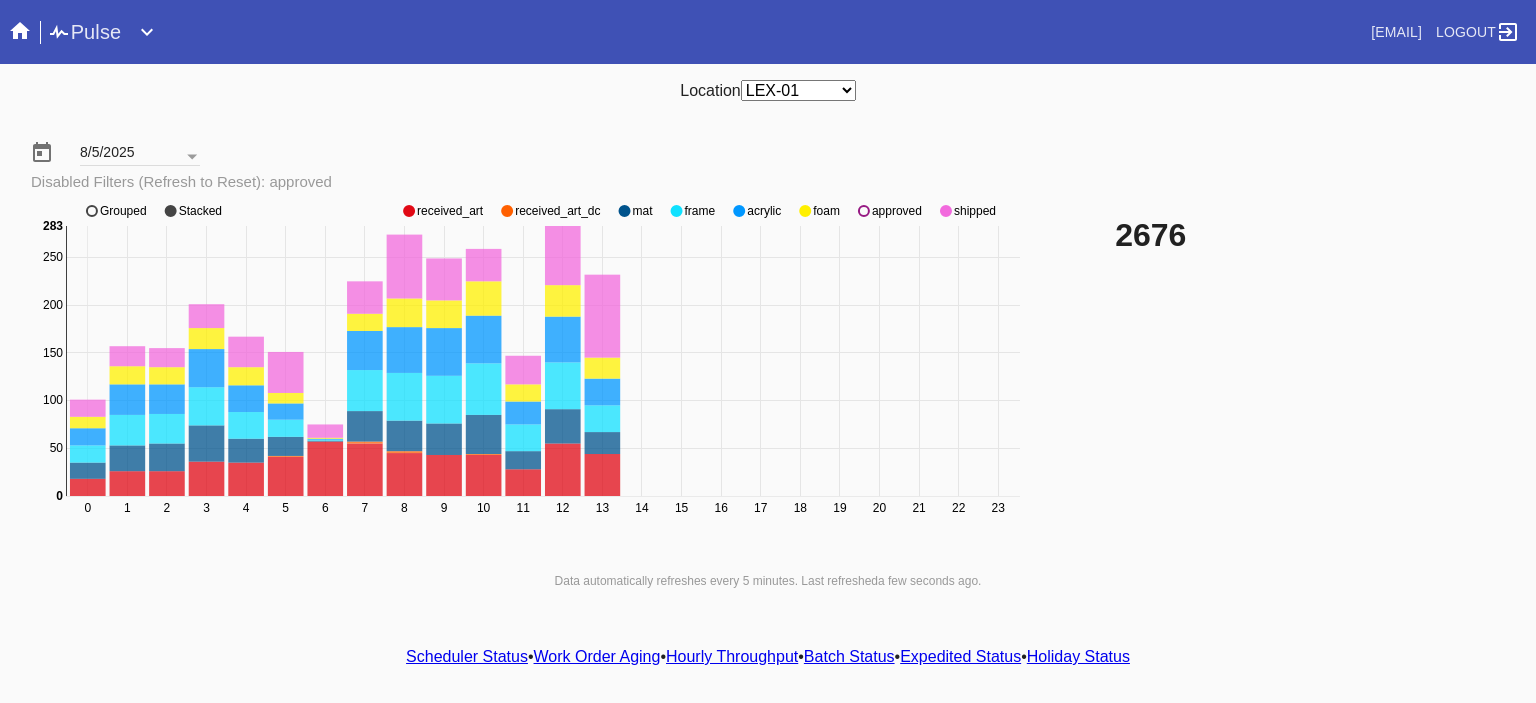 click 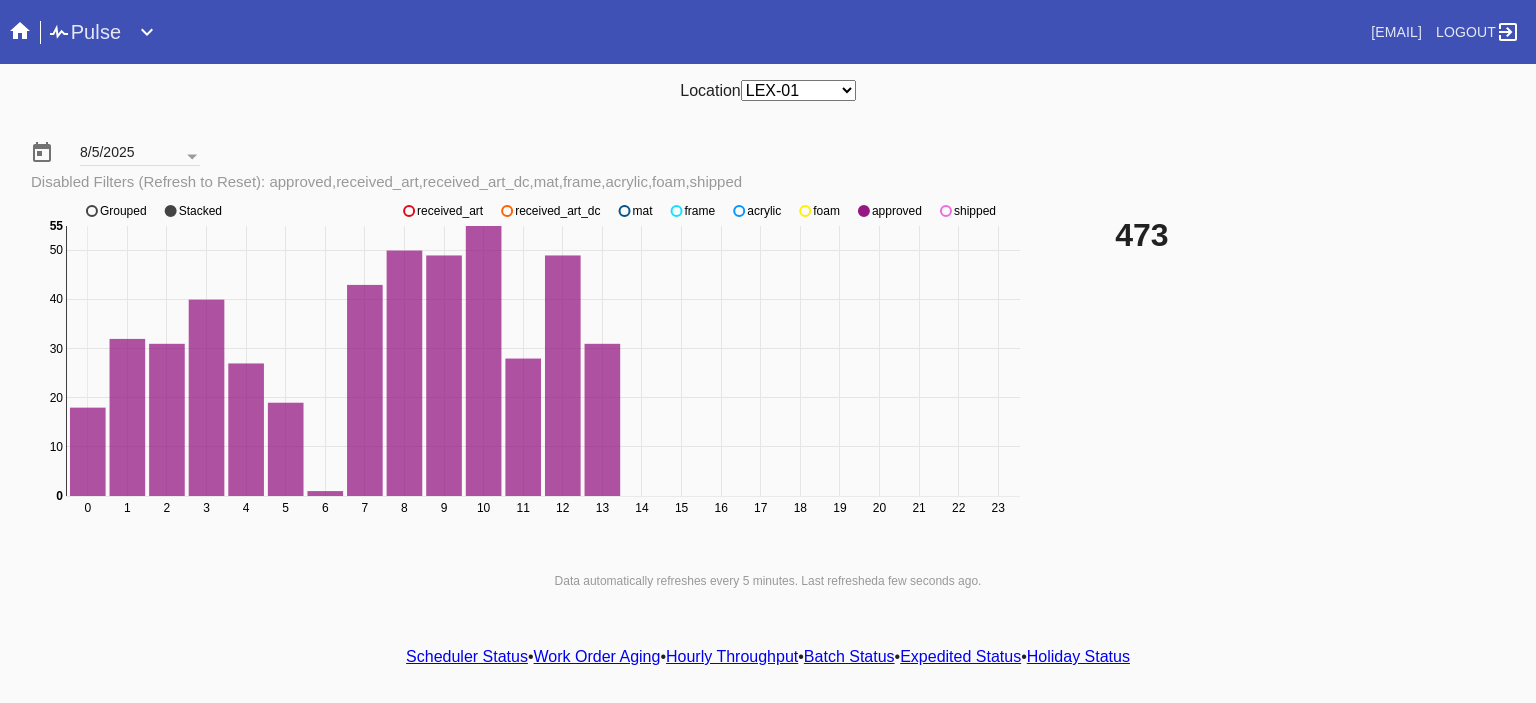 click 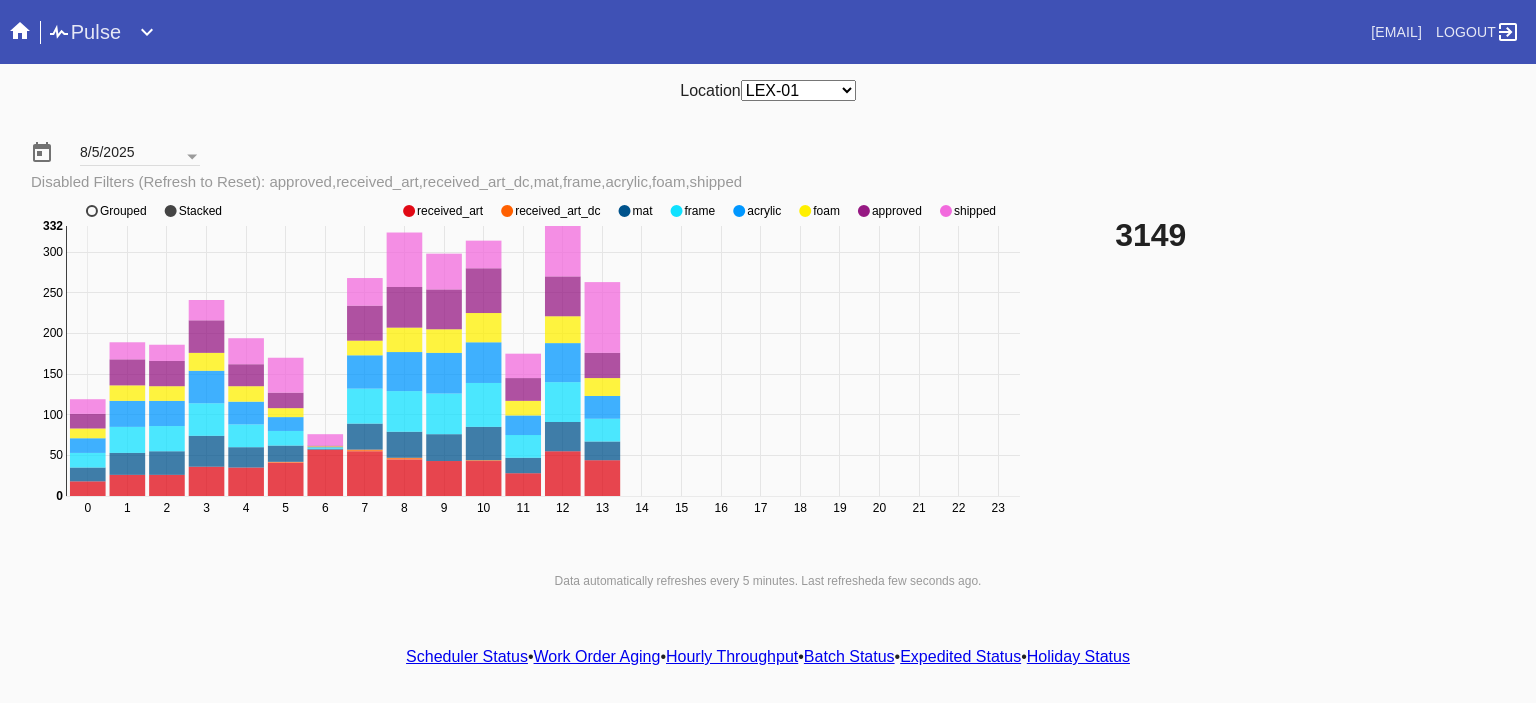 click 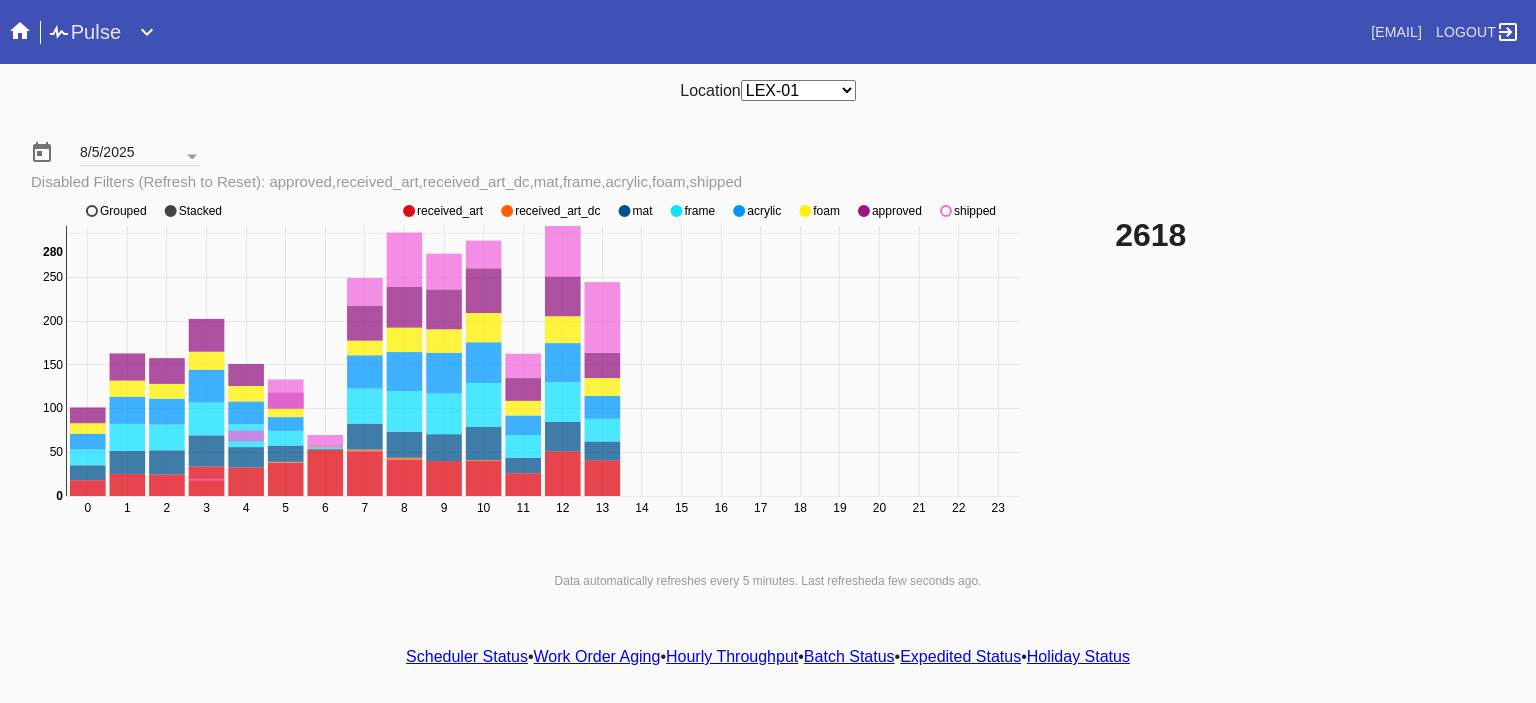click 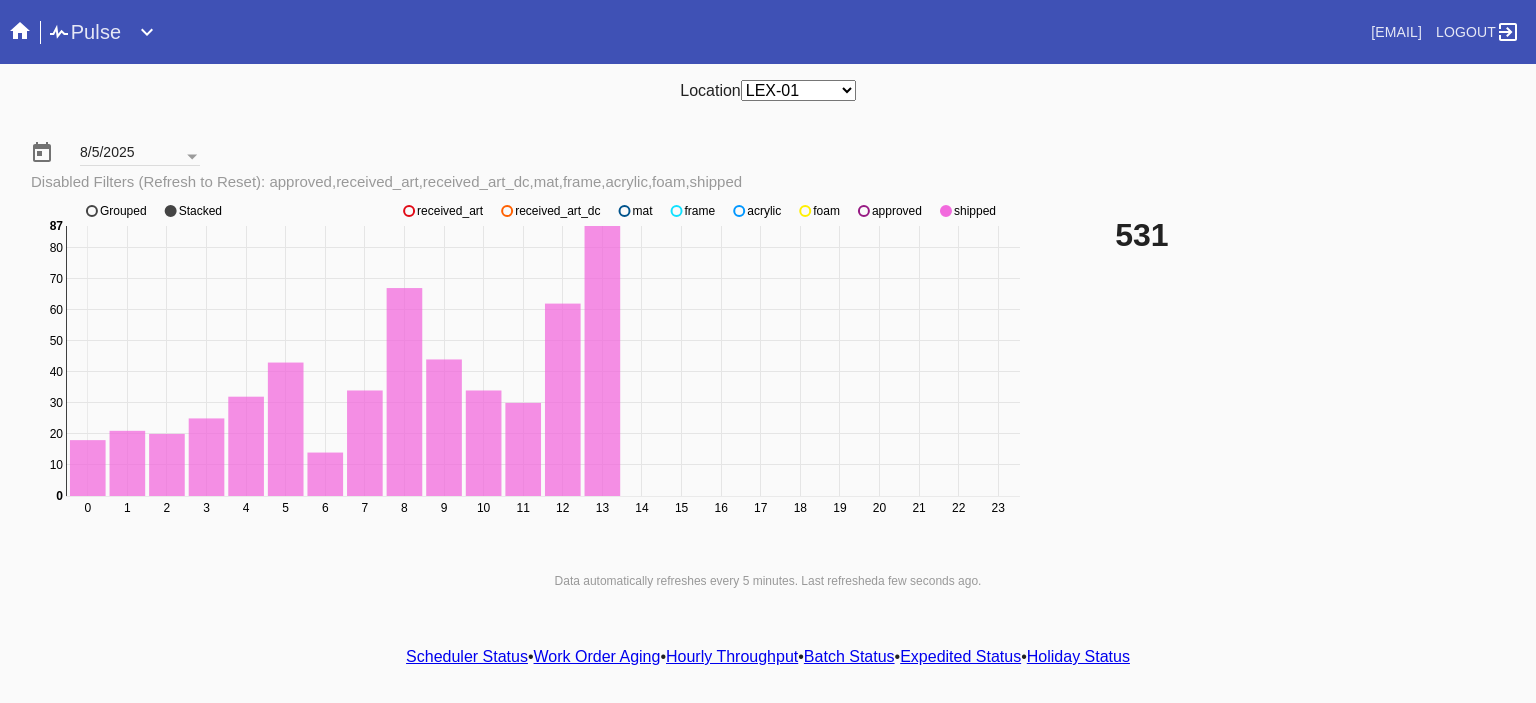 click on "Scheduler Status" at bounding box center [467, 656] 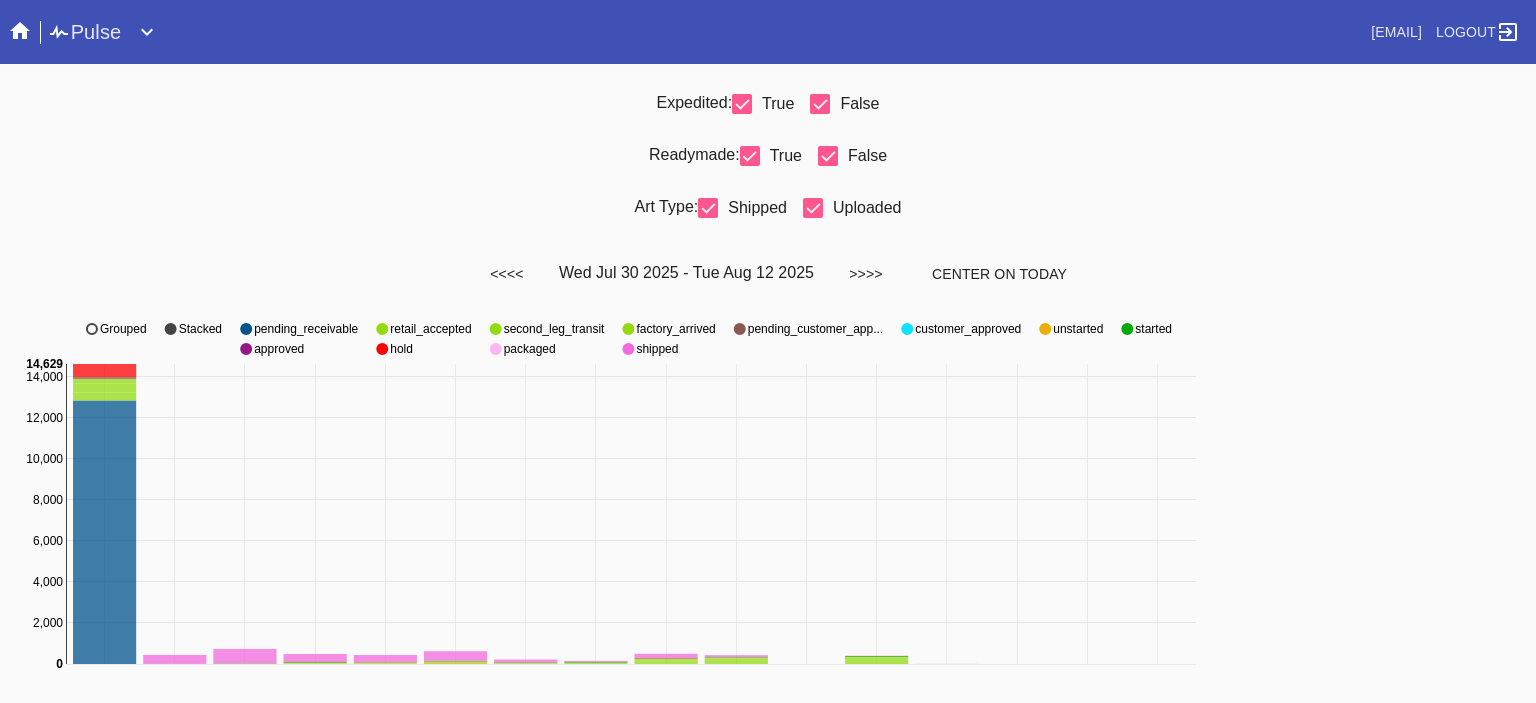scroll, scrollTop: 0, scrollLeft: 0, axis: both 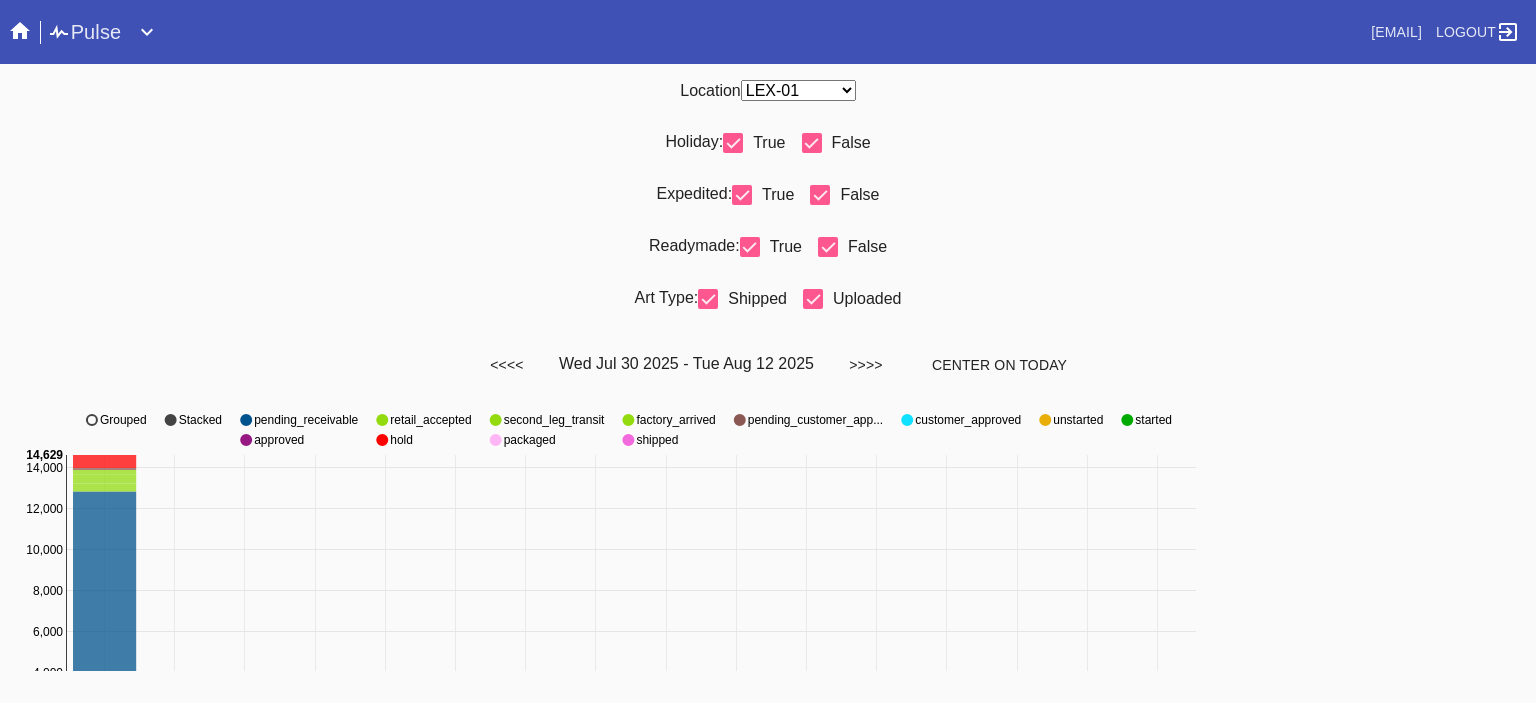 click on "Any Location DCA-05 ELP-01 LAS-01 LEX-01 LEX-03" at bounding box center (798, 90) 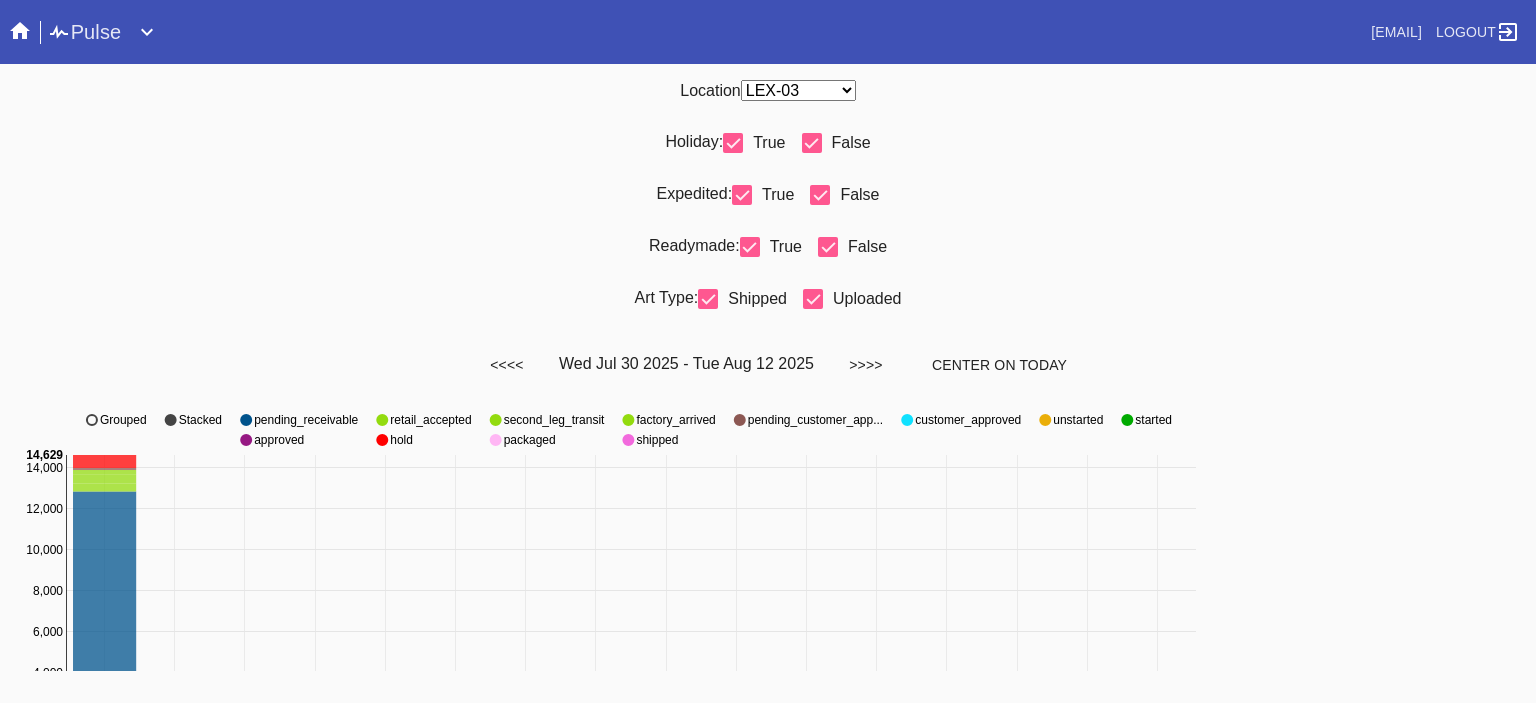 click on "Any Location DCA-05 ELP-01 LAS-01 LEX-01 LEX-03" at bounding box center (798, 90) 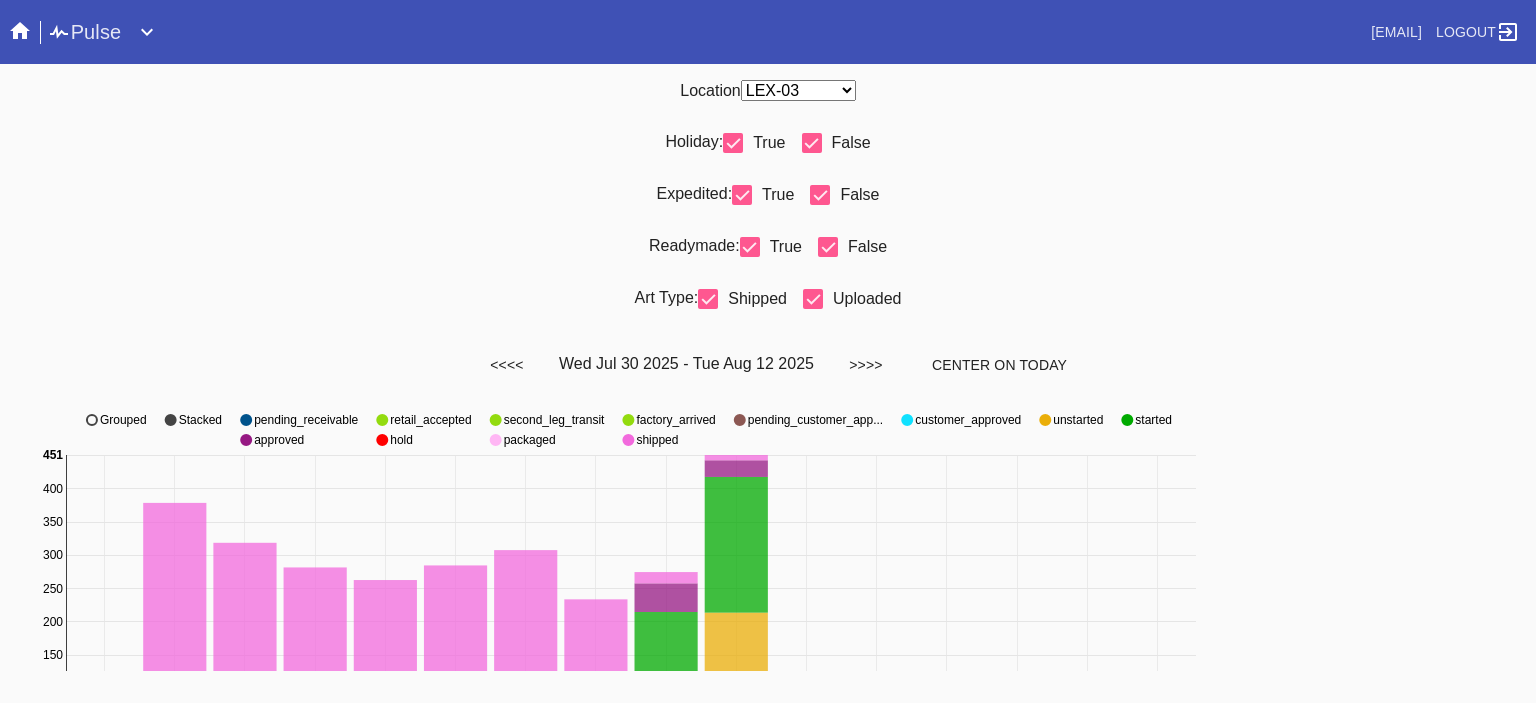 drag, startPoint x: 705, startPoint y: 211, endPoint x: 701, endPoint y: 120, distance: 91.08787 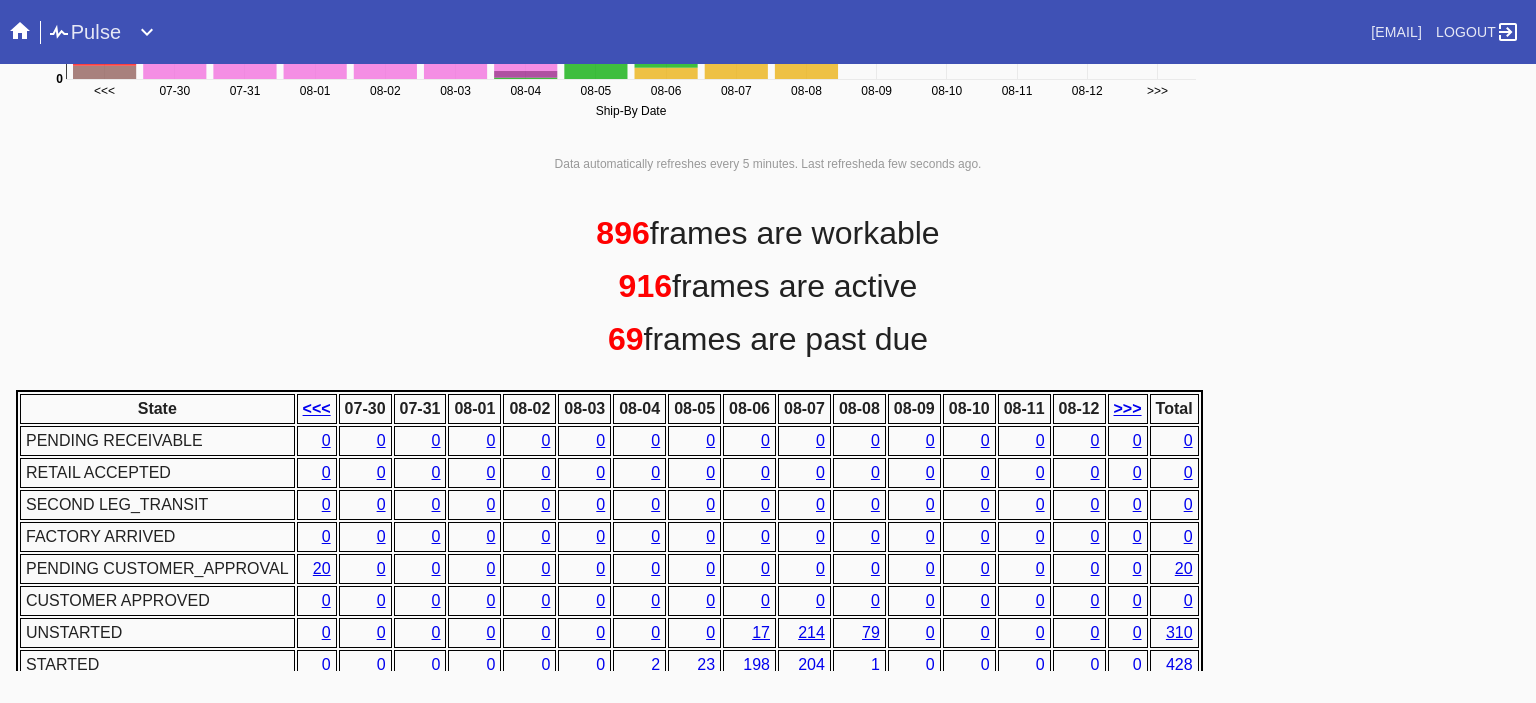 scroll, scrollTop: 936, scrollLeft: 0, axis: vertical 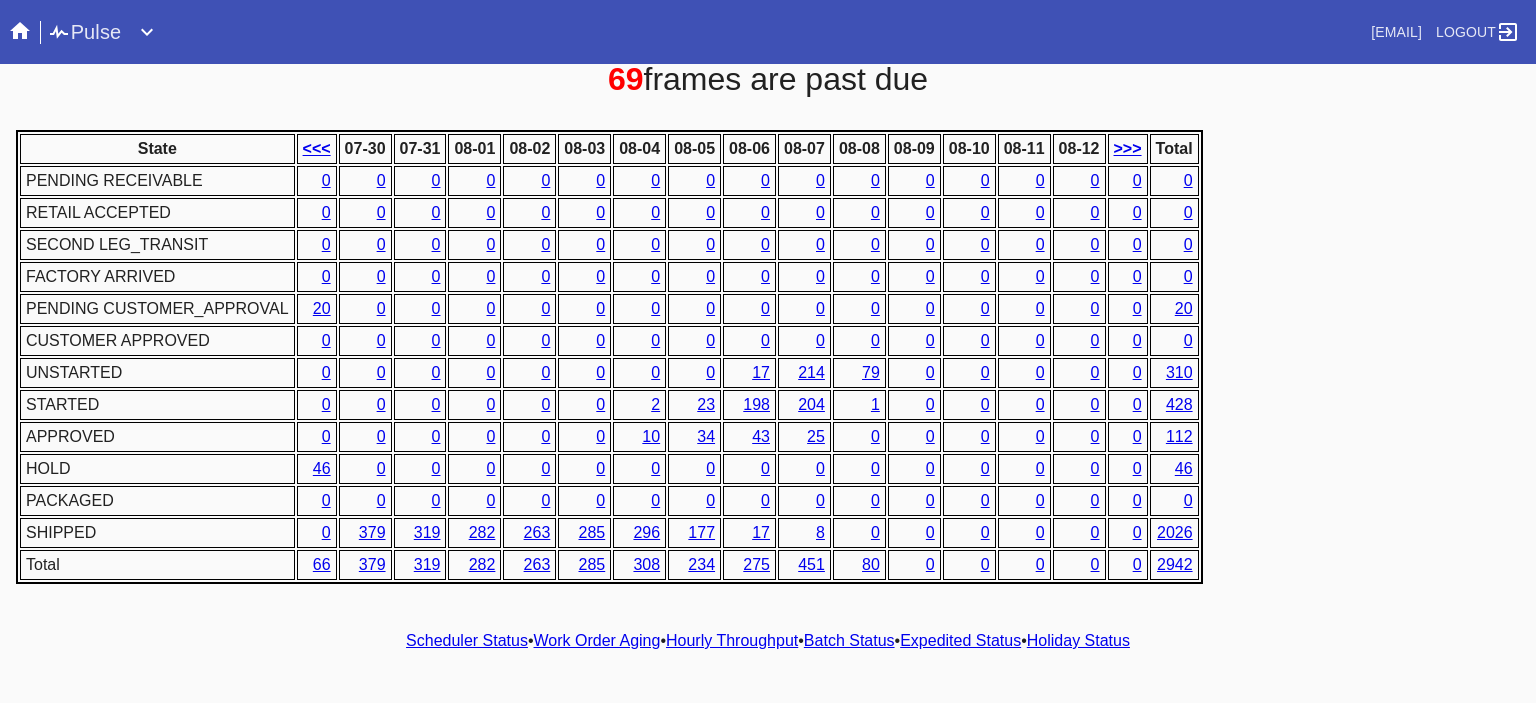 drag, startPoint x: 701, startPoint y: 120, endPoint x: 641, endPoint y: 596, distance: 479.7666 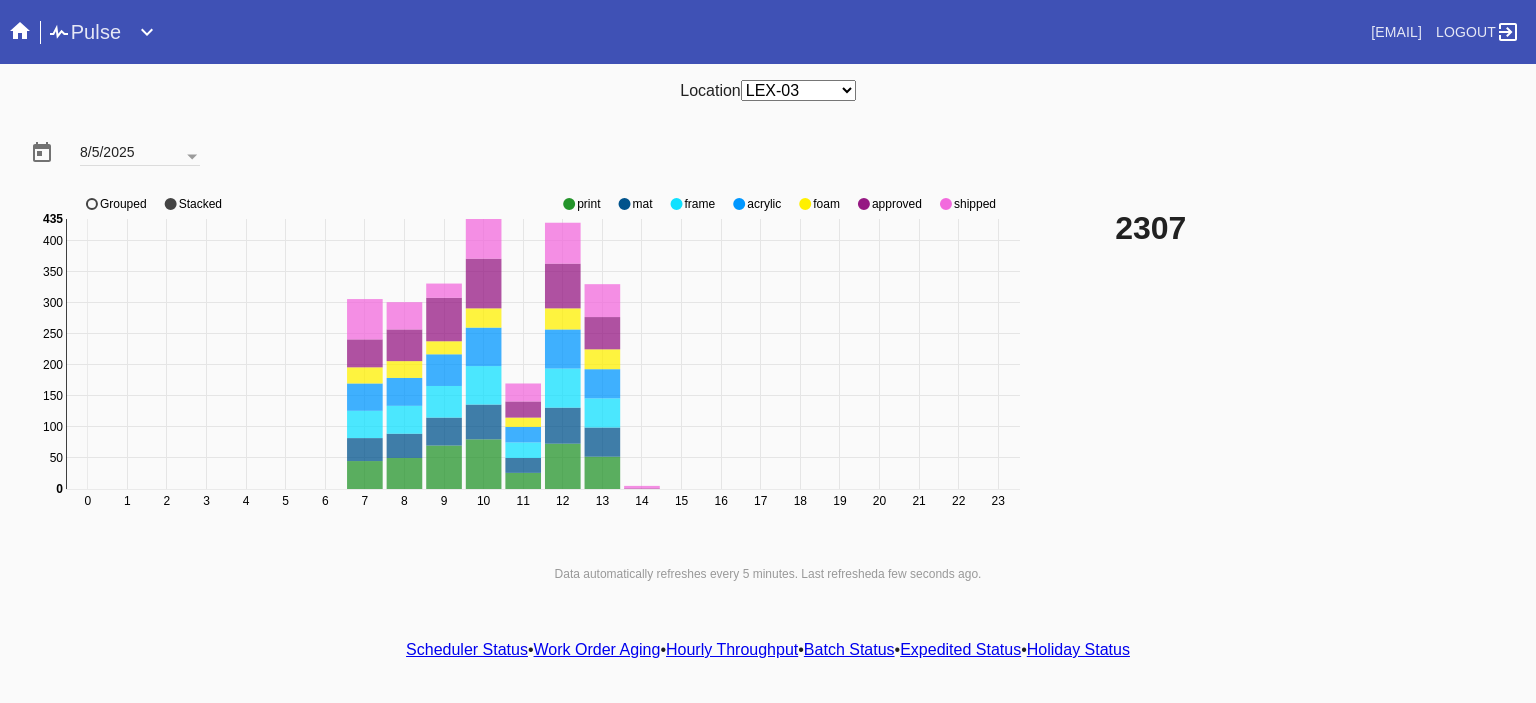 click 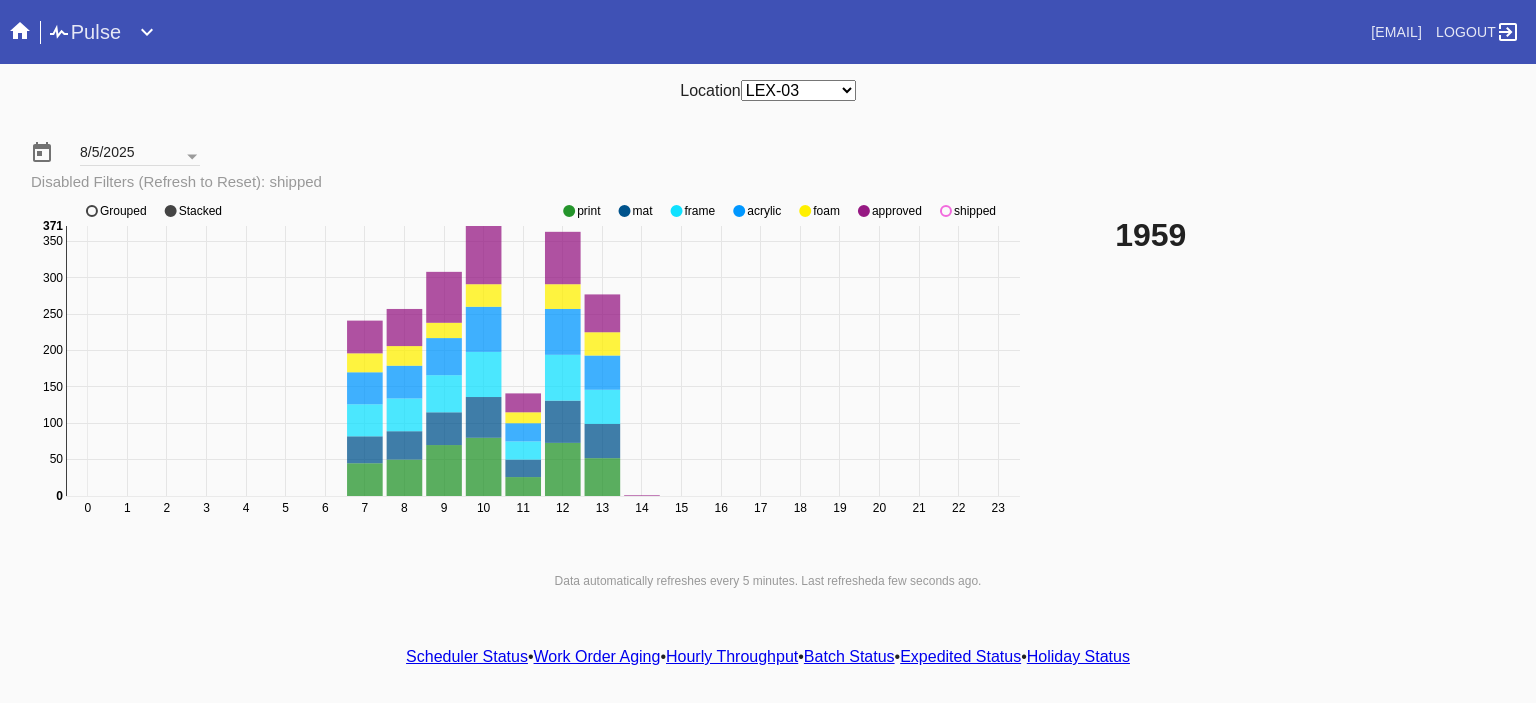 click 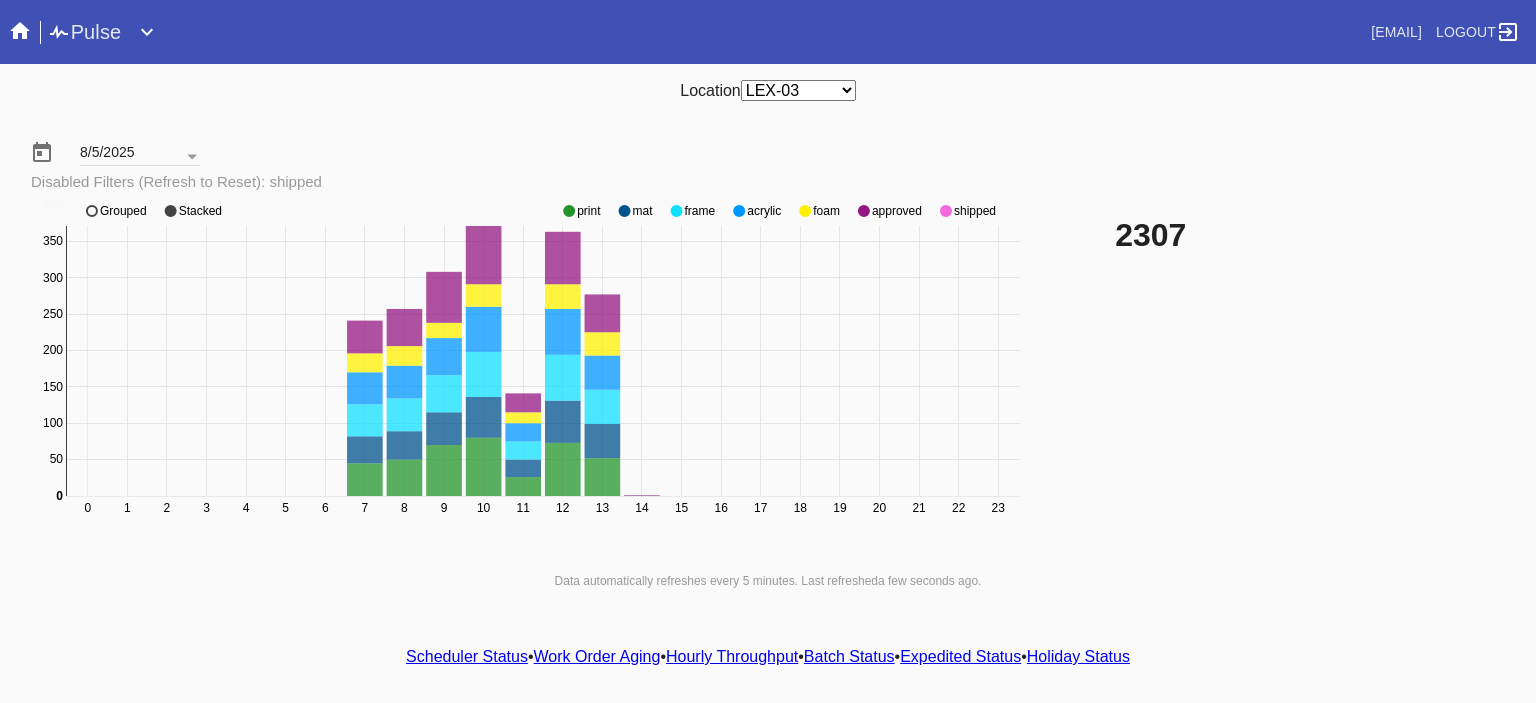 click 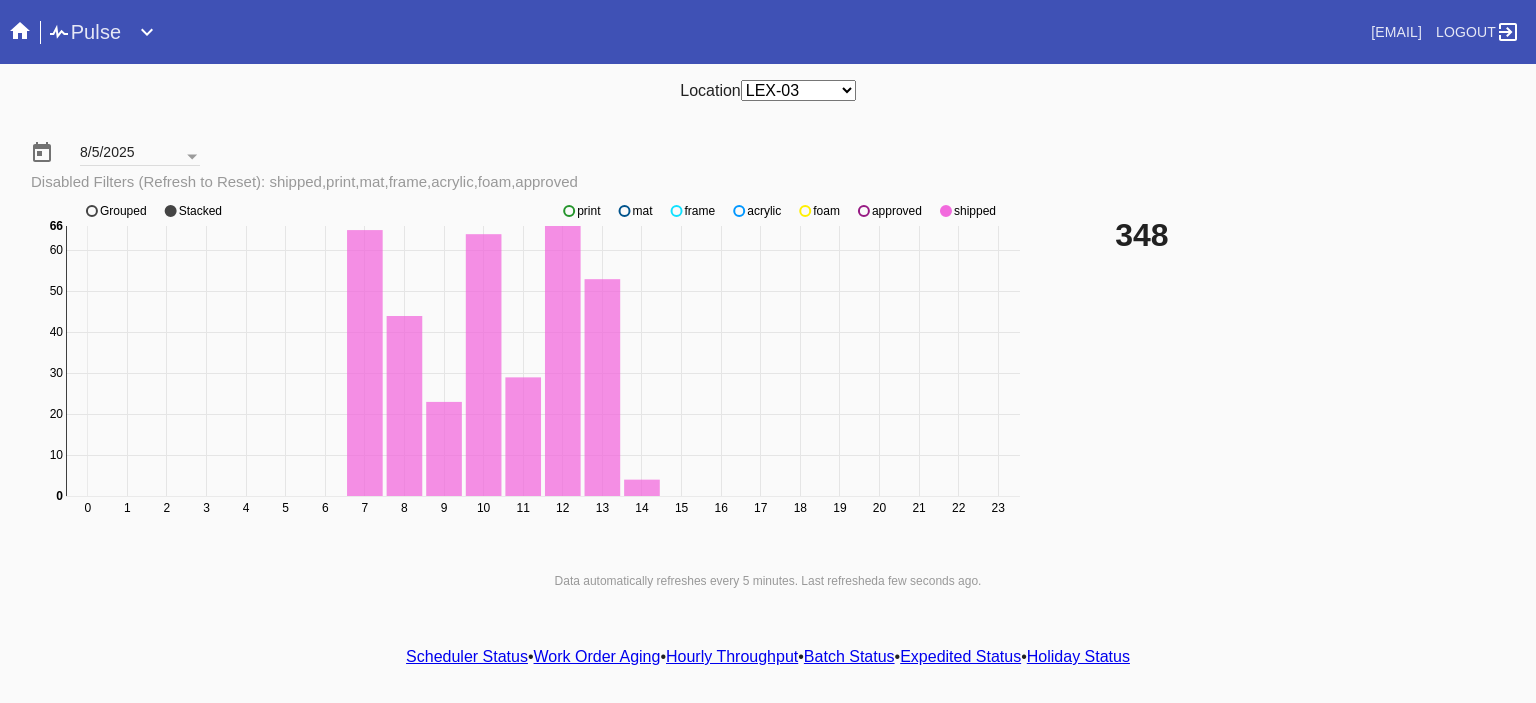 click 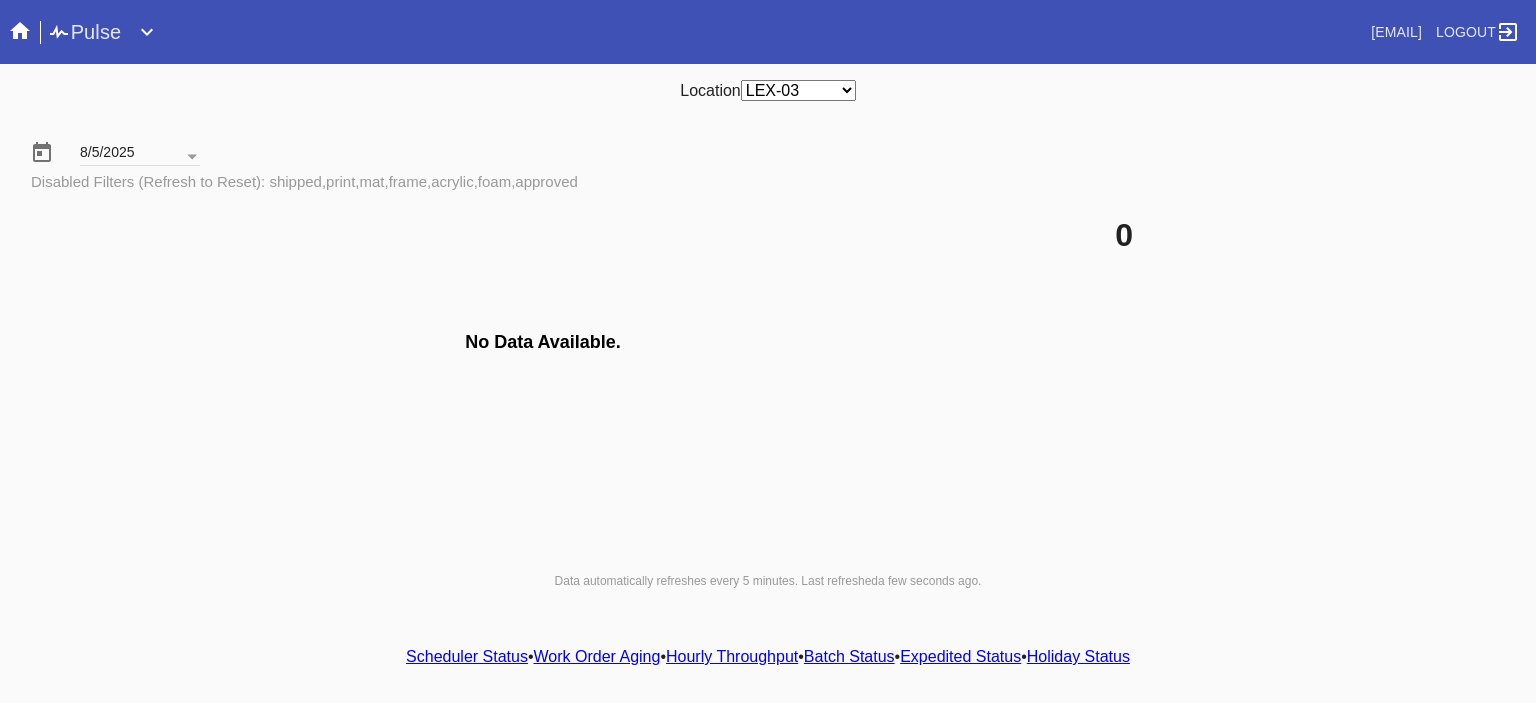 scroll, scrollTop: 27, scrollLeft: 0, axis: vertical 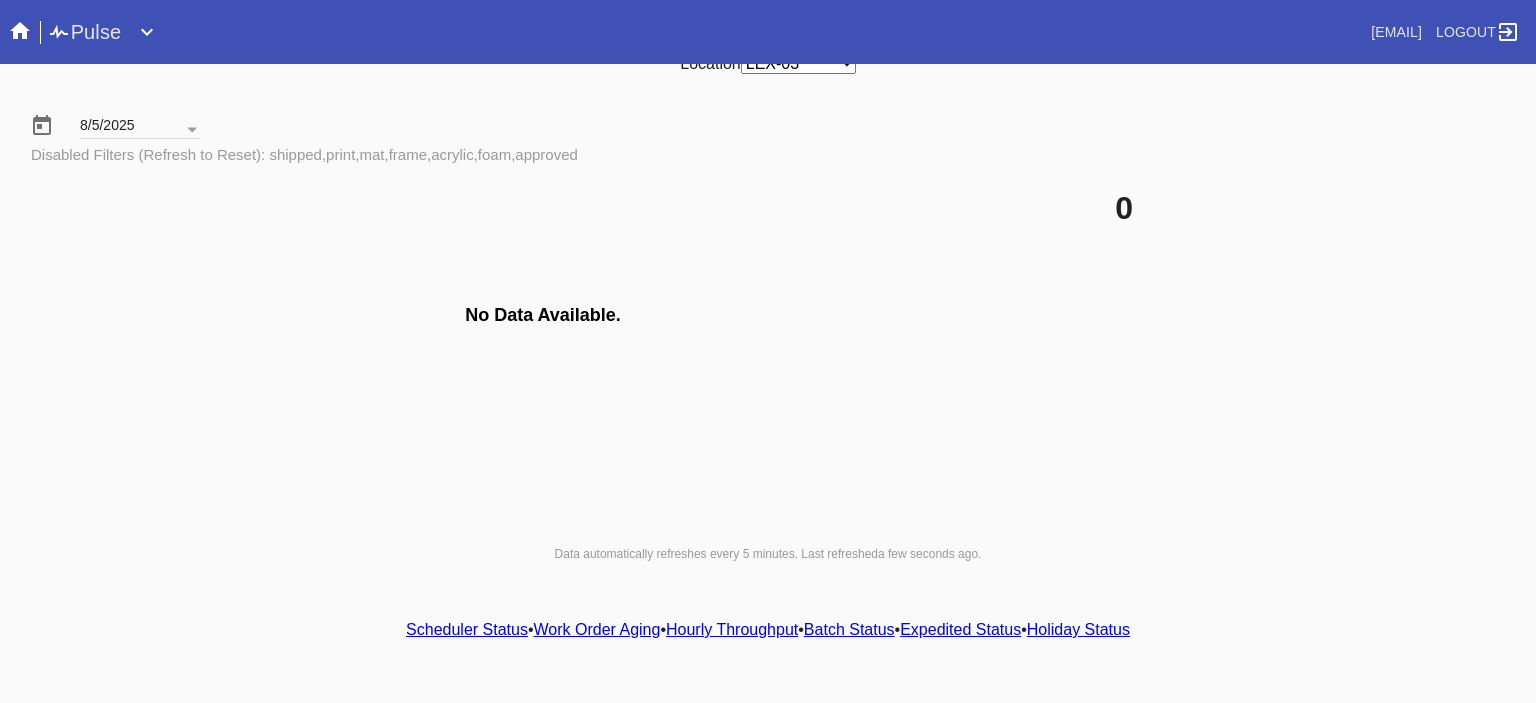 click on "Scheduler Status" at bounding box center [467, 629] 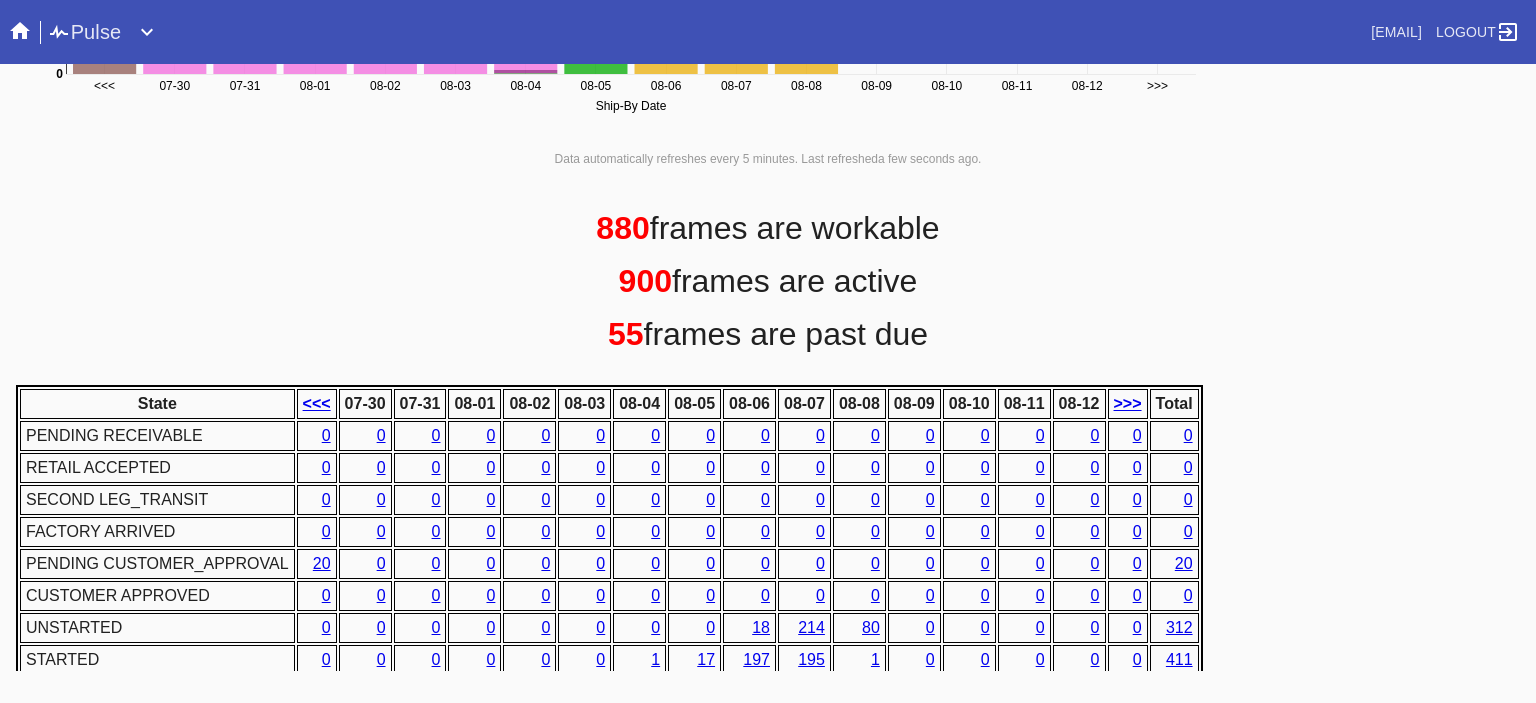 scroll, scrollTop: 936, scrollLeft: 0, axis: vertical 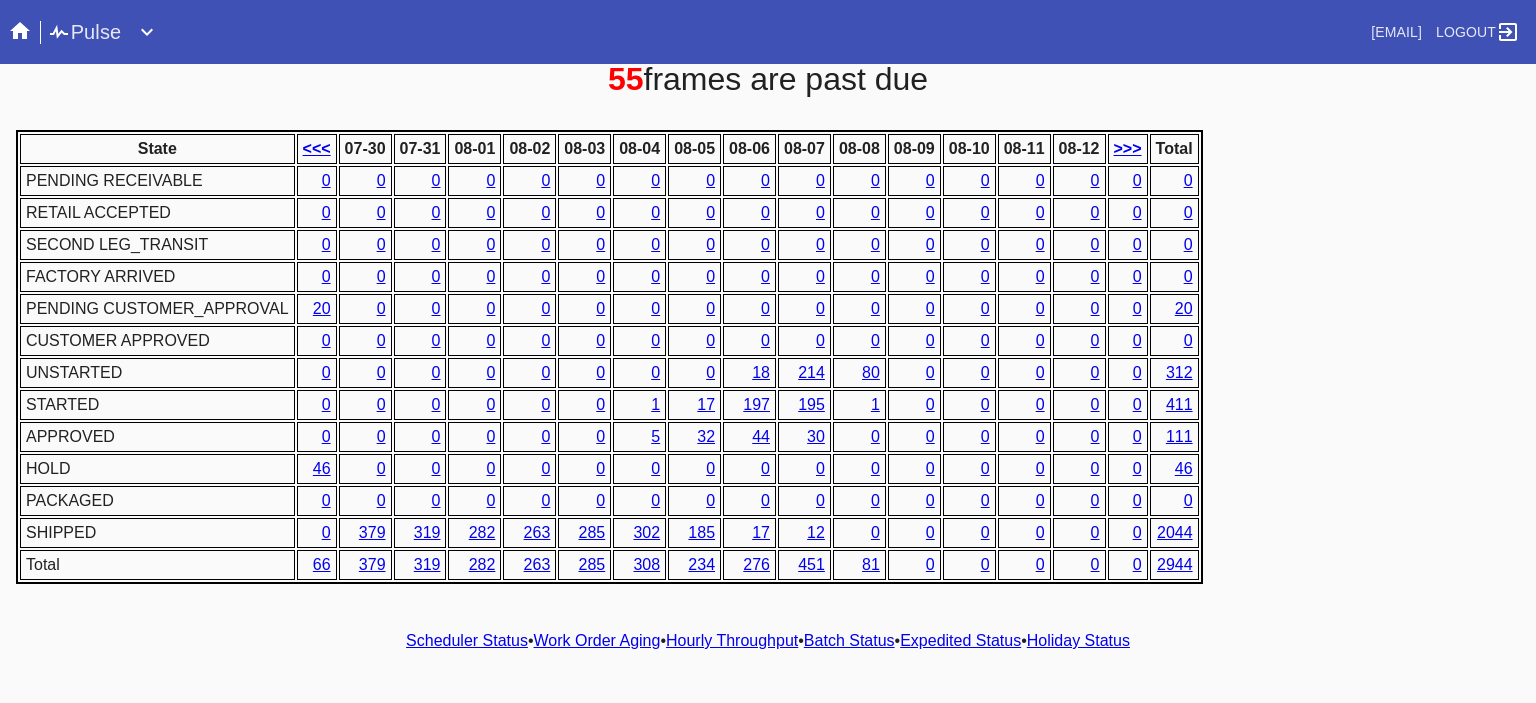 click on "Hourly Throughput" at bounding box center [732, 640] 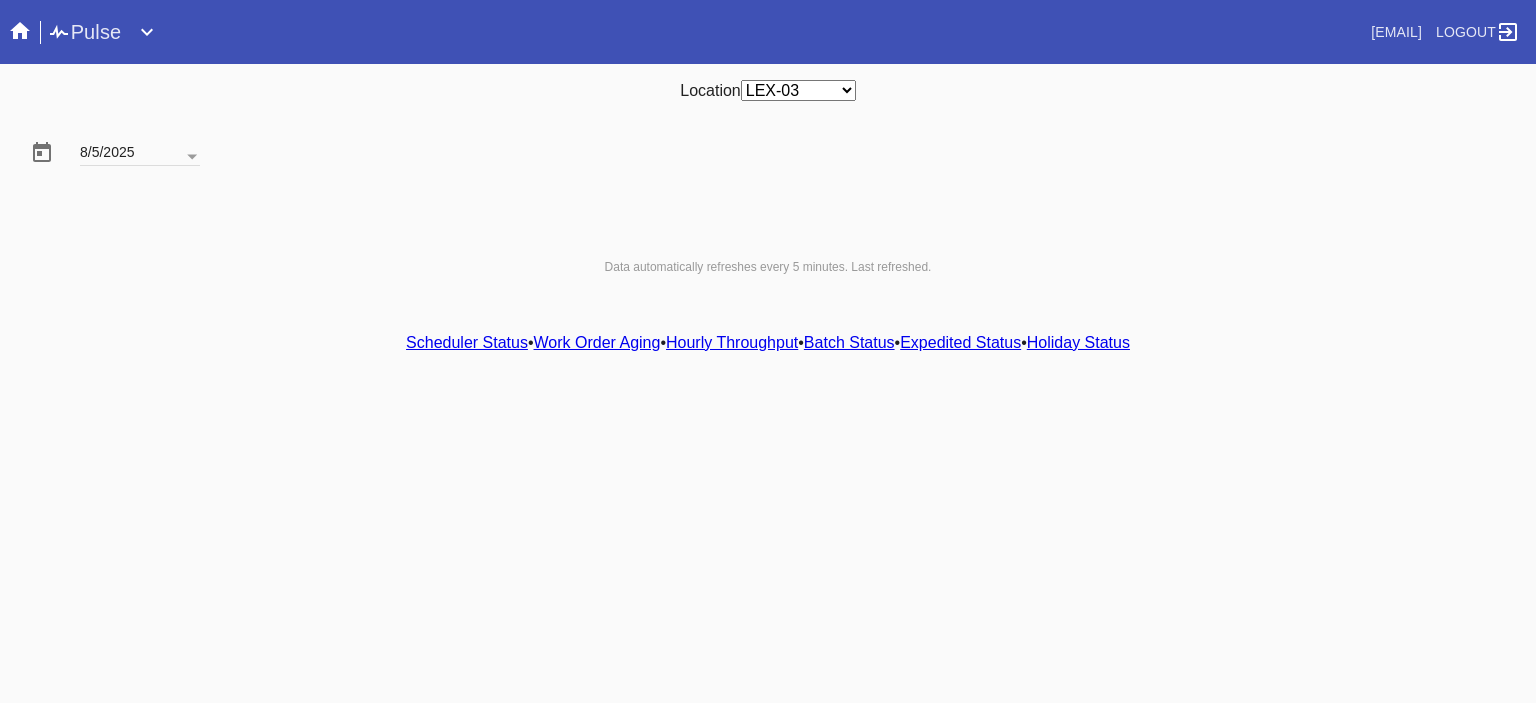 scroll, scrollTop: 0, scrollLeft: 0, axis: both 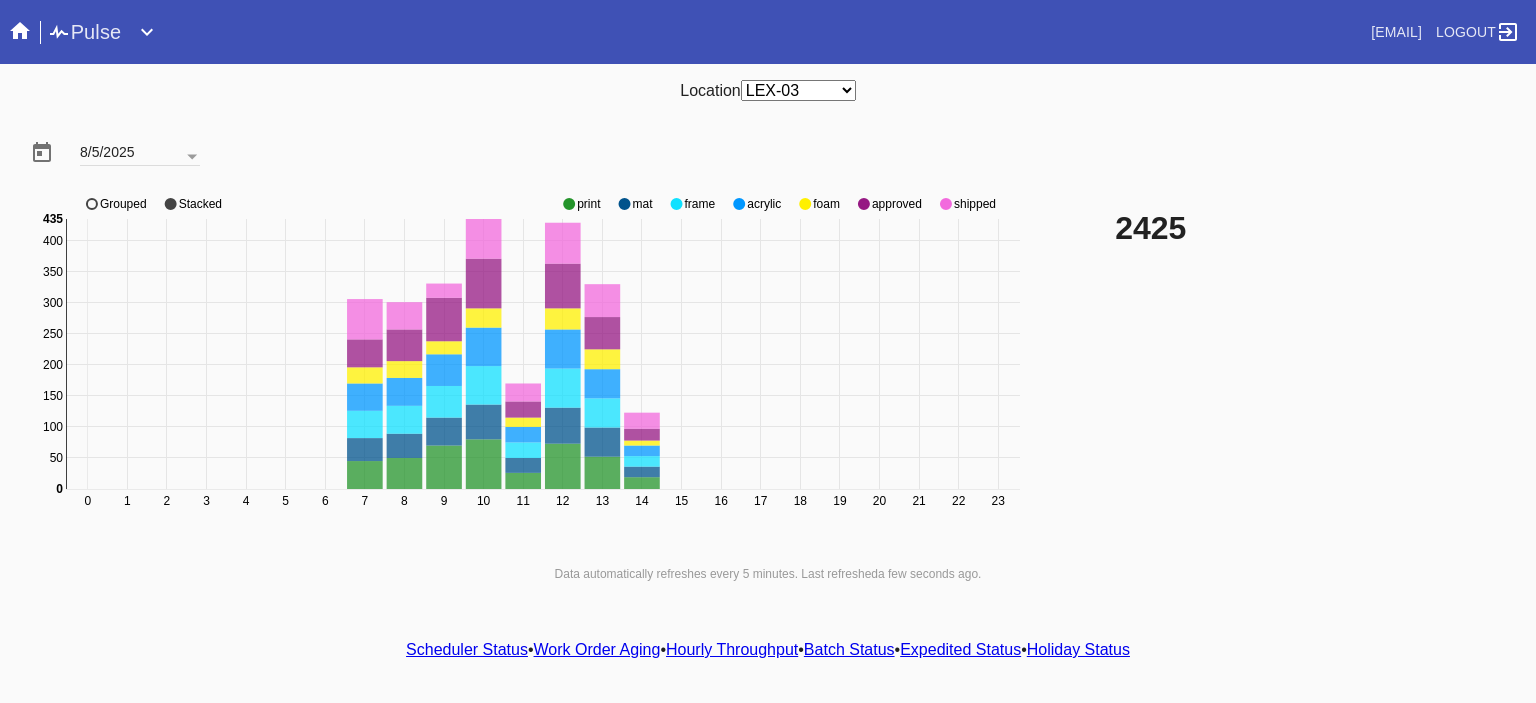 click on "0 1 2 3 4 5 6 7 8 9 10 11 12 13 14 15 16 17 18 19 20 21 22 23 0 50 100 150 200 250 300 350 400 0 435 print mat frame acrylic foam approved shipped Grouped Stacked" 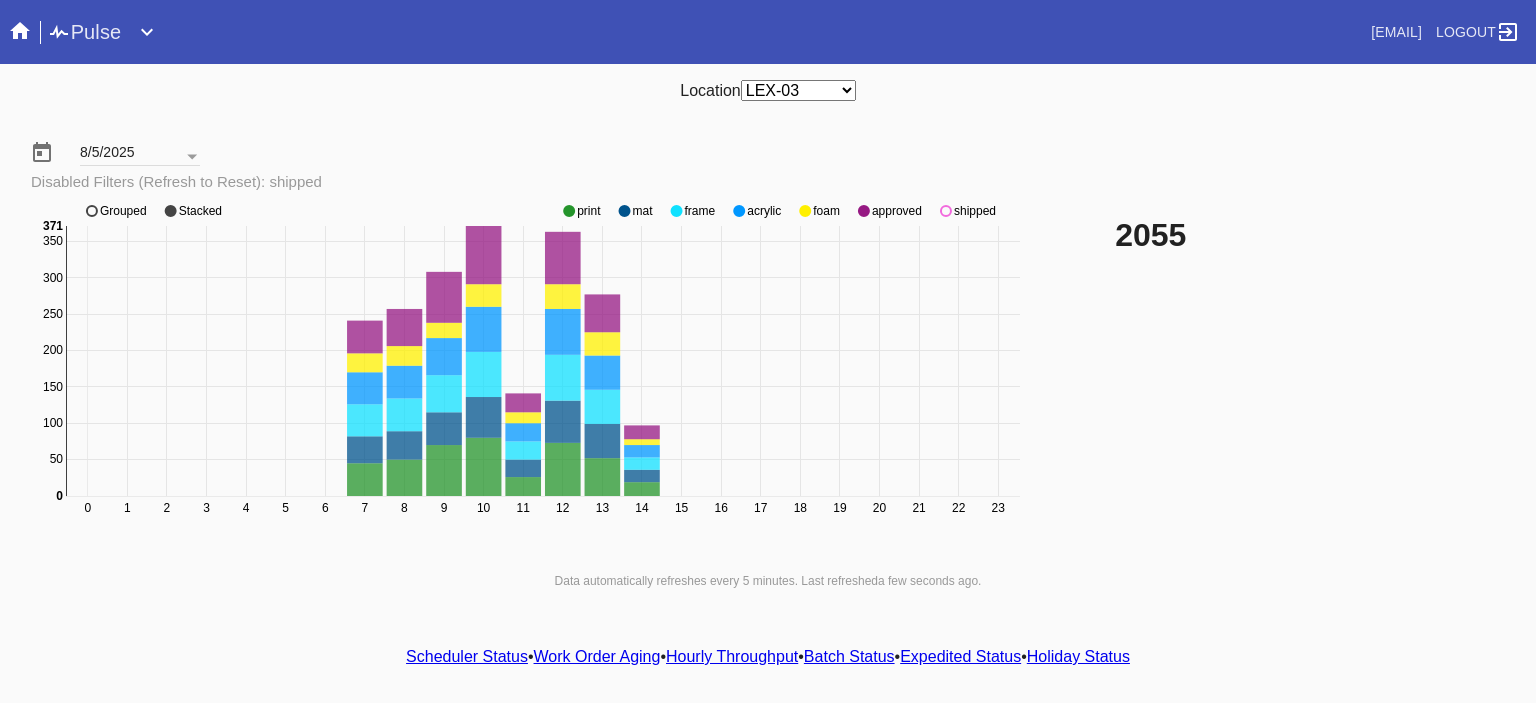 click 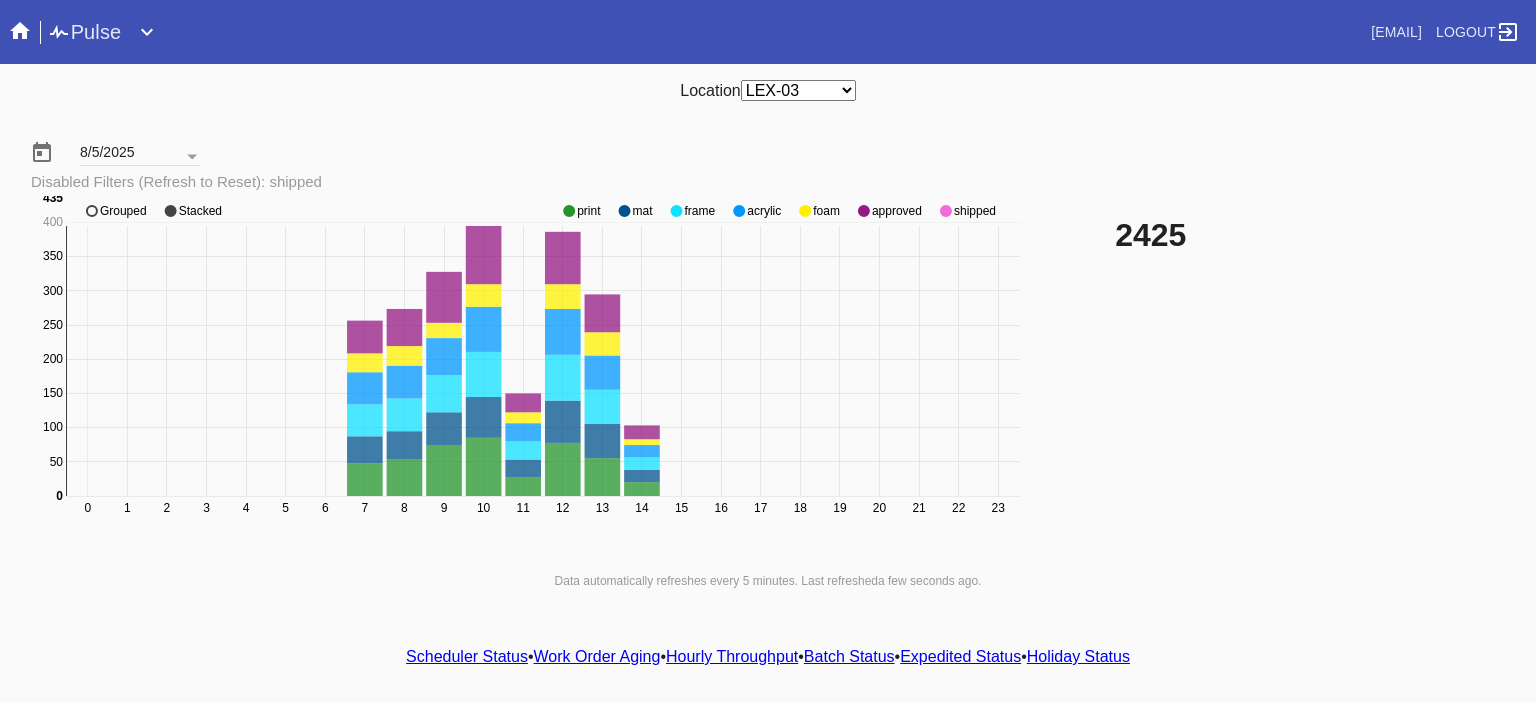 click 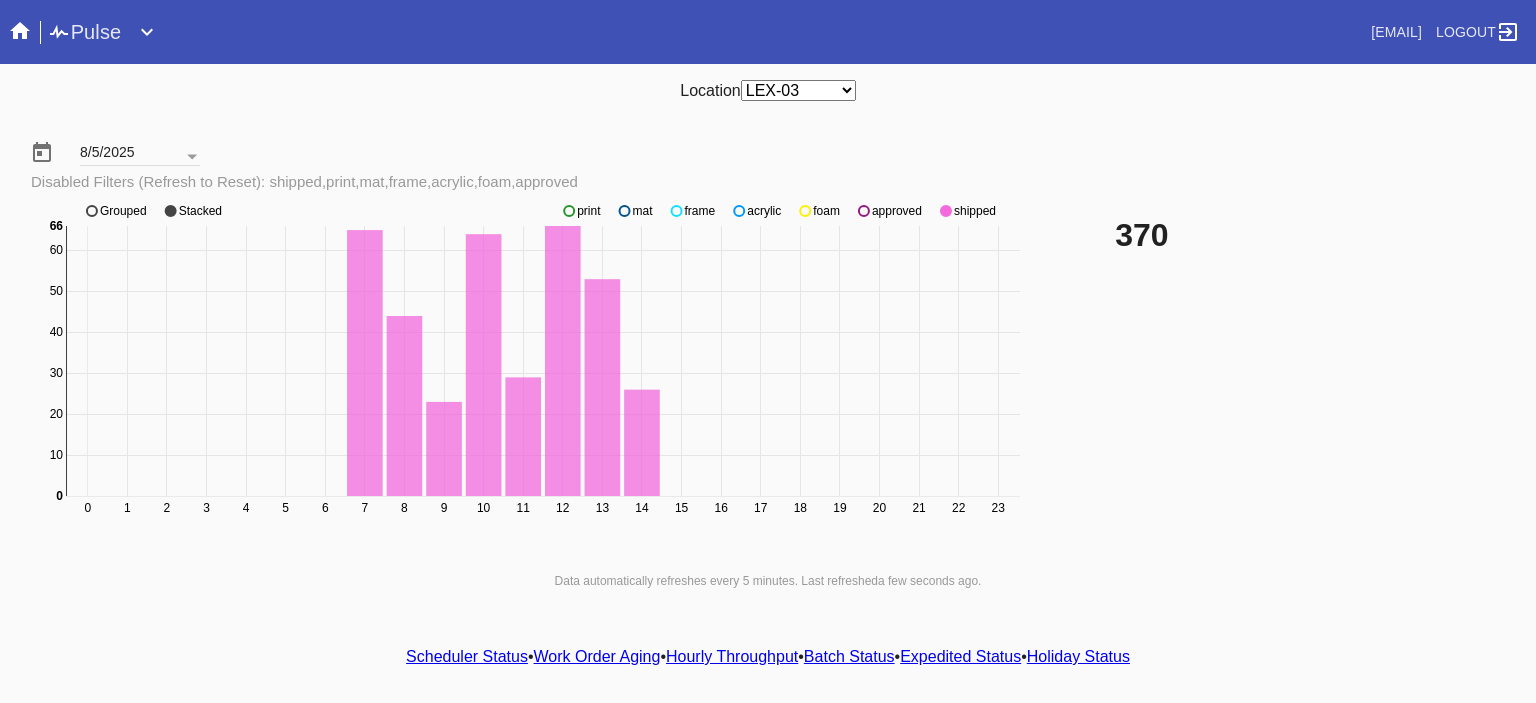 click 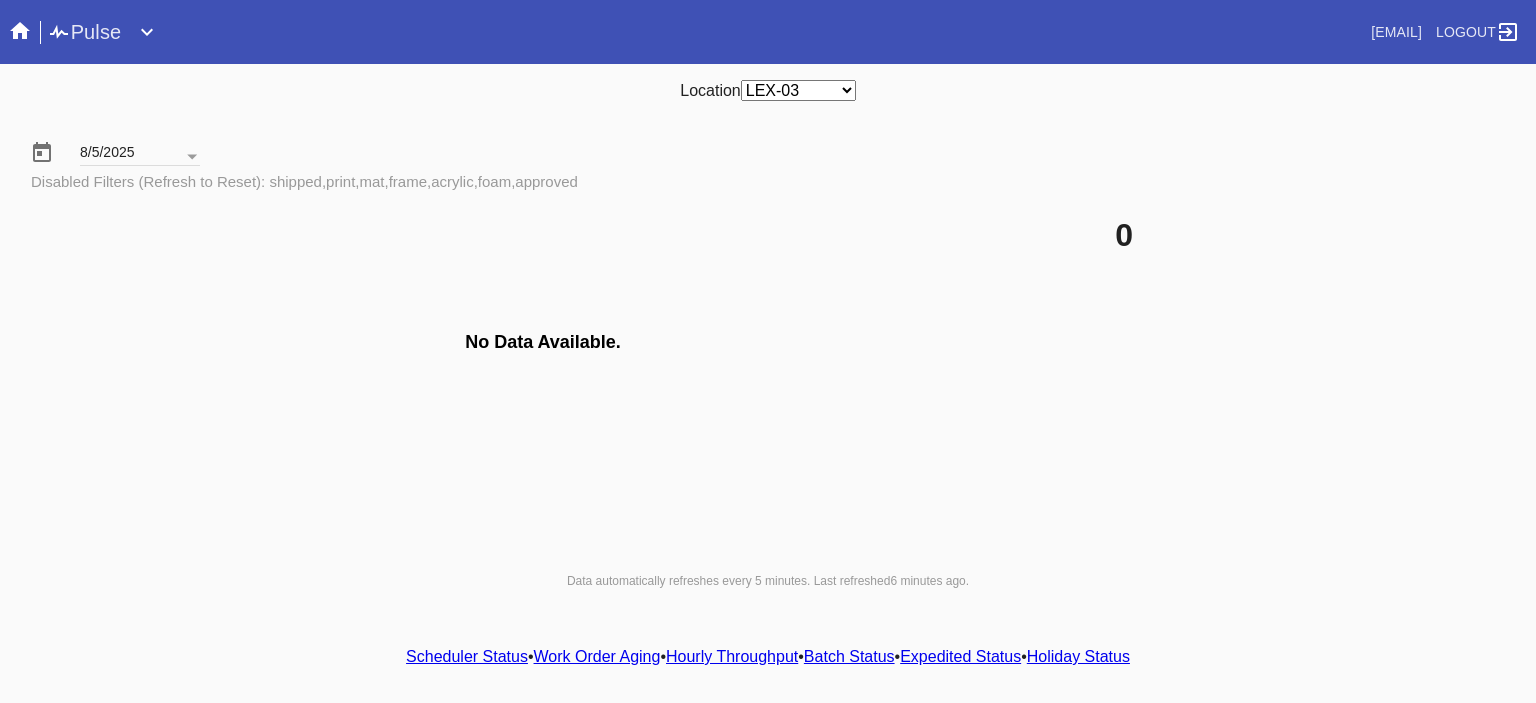 click on "Scheduler Status" at bounding box center (467, 656) 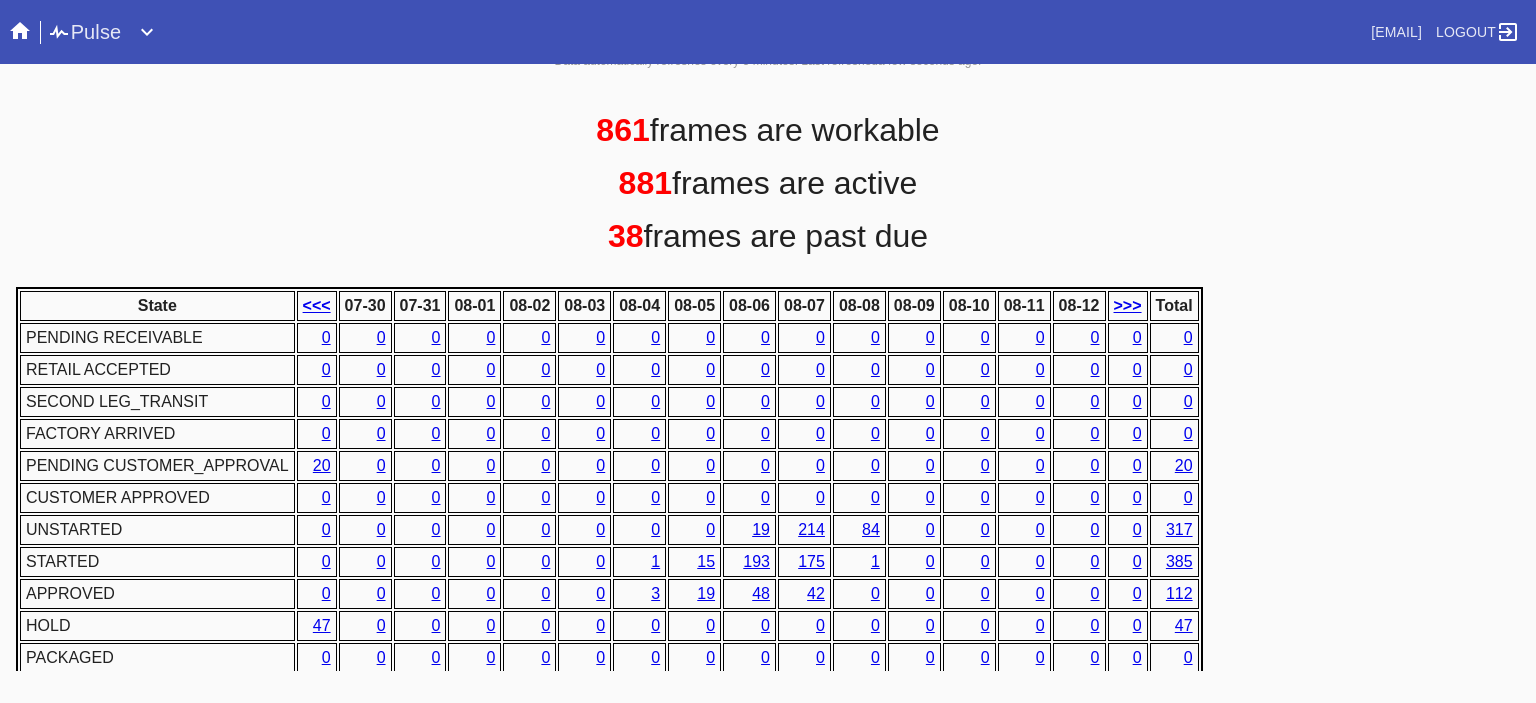 scroll, scrollTop: 936, scrollLeft: 0, axis: vertical 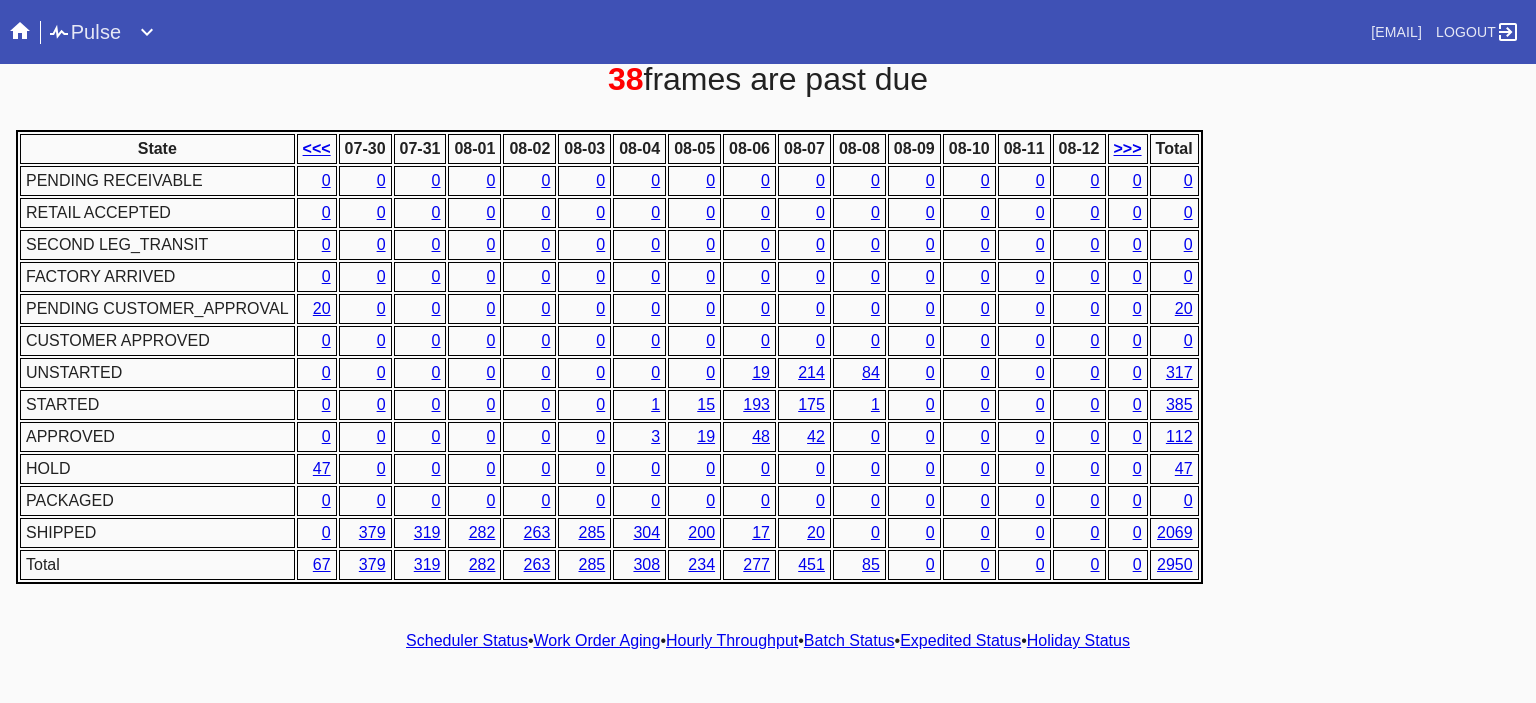 click on "15" at bounding box center [706, 404] 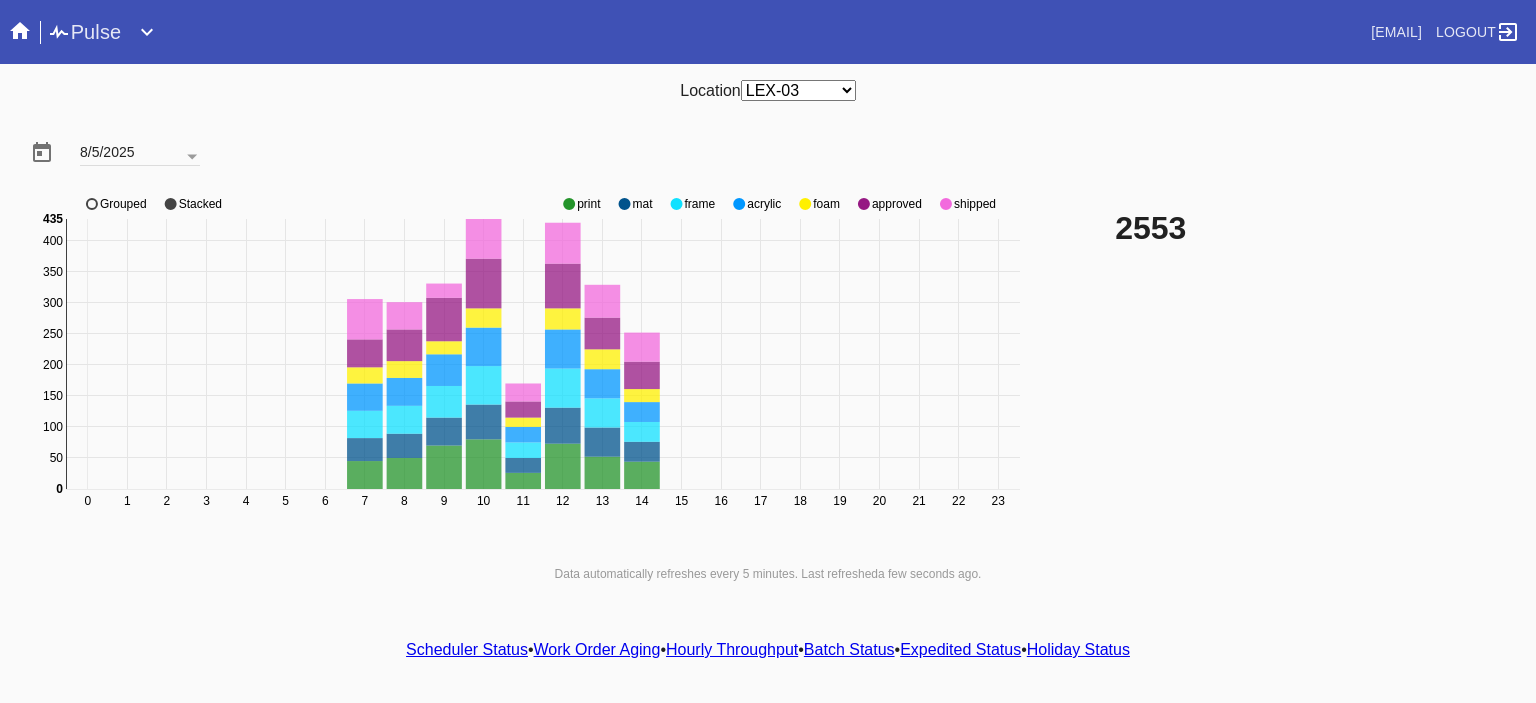 click on "shipped" 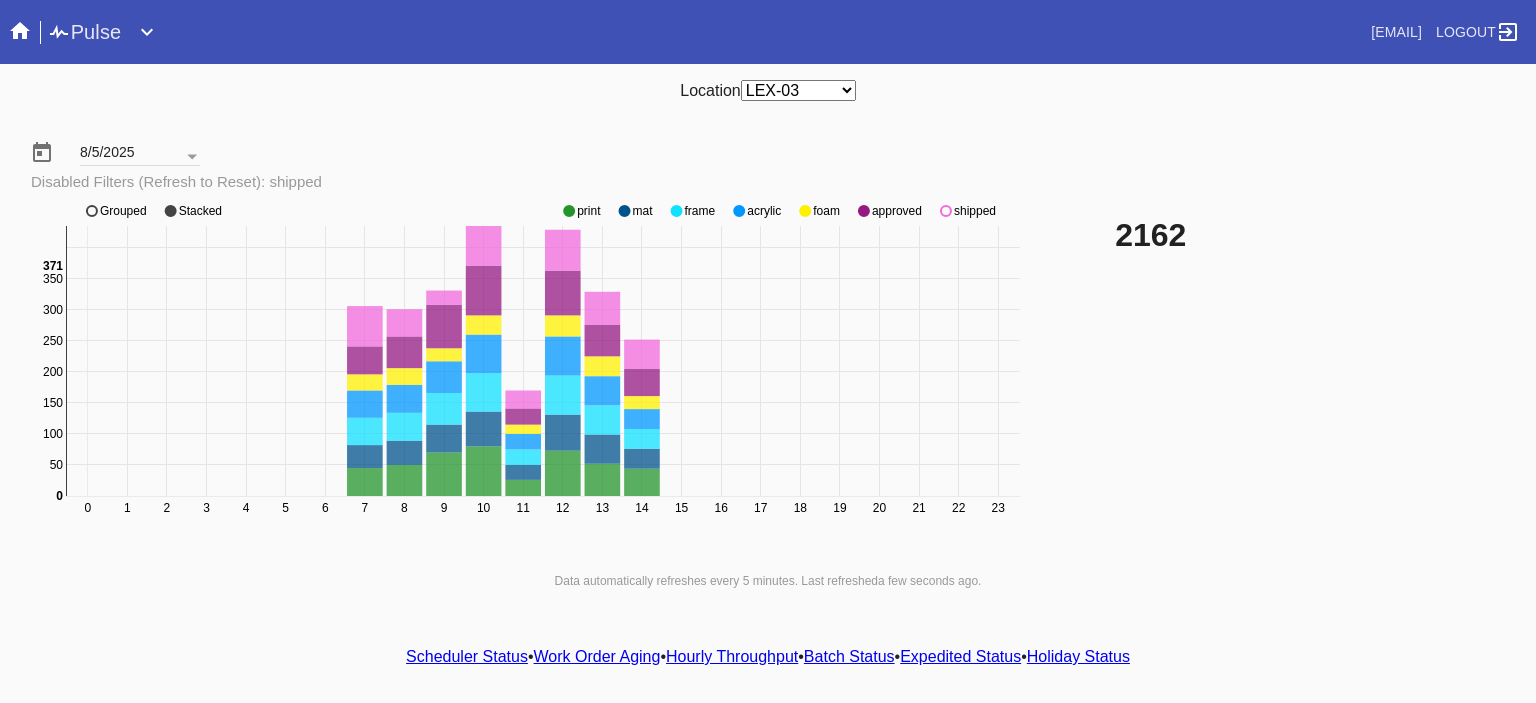 click on "0 1 2 3 4 5 6 7 8 9 10 11 12 13 14 15 16 17 18 19 20 21 22 23 0 50 100 150 200 250 300 350 400 0 371 print mat frame acrylic foam approved shipped Grouped Stacked" 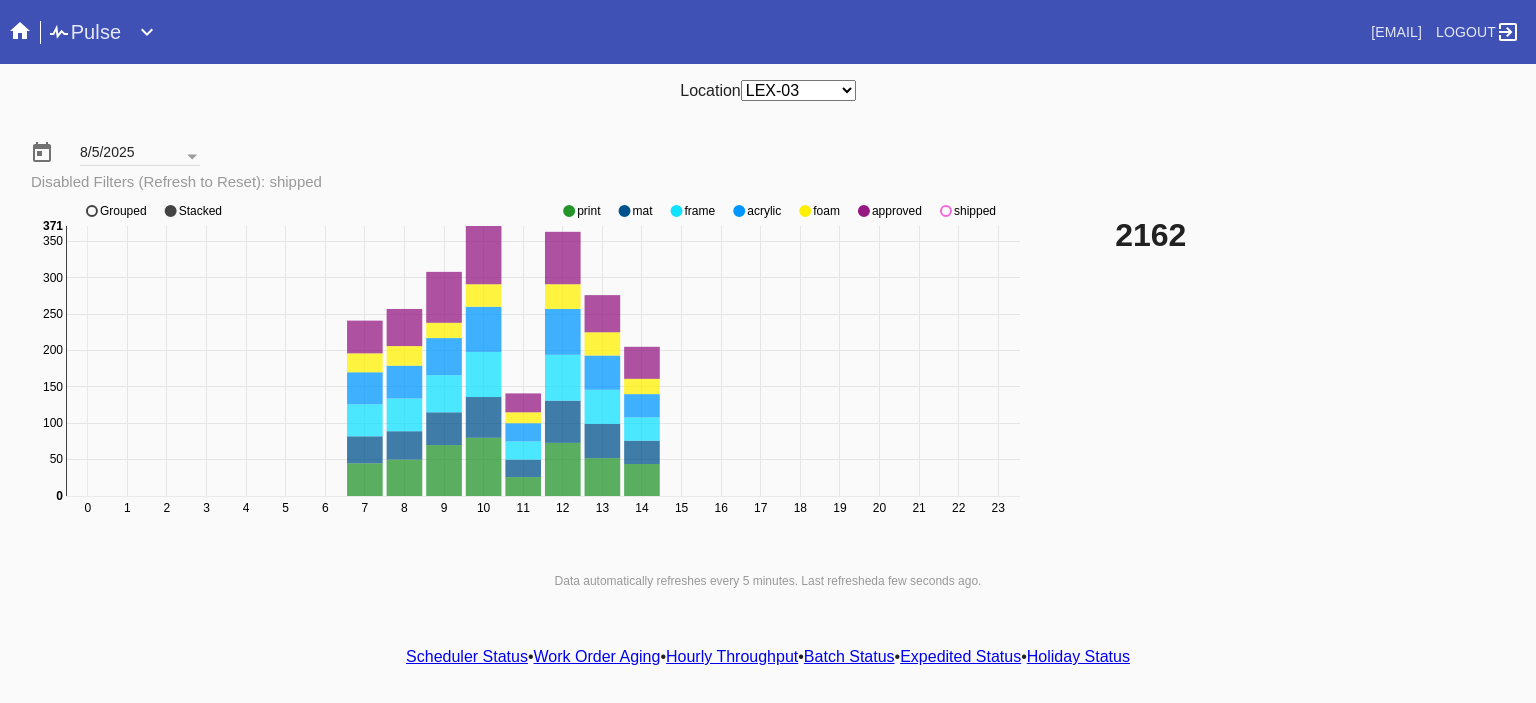 click 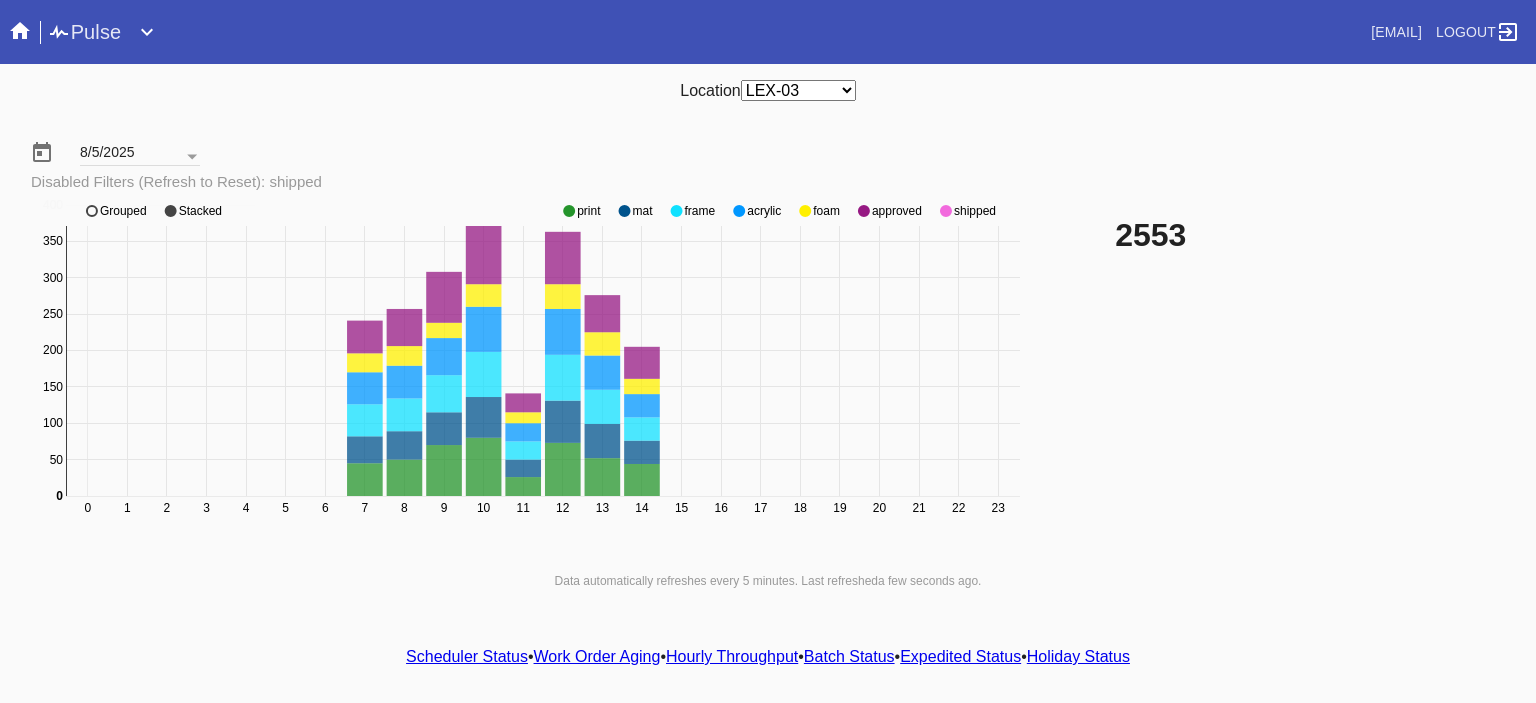 click 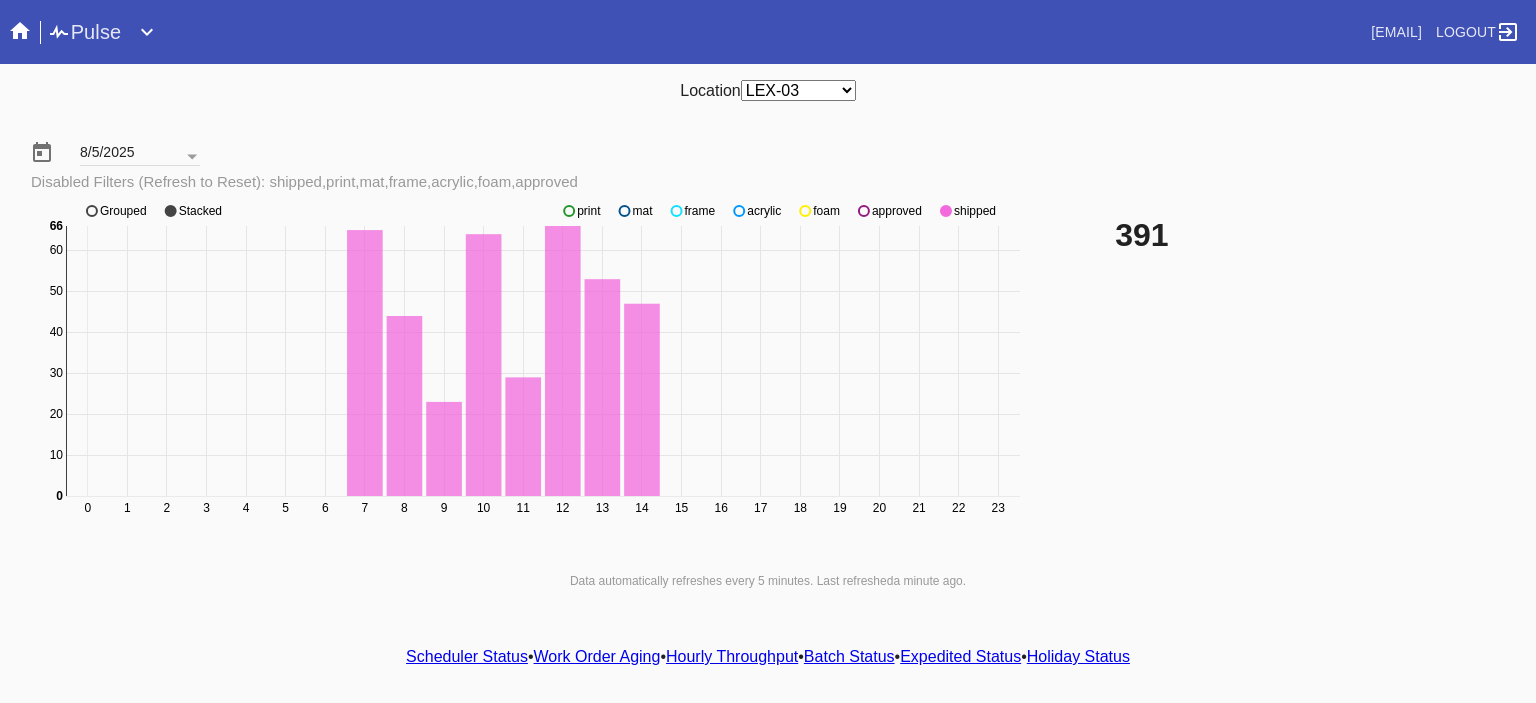 click on "0 1 2 3 4 5 6 7 8 9 10 11 12 13 14 15 16 17 18 19 20 21 22 23 0 10 20 30 40 50 60 0 66 print mat frame acrylic foam approved shipped Grouped Stacked" 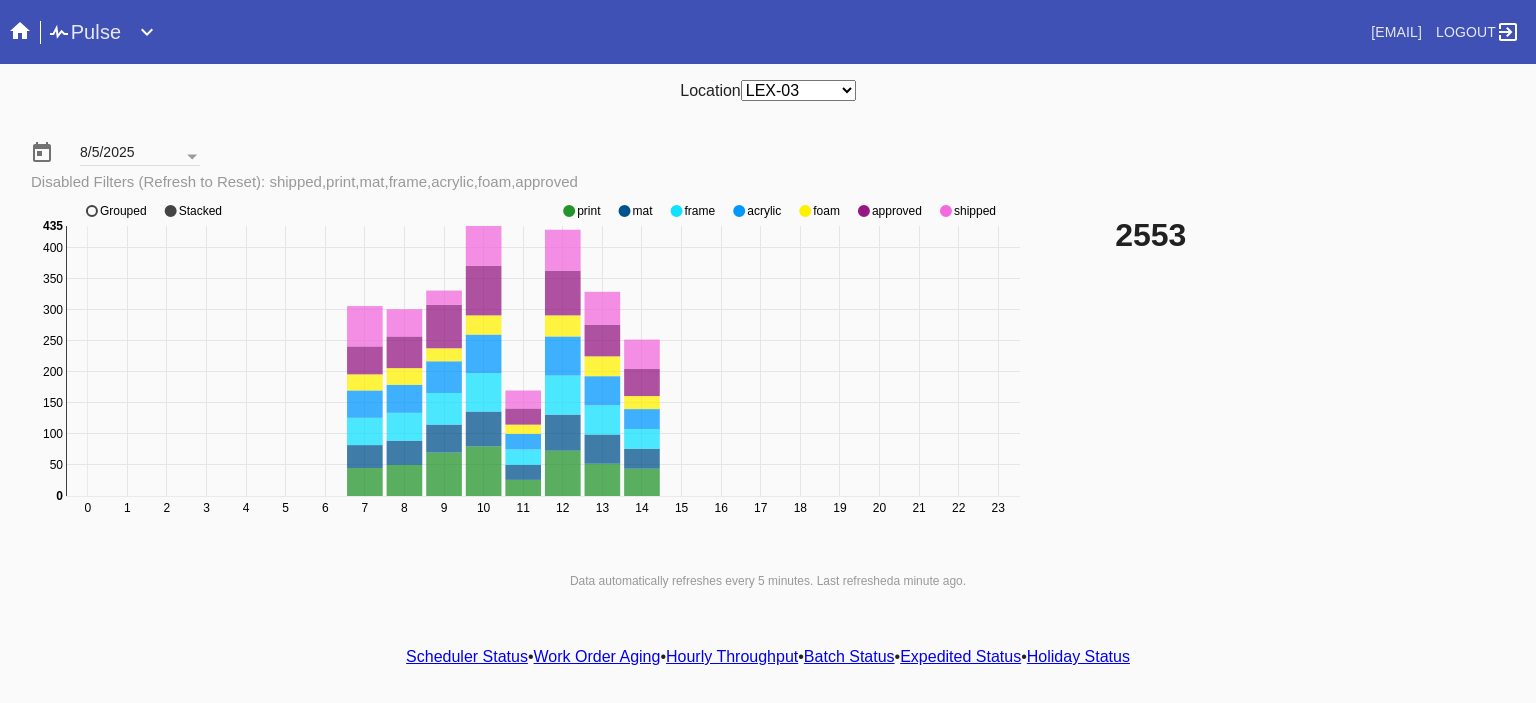 click 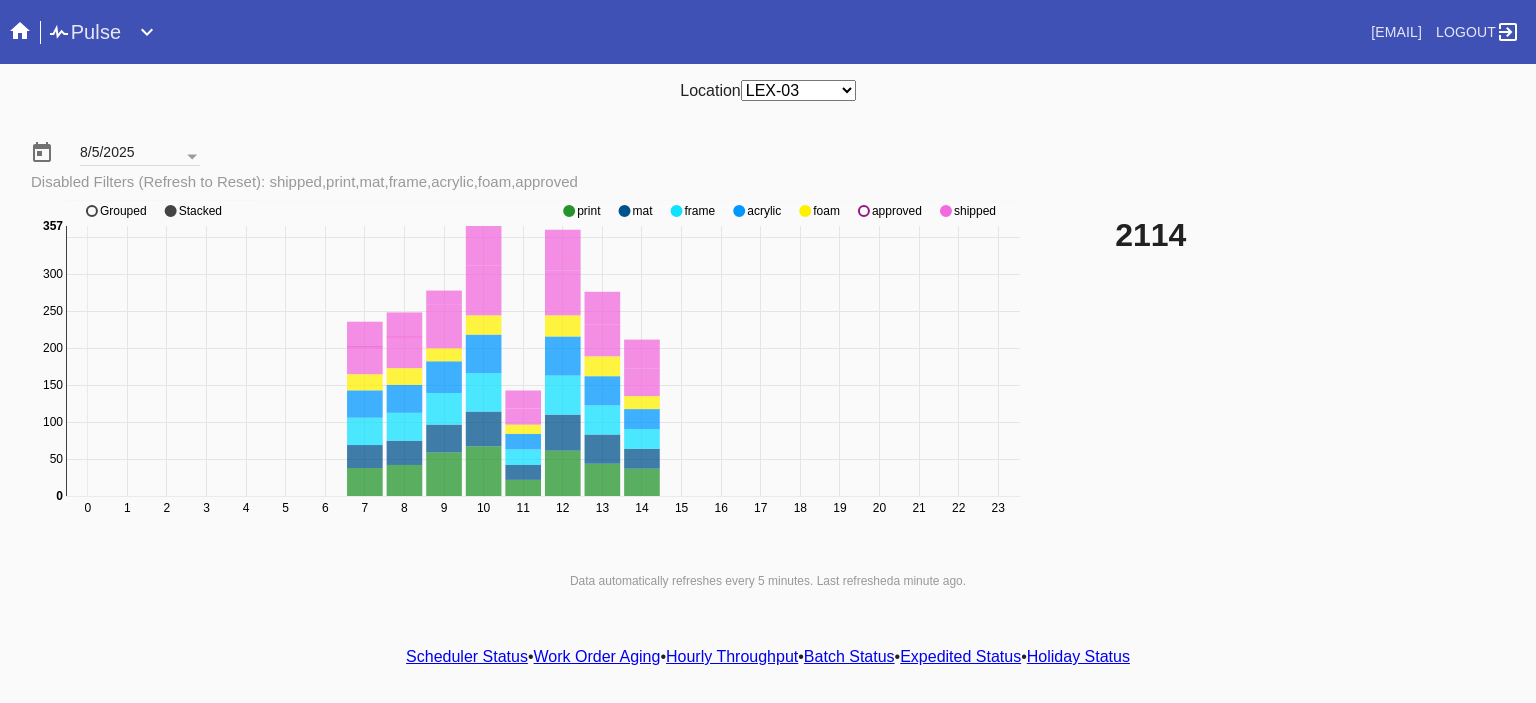 click 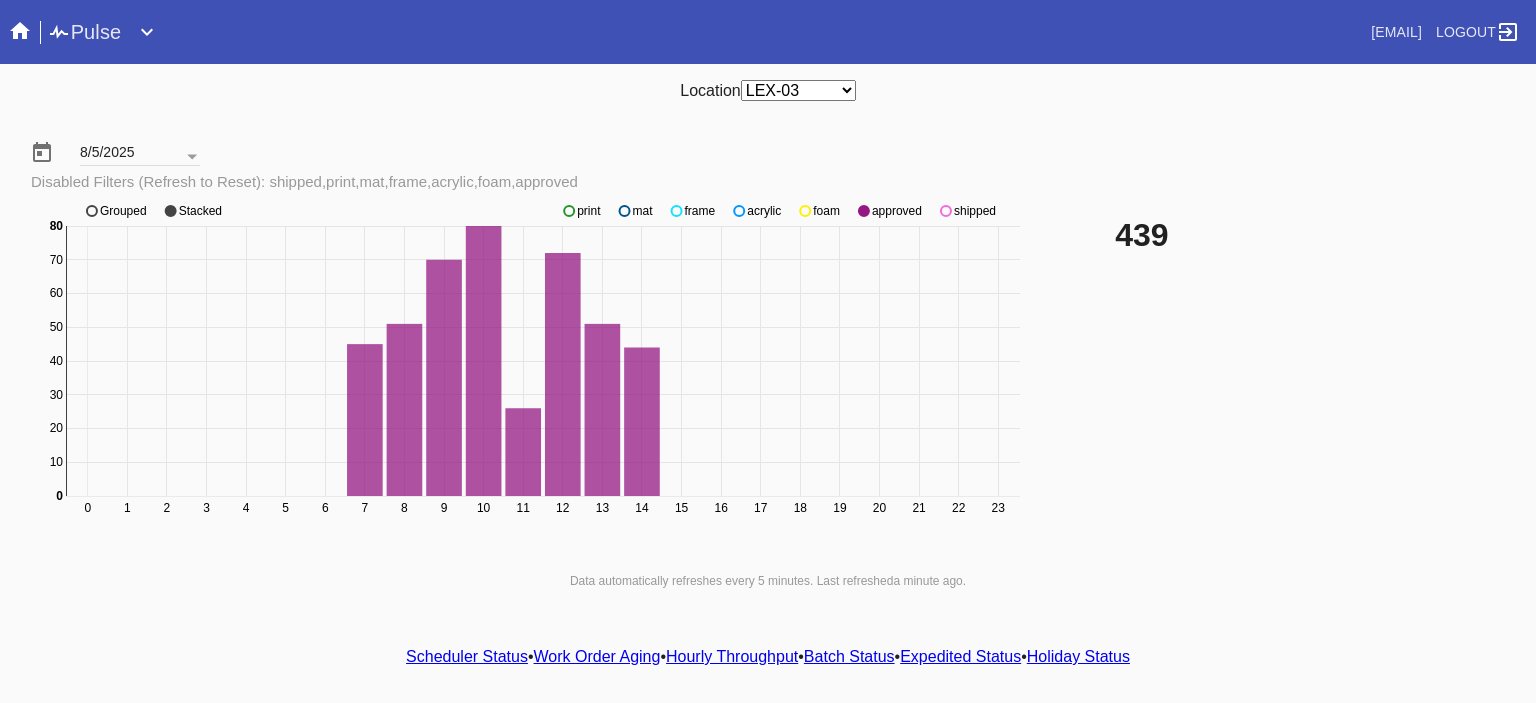 click 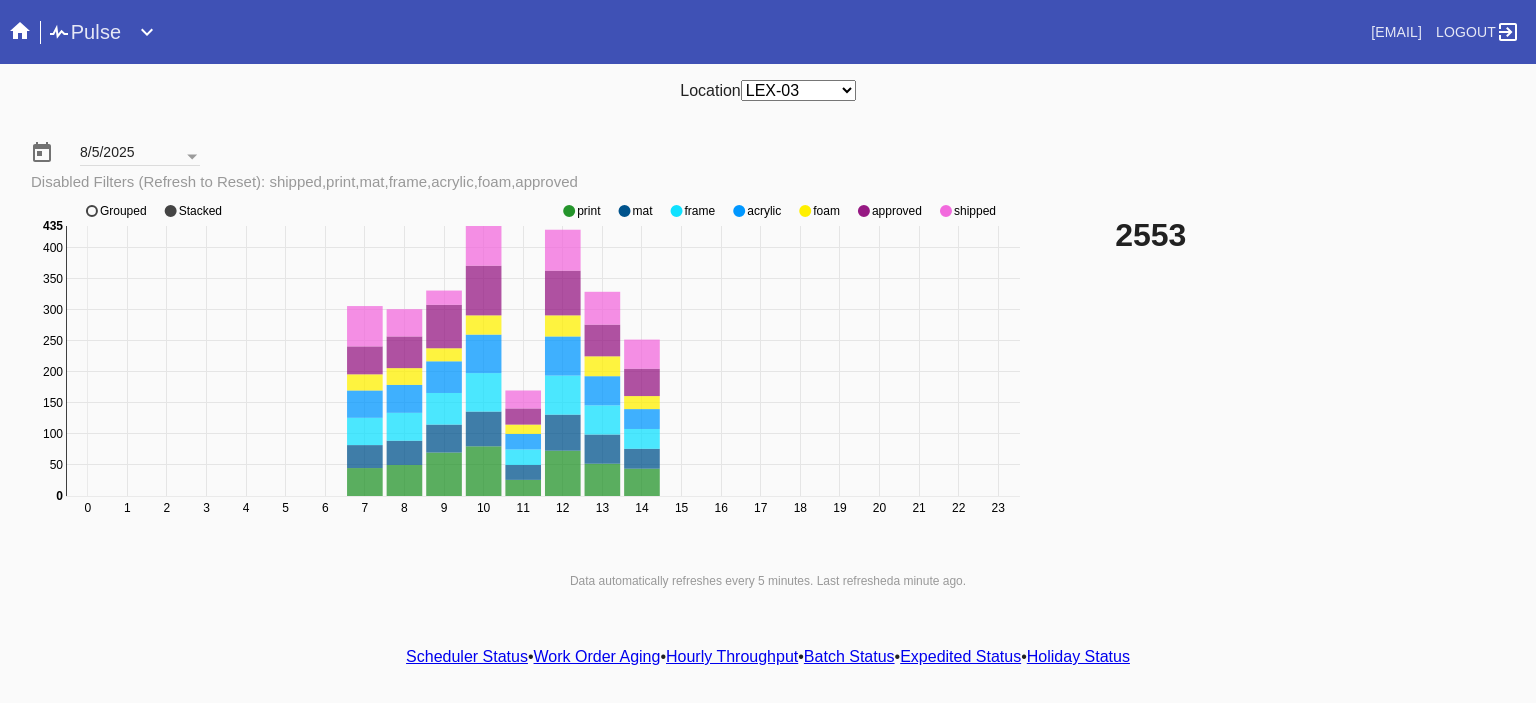 click 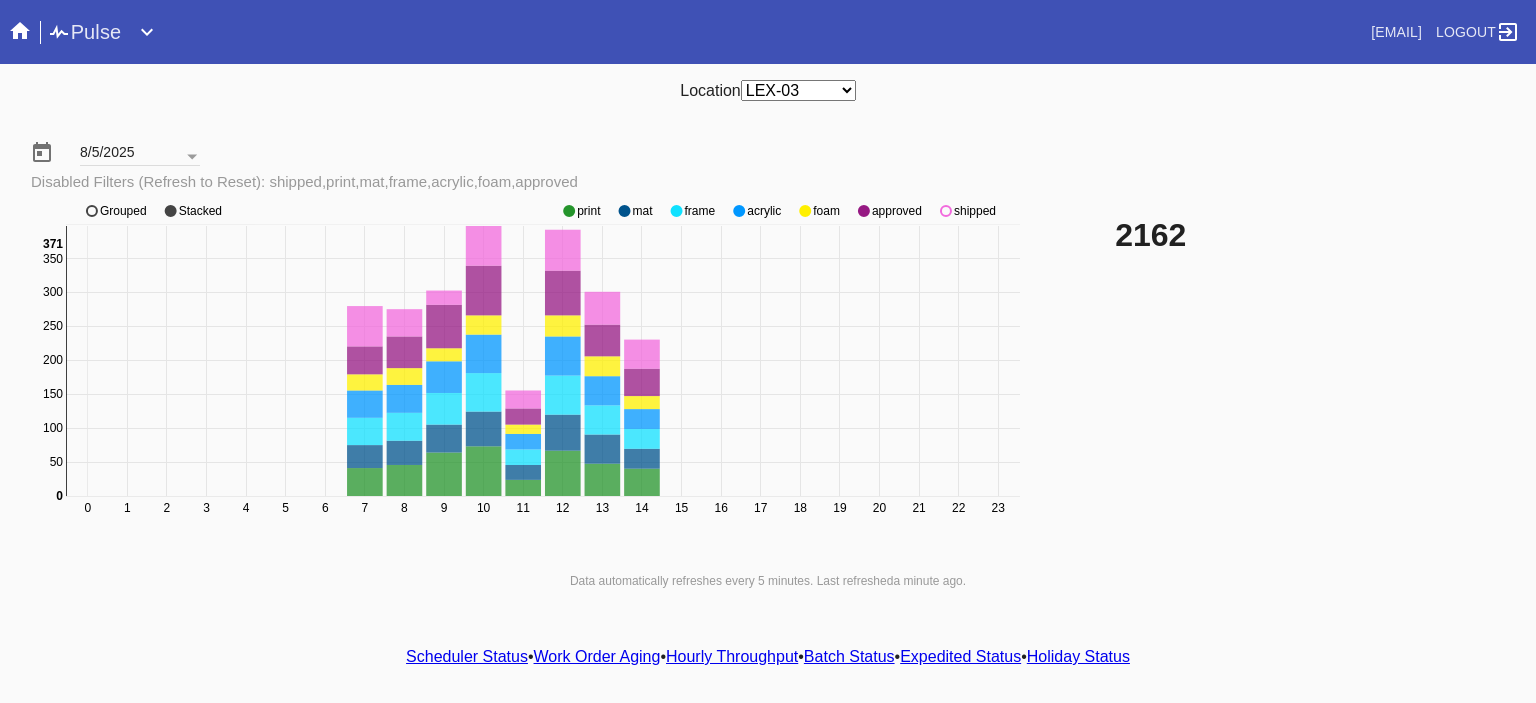 click 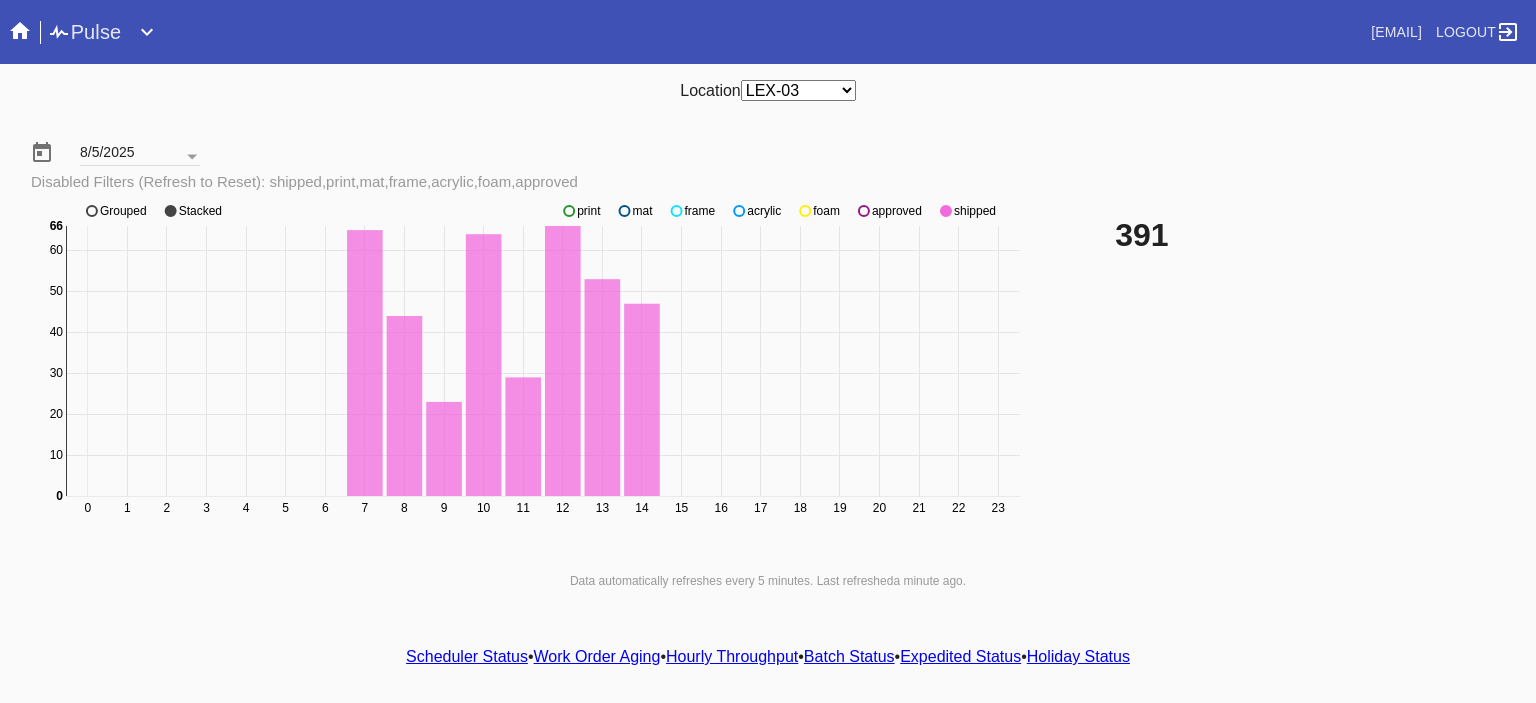 click 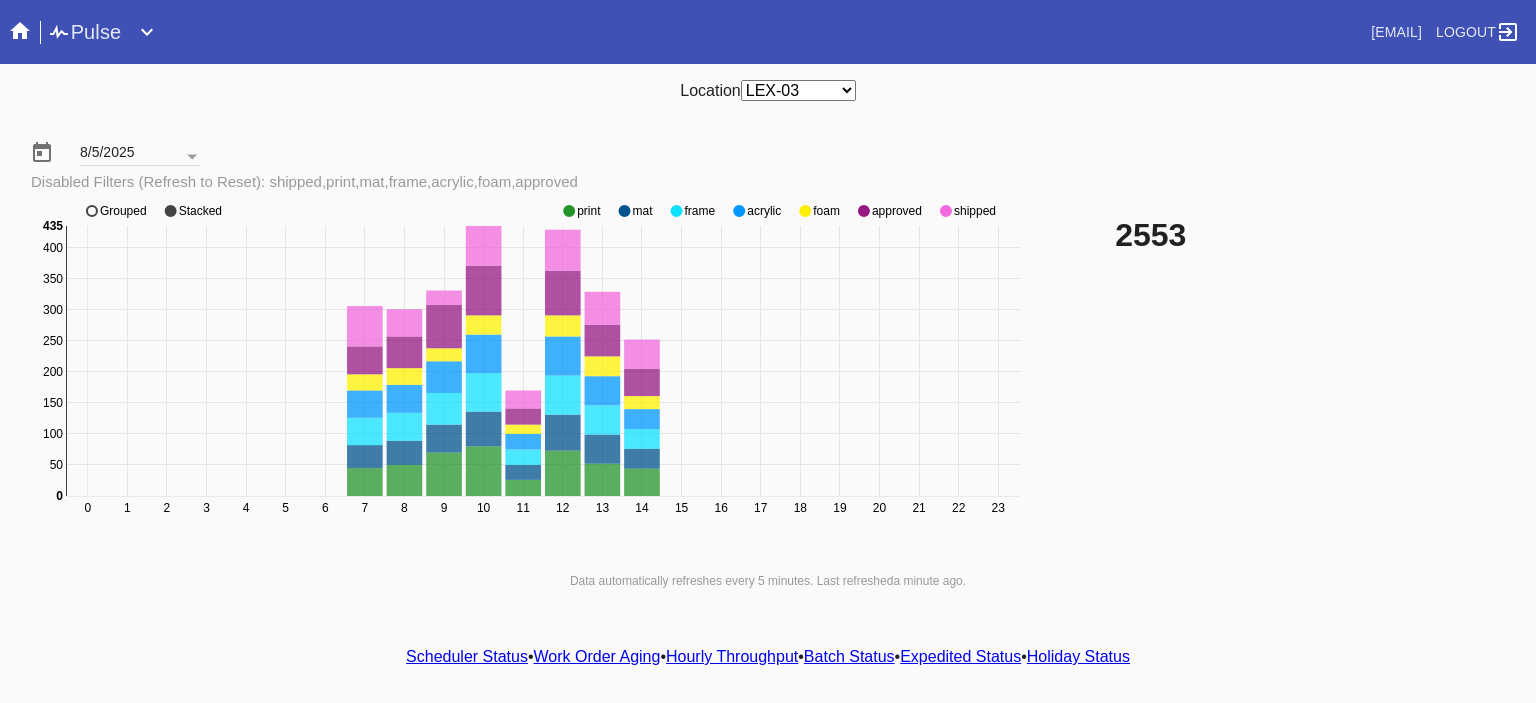 click on "Scheduler Status" at bounding box center (467, 656) 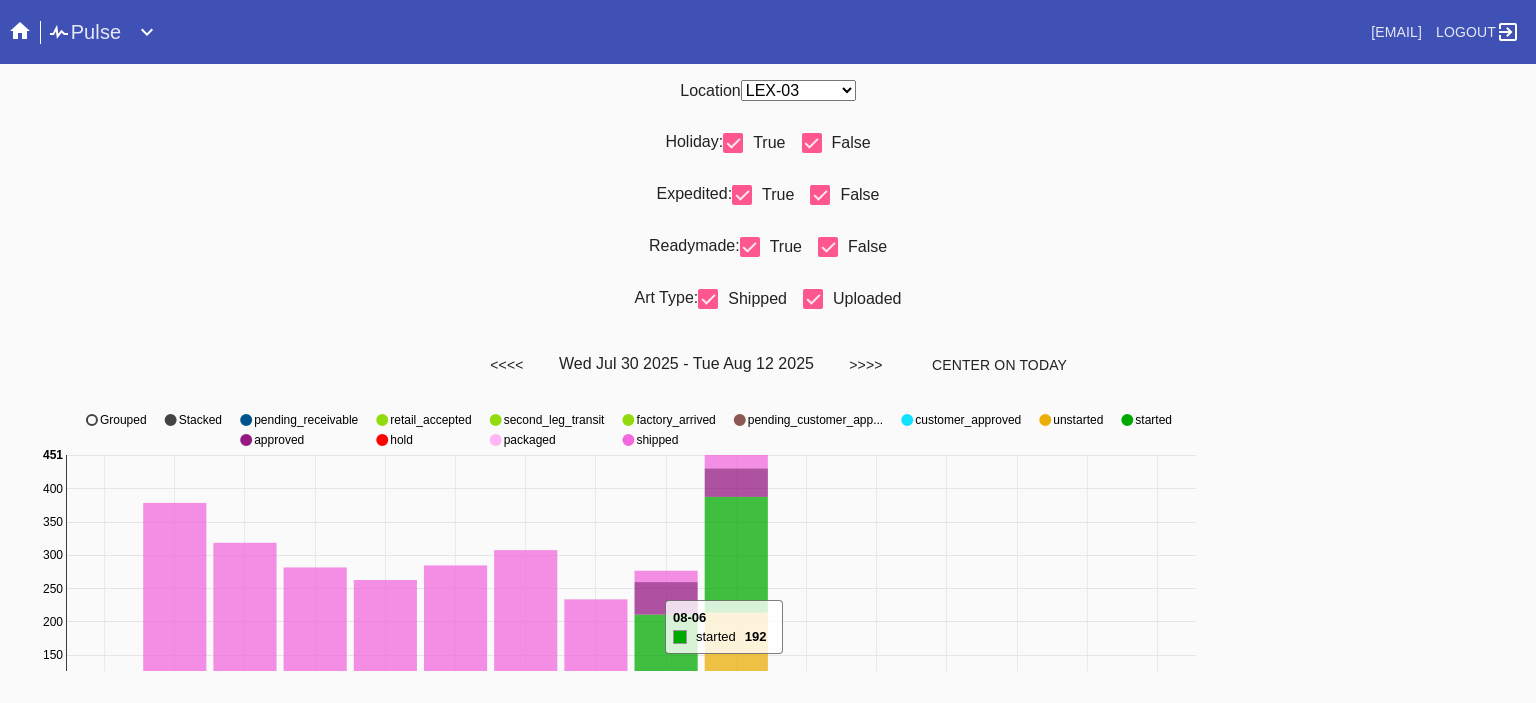 scroll, scrollTop: 936, scrollLeft: 0, axis: vertical 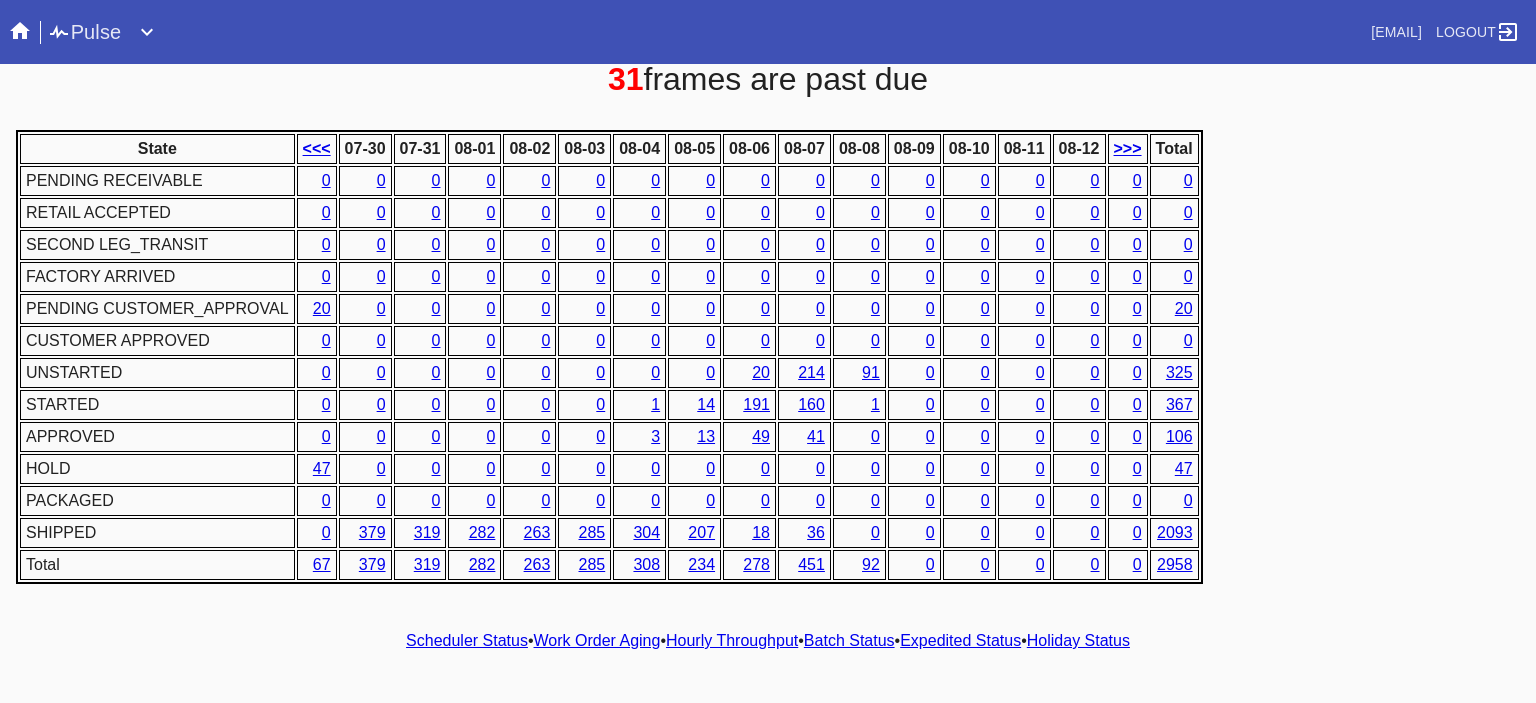 click on "Hourly Throughput" at bounding box center (732, 640) 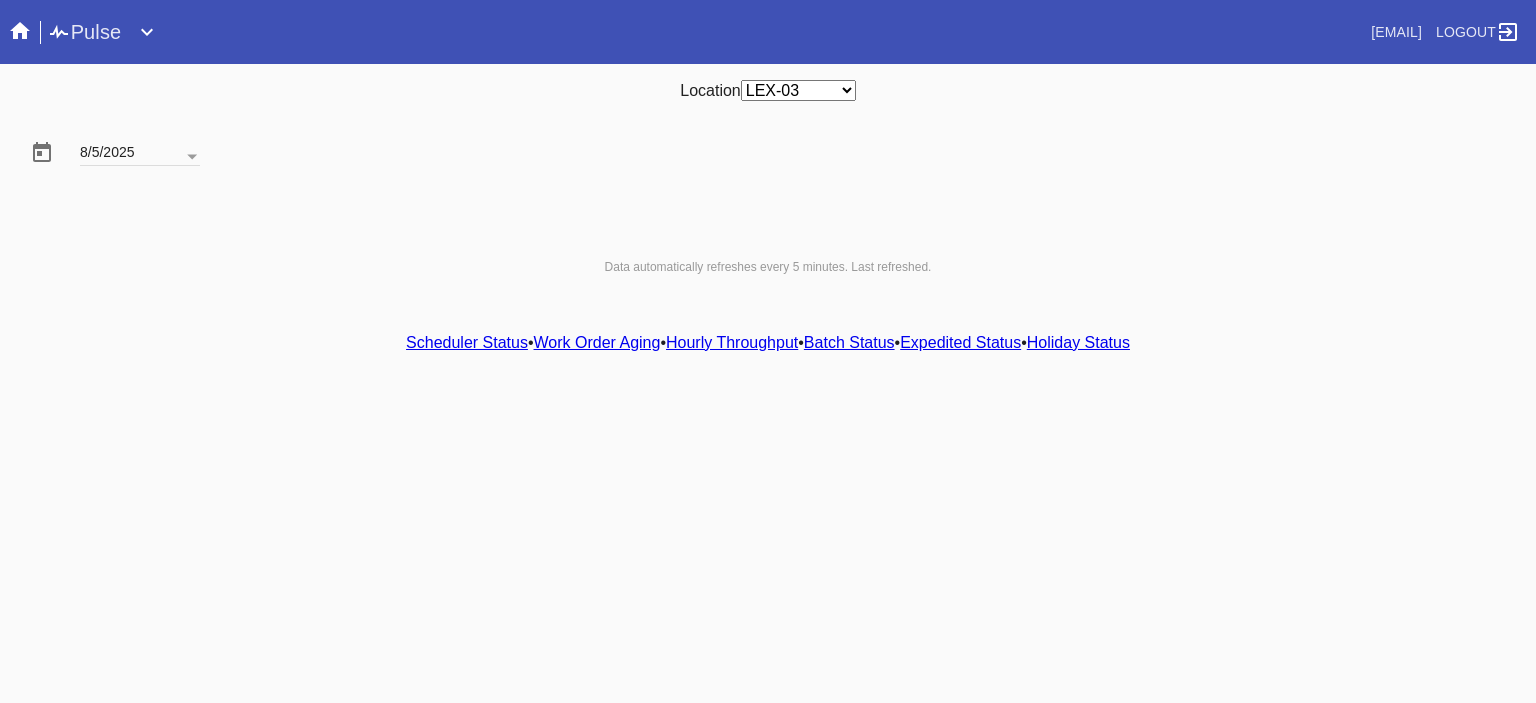 scroll, scrollTop: 0, scrollLeft: 0, axis: both 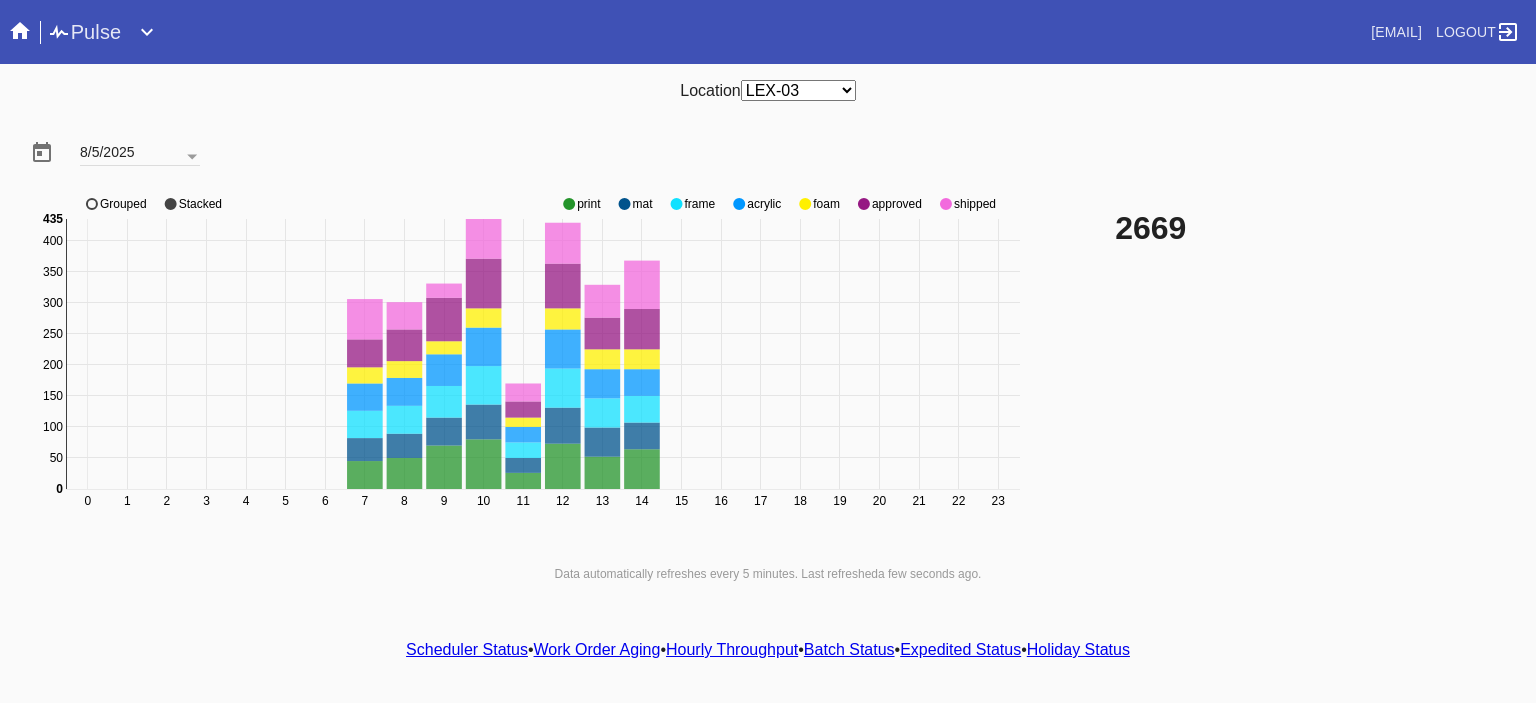 click on "0 1 2 3 4 5 6 7 8 9 10 11 12 13 14 15 16 17 18 19 20 21 22 23 0 50 100 150 200 250 300 350 400 0 435 print mat frame acrylic foam approved shipped Grouped Stacked" 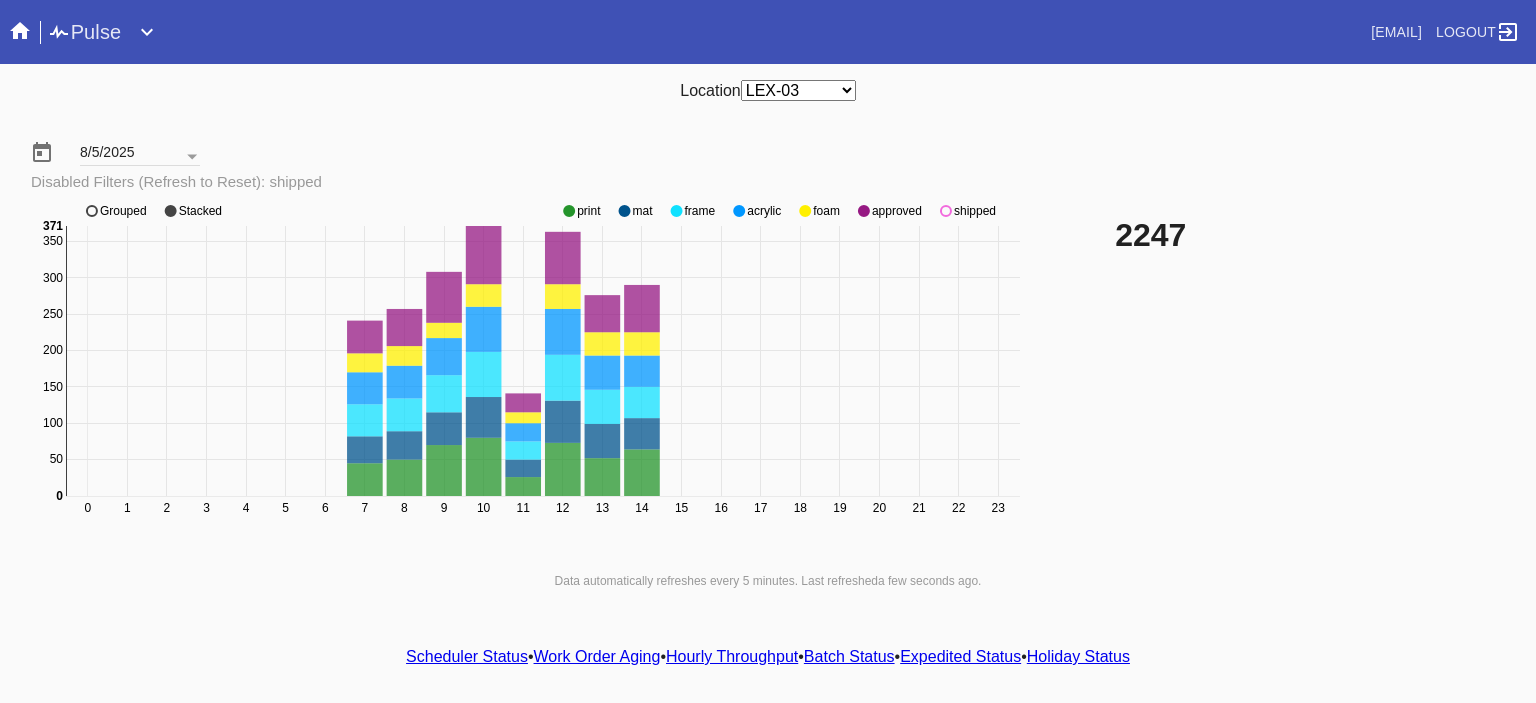 click on "shipped" 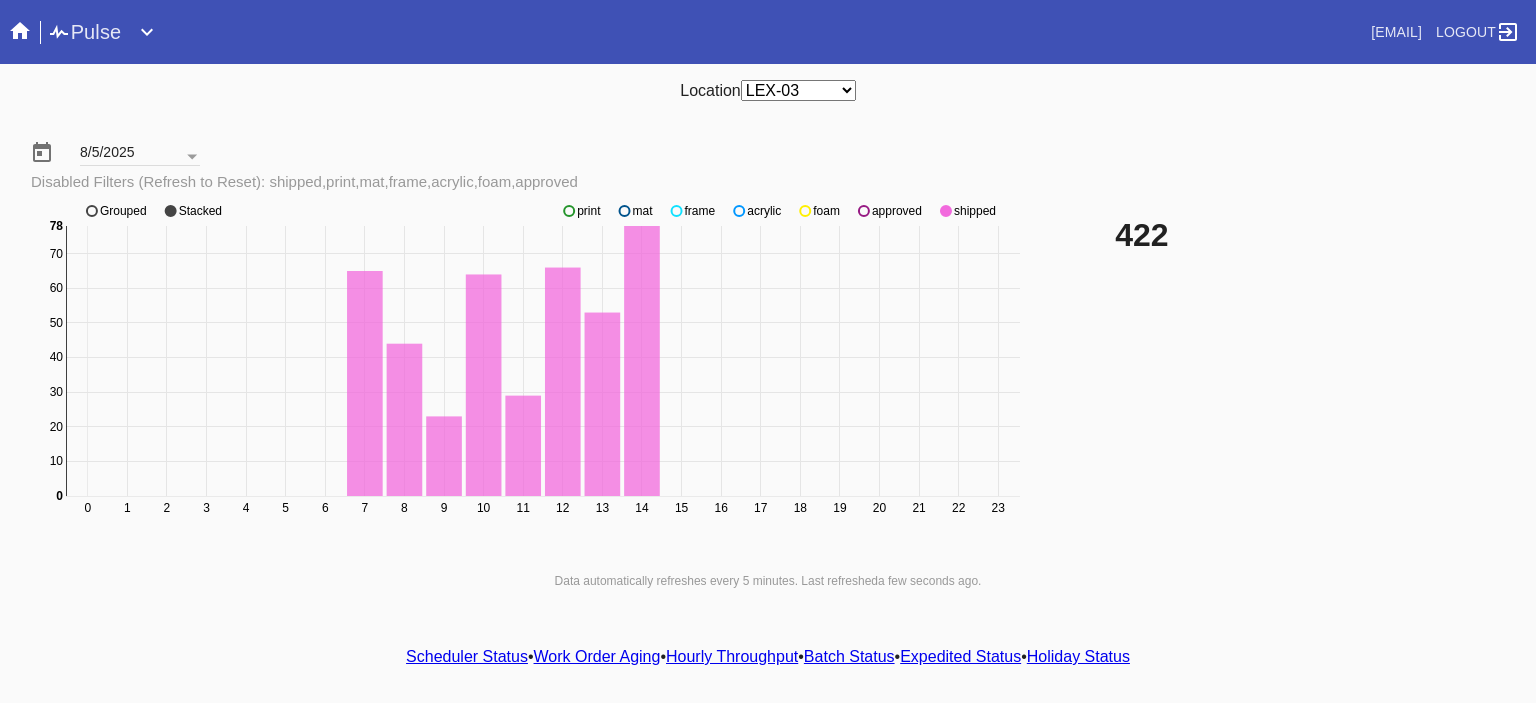 click on "shipped" 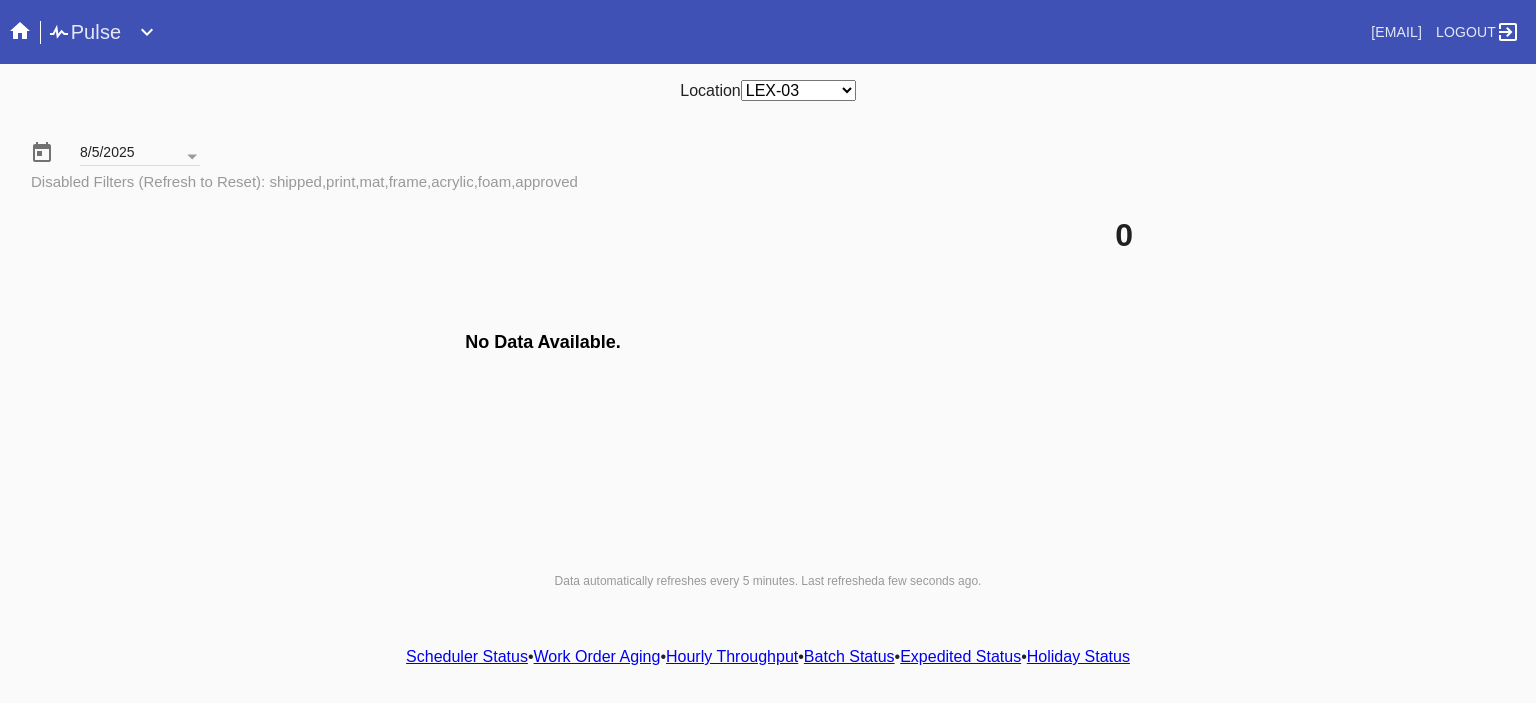 click on "Scheduler Status" at bounding box center [467, 656] 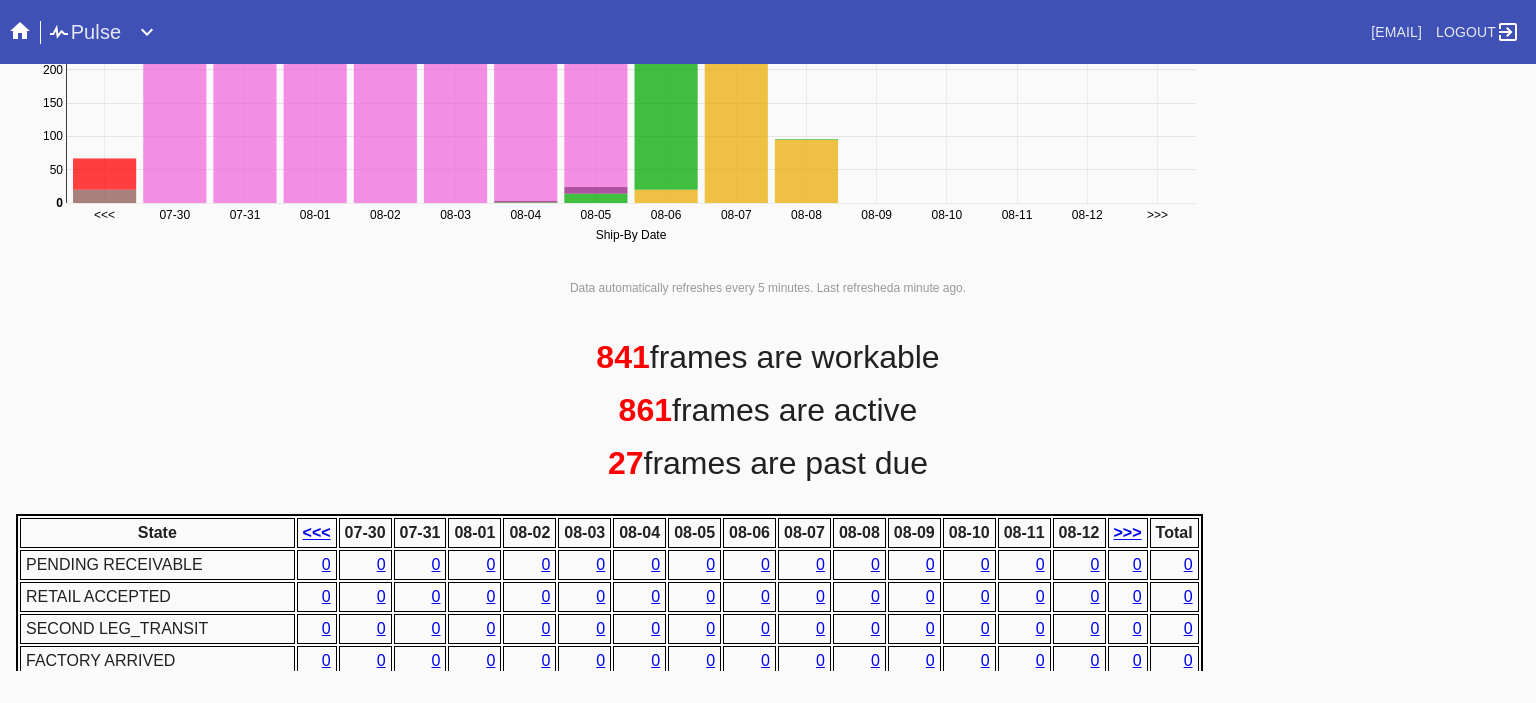 scroll, scrollTop: 936, scrollLeft: 0, axis: vertical 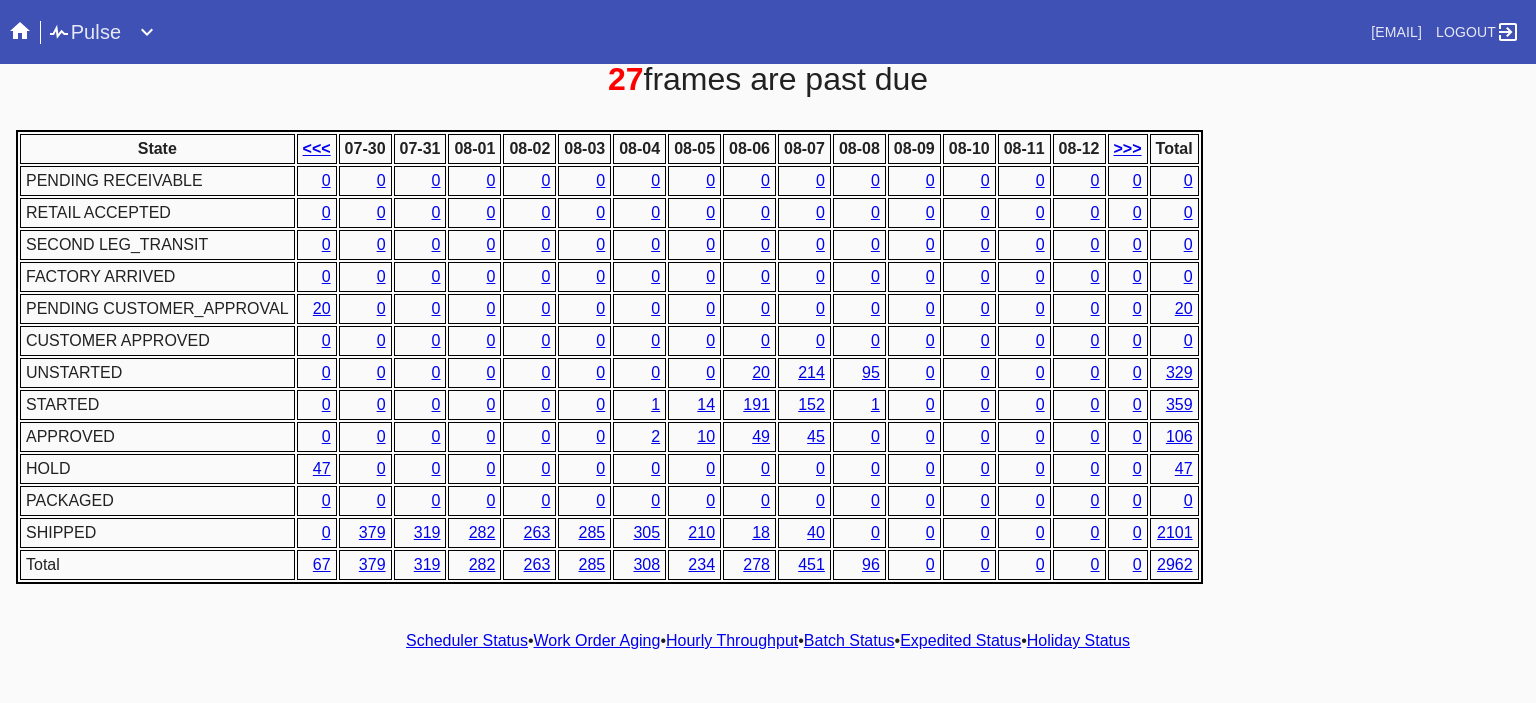 click on "Hourly Throughput" at bounding box center [732, 640] 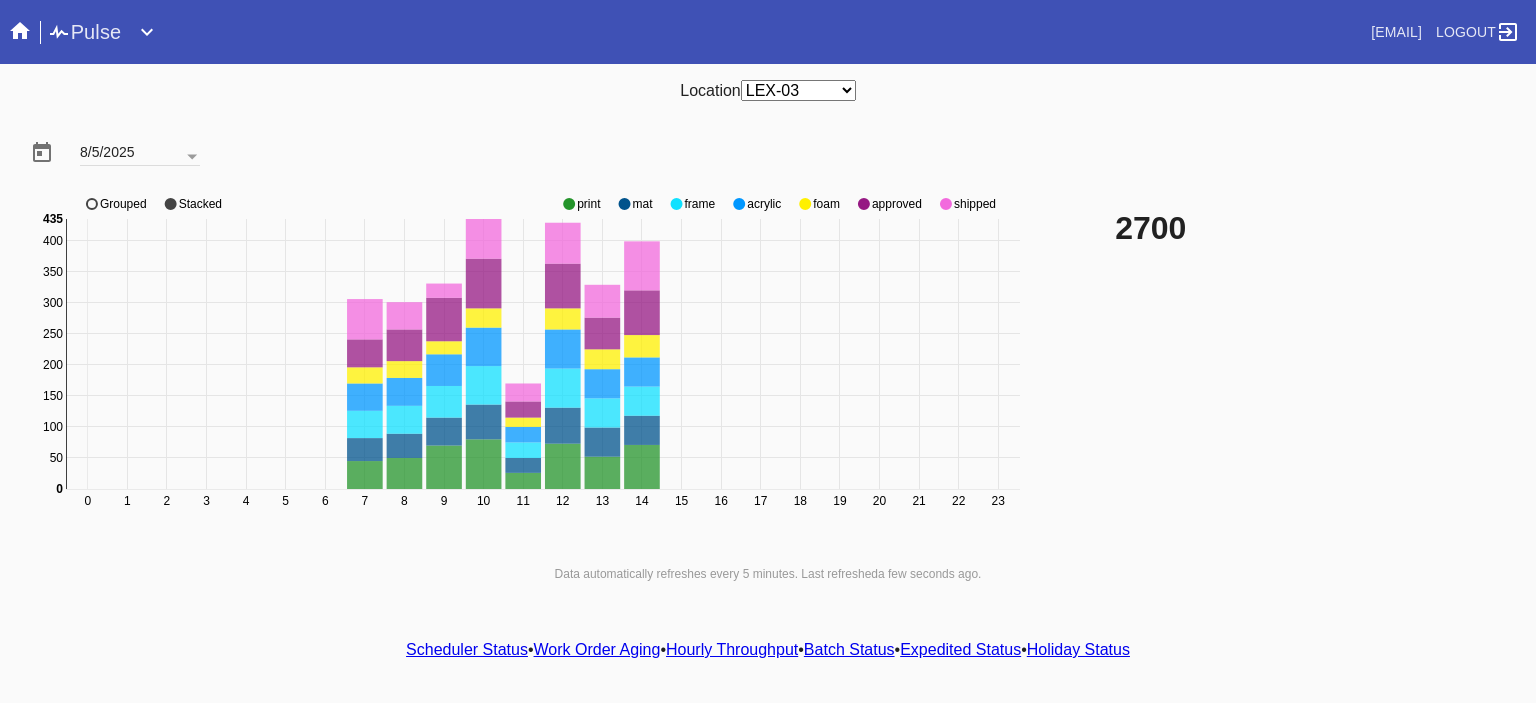 click 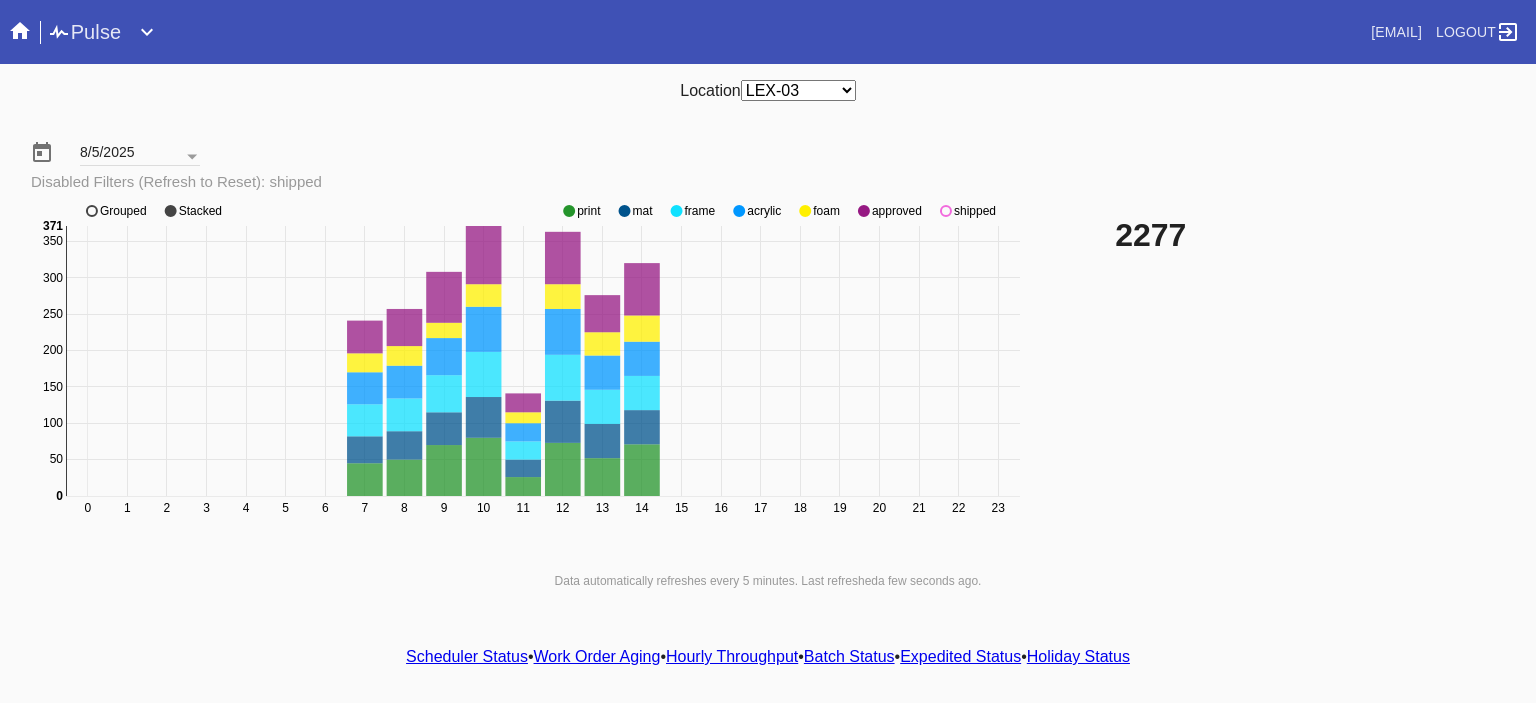 drag, startPoint x: 946, startPoint y: 205, endPoint x: 940, endPoint y: 219, distance: 15.231546 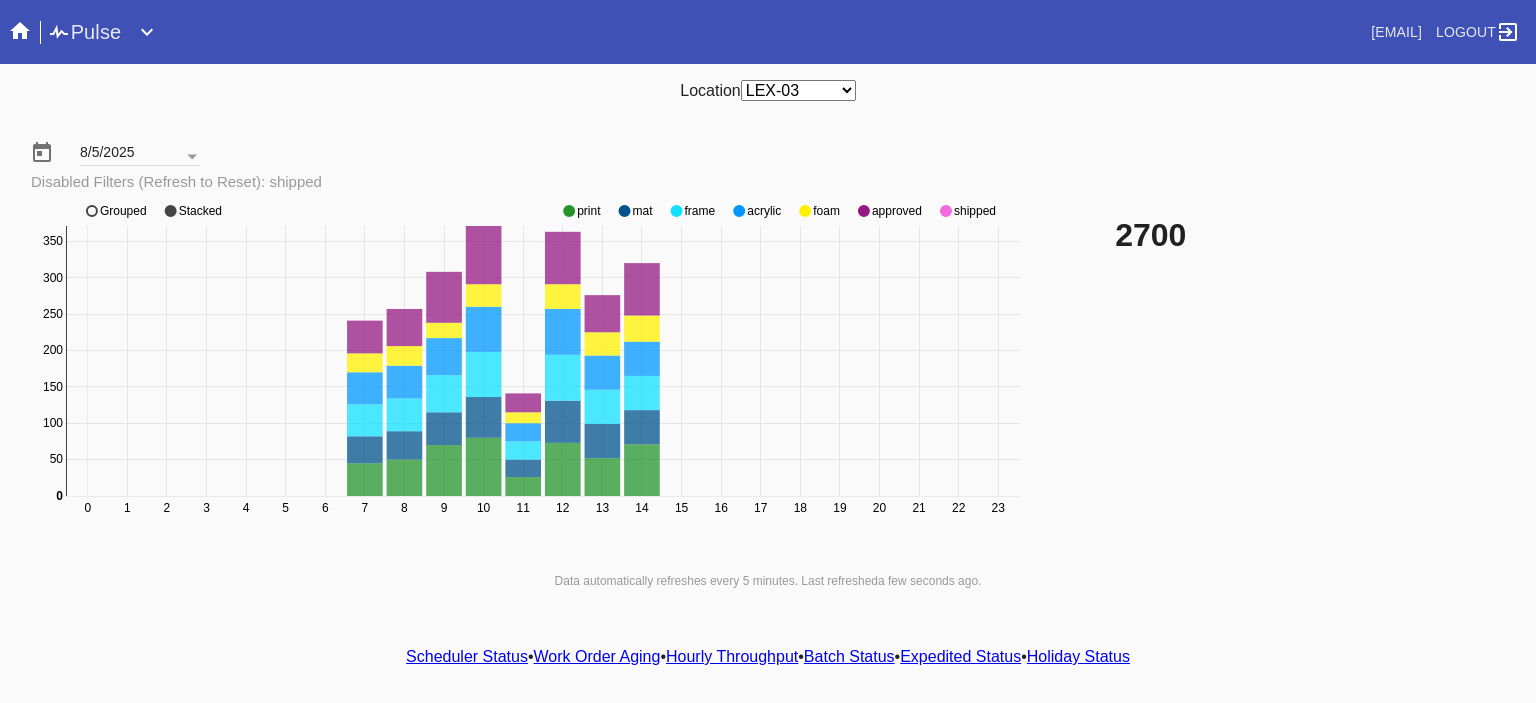 click 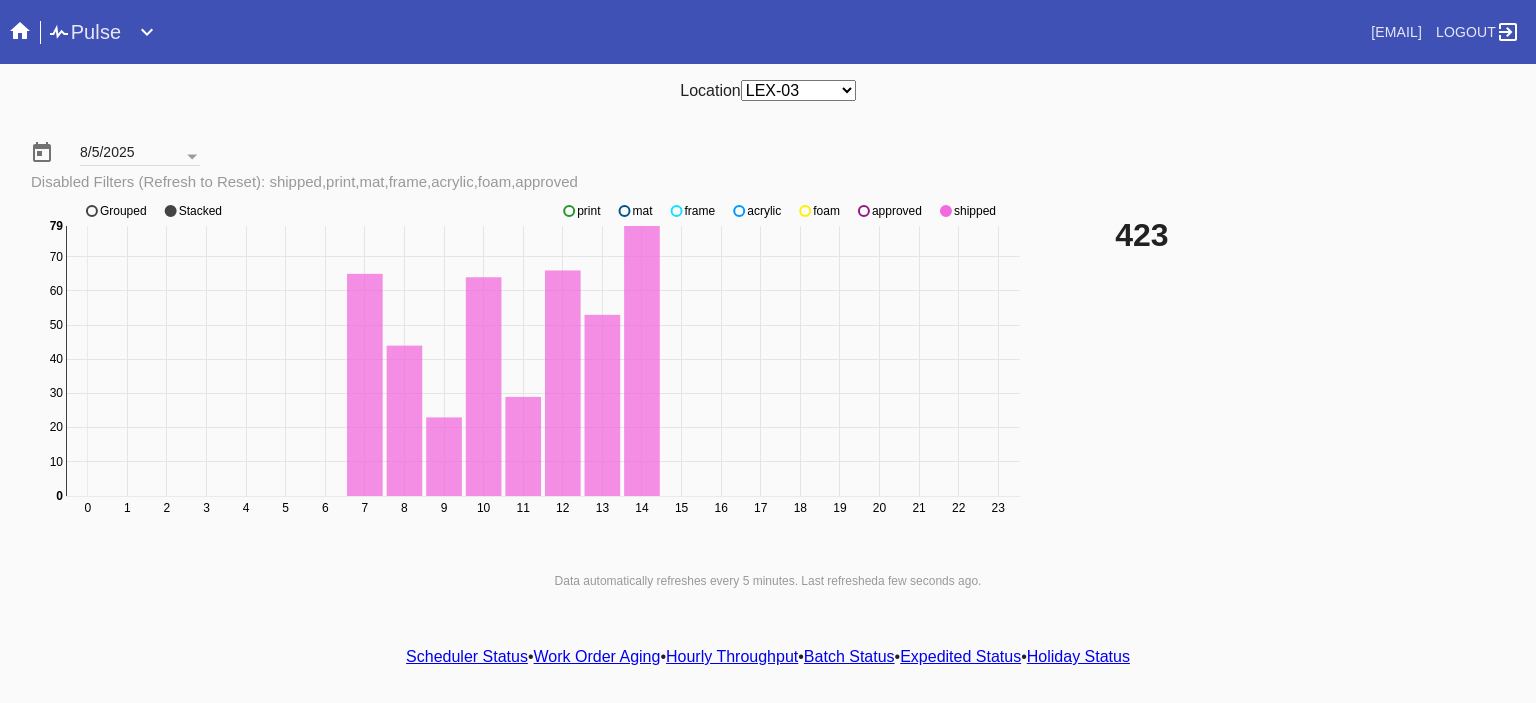 click 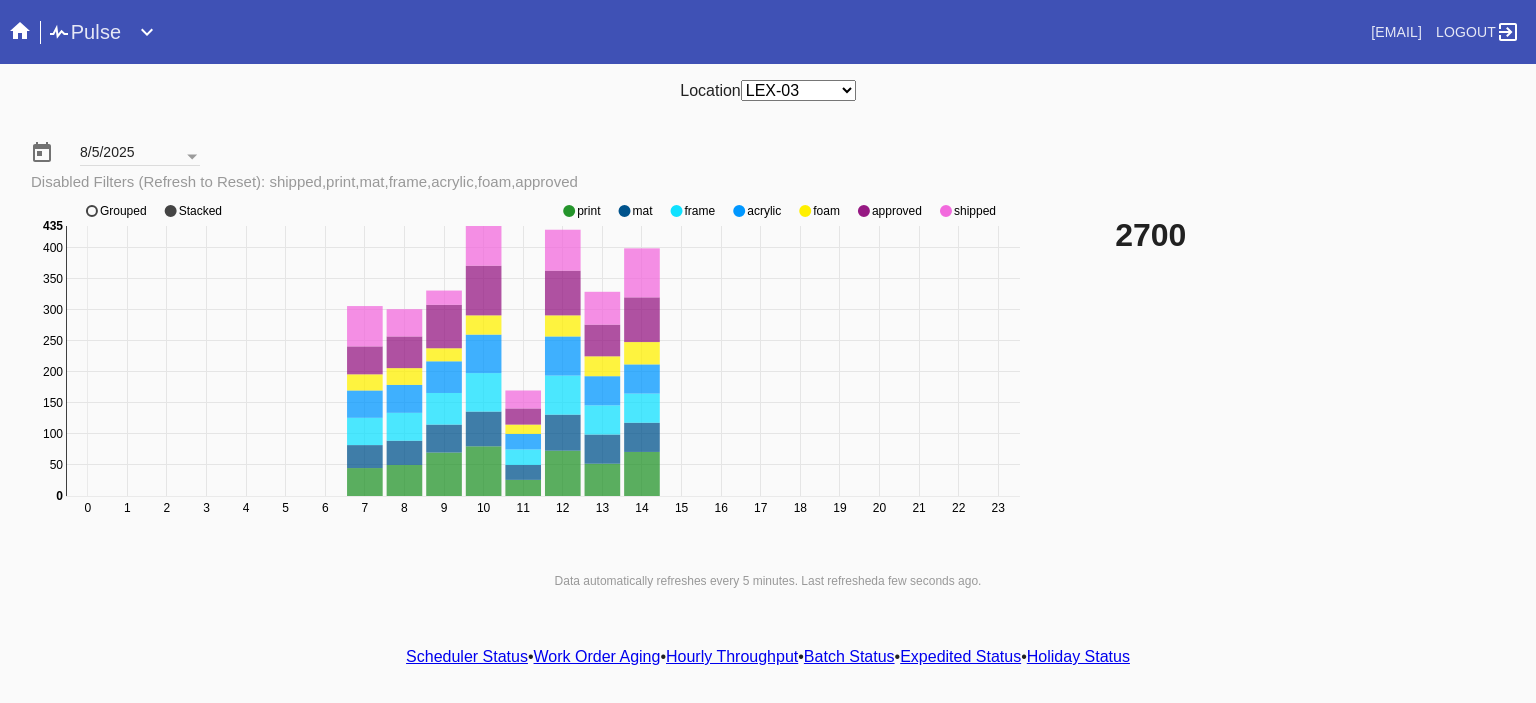 scroll, scrollTop: 27, scrollLeft: 0, axis: vertical 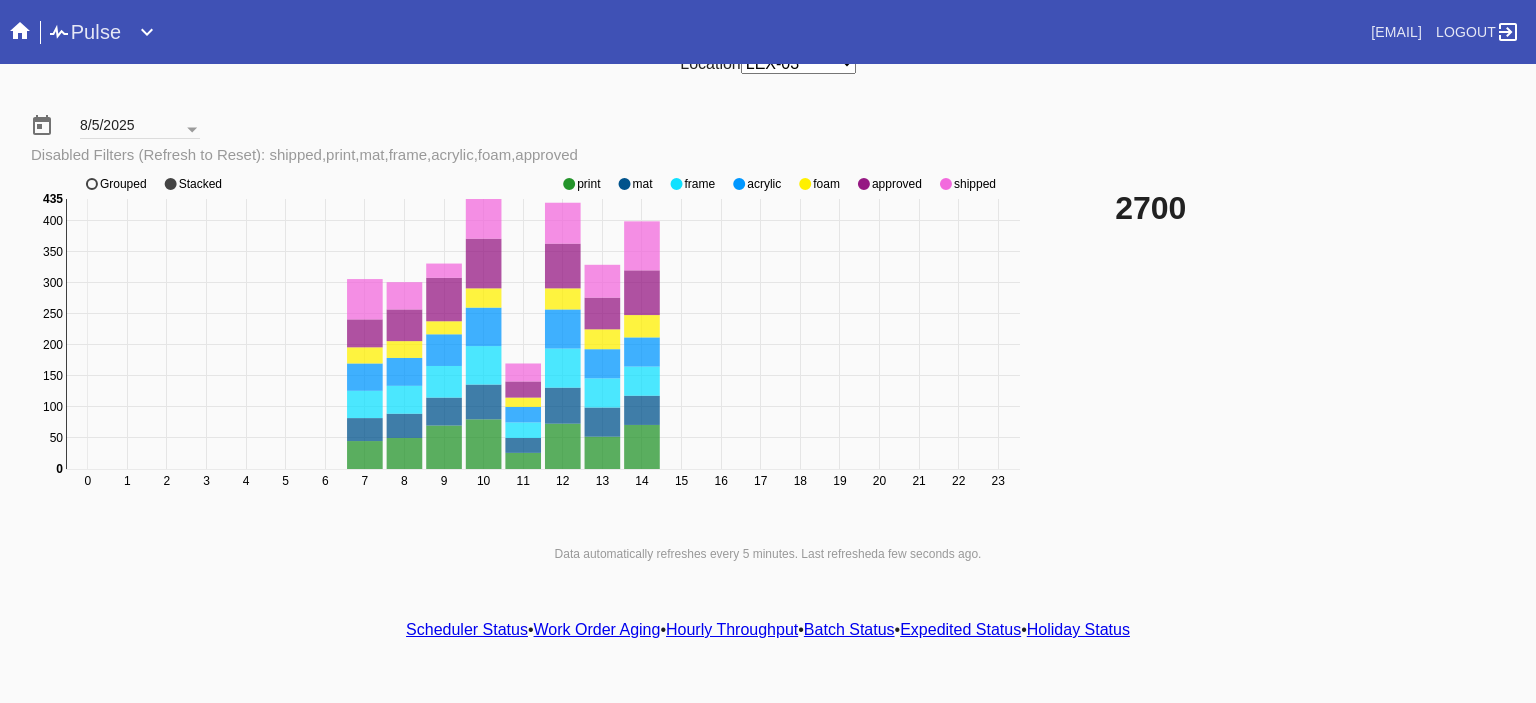 click on "Scheduler Status" at bounding box center (467, 629) 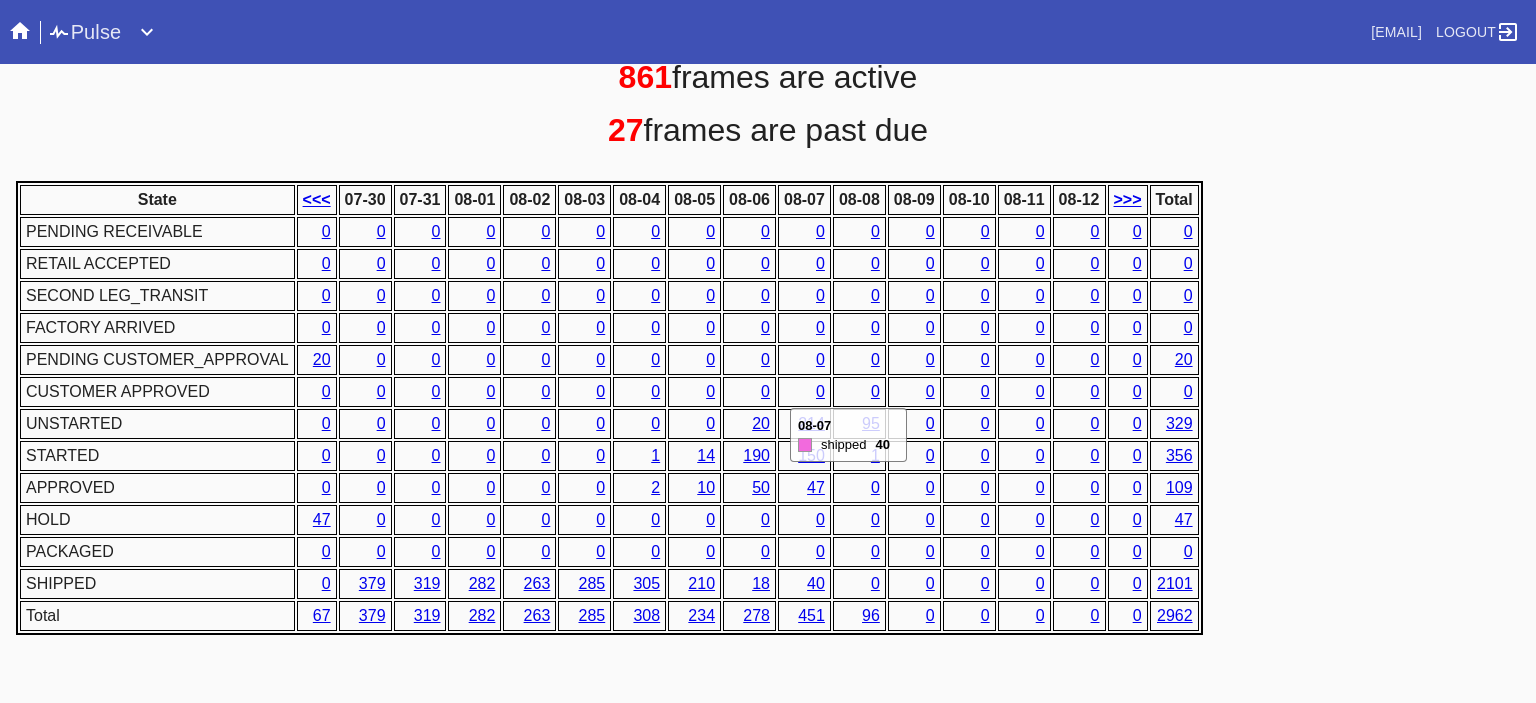 scroll, scrollTop: 936, scrollLeft: 0, axis: vertical 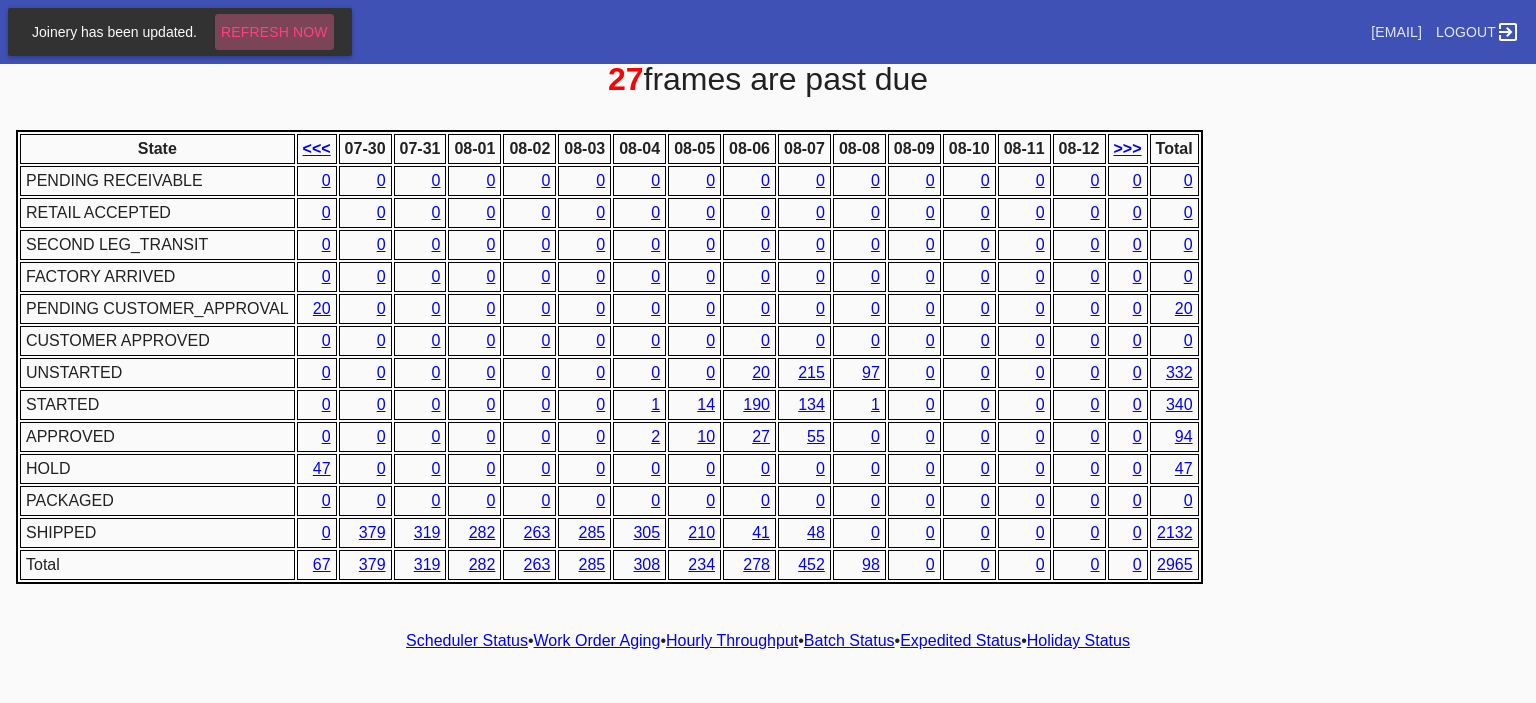 click on "Refresh Now" at bounding box center [274, 32] 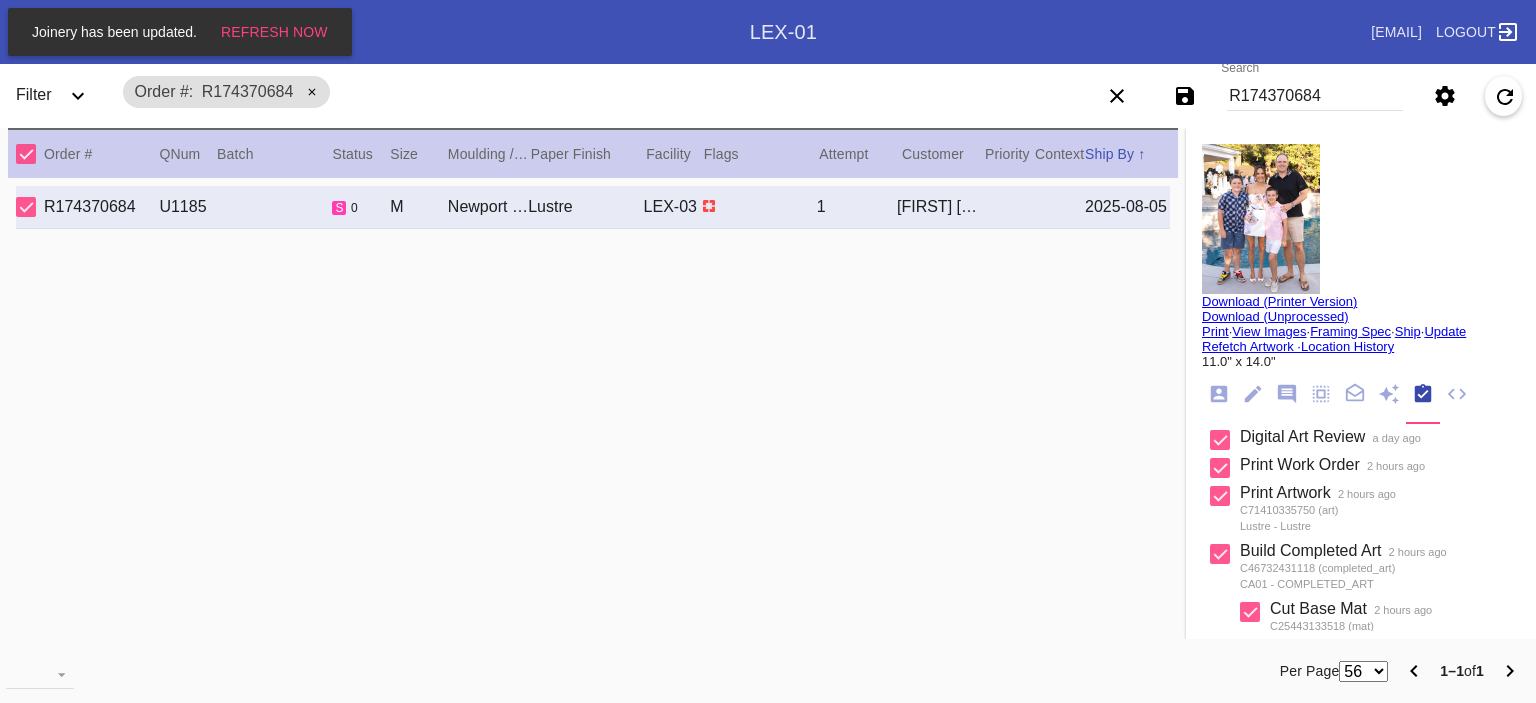 scroll, scrollTop: 0, scrollLeft: 0, axis: both 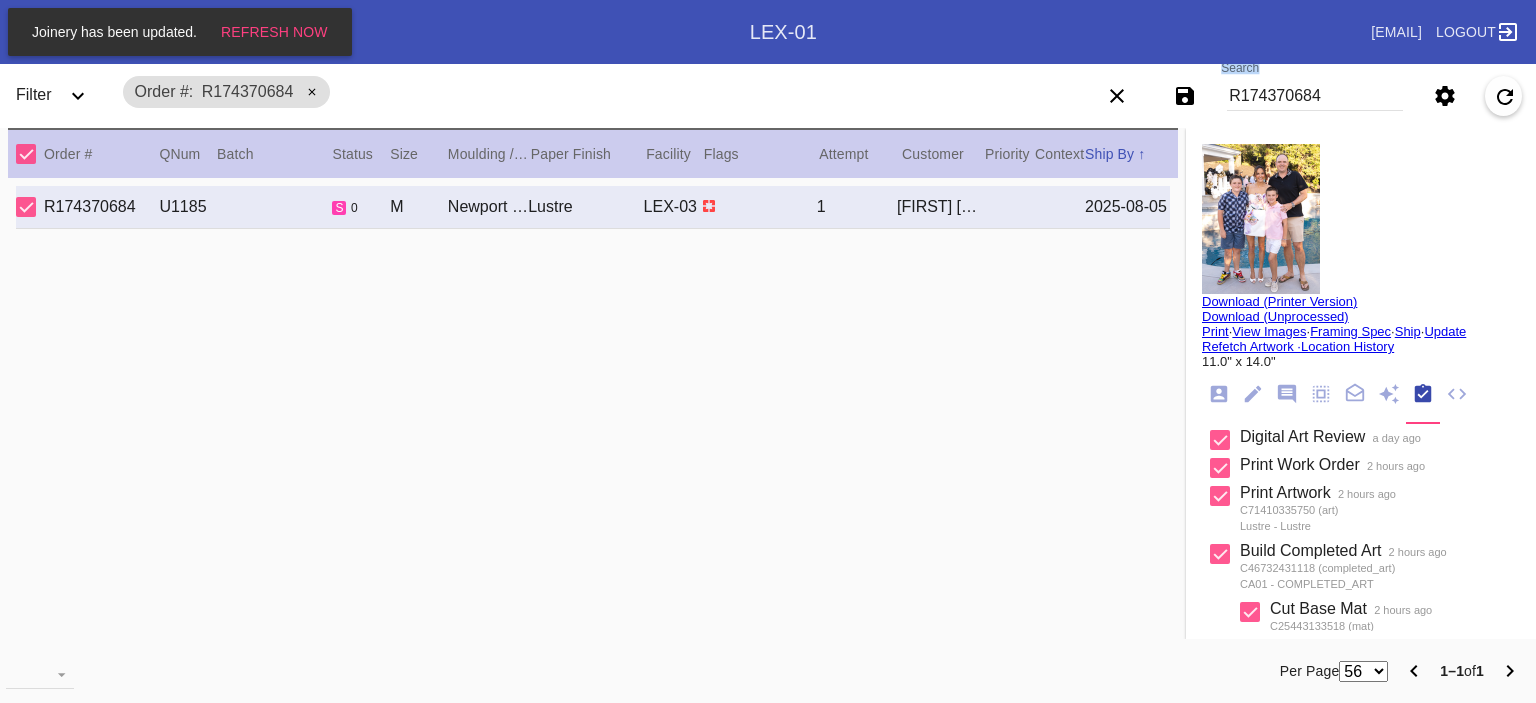 click on "Search R174370684" at bounding box center (1315, 96) 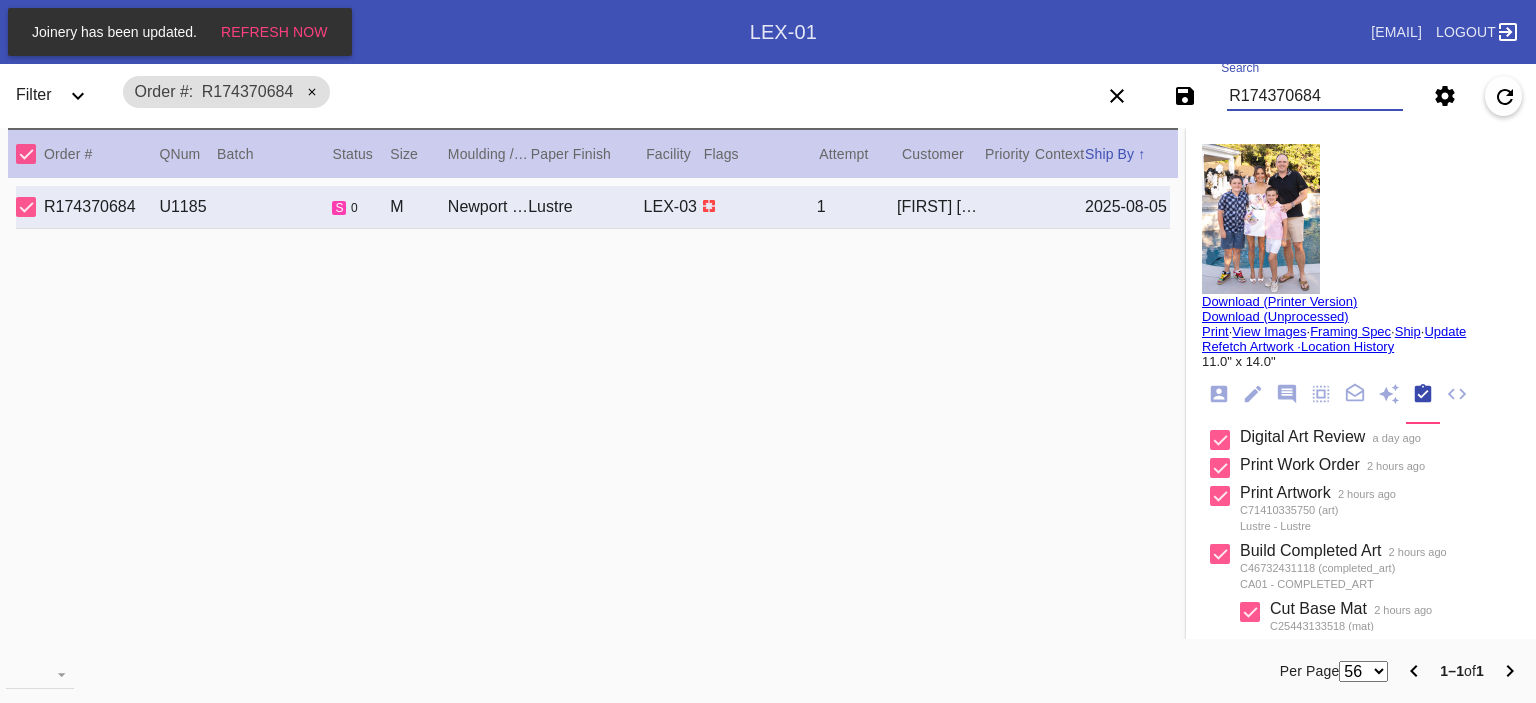 click on "R174370684" at bounding box center [1315, 96] 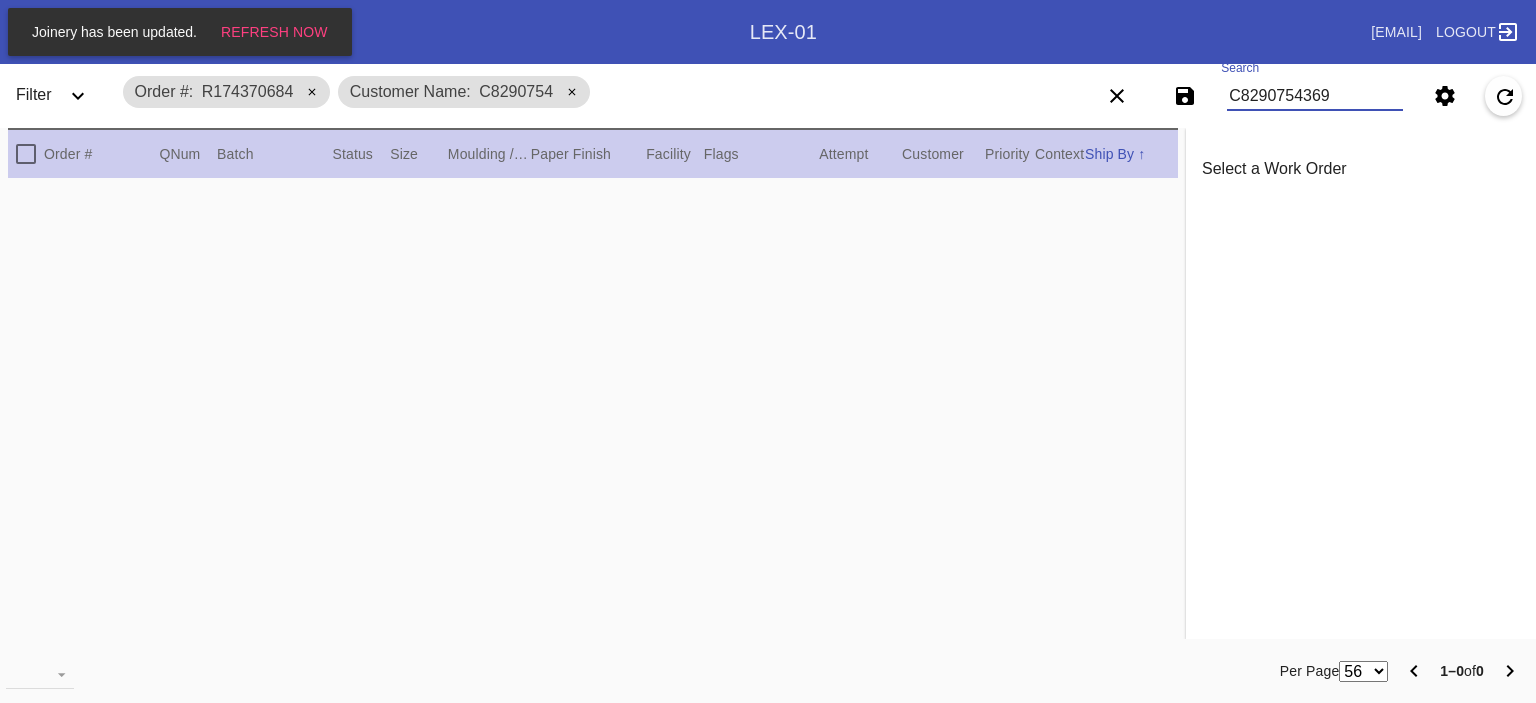 type on "C82907543697" 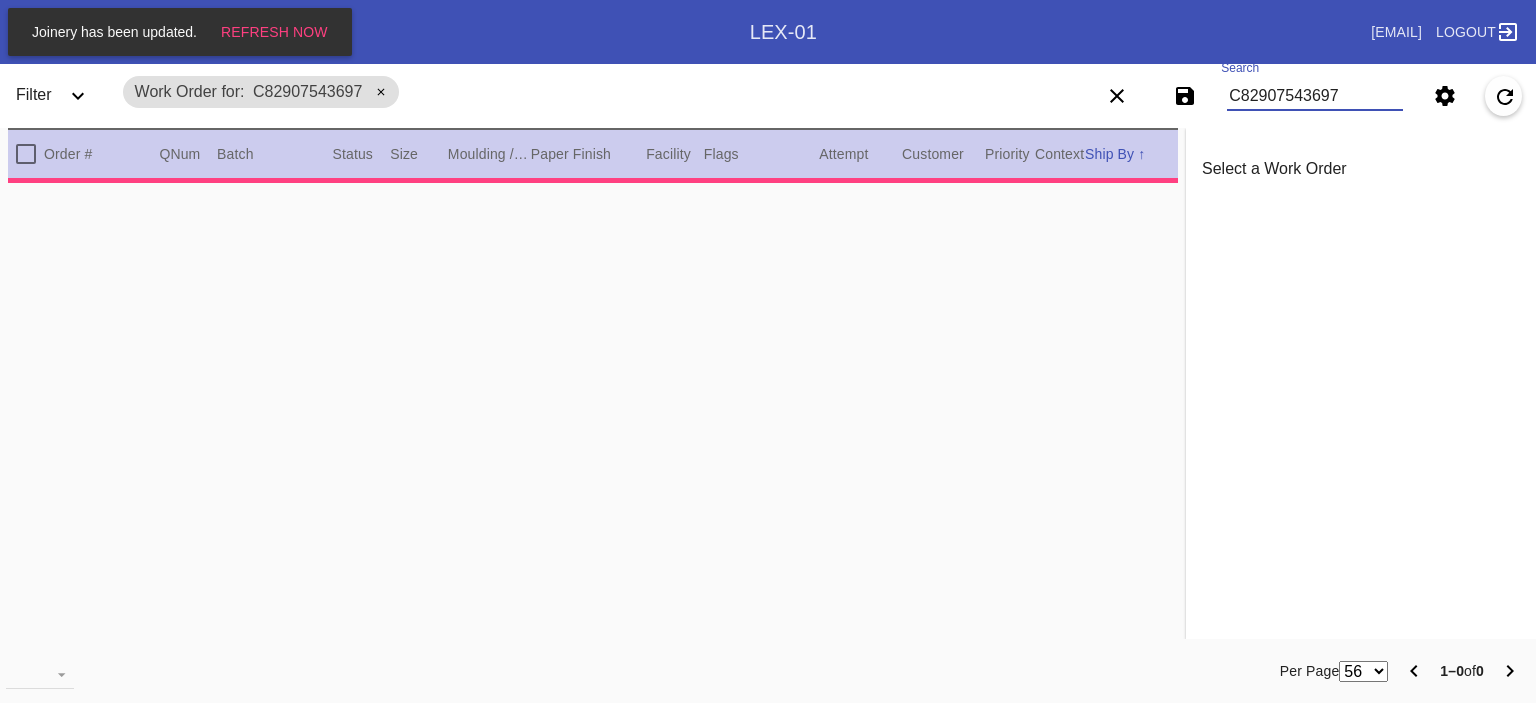 type on "3.0" 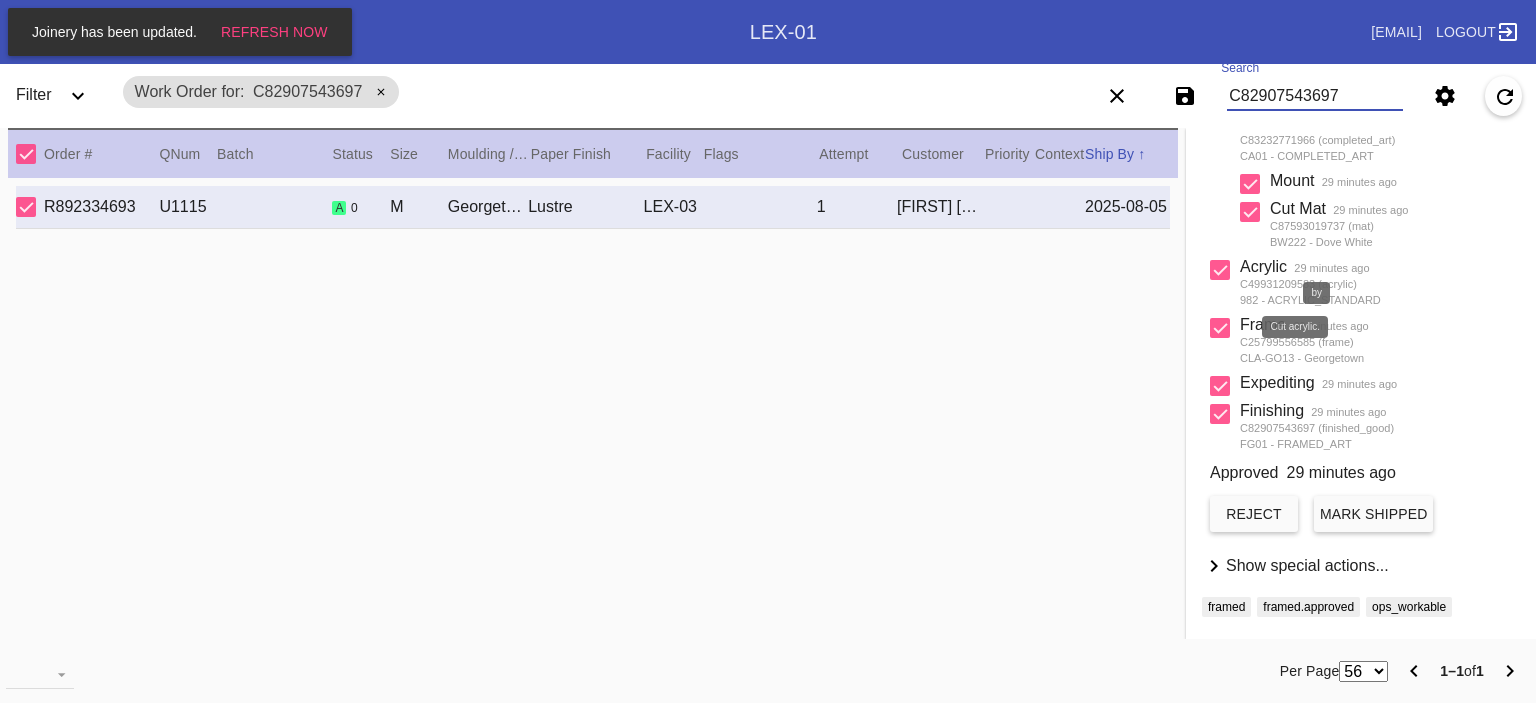 scroll, scrollTop: 0, scrollLeft: 0, axis: both 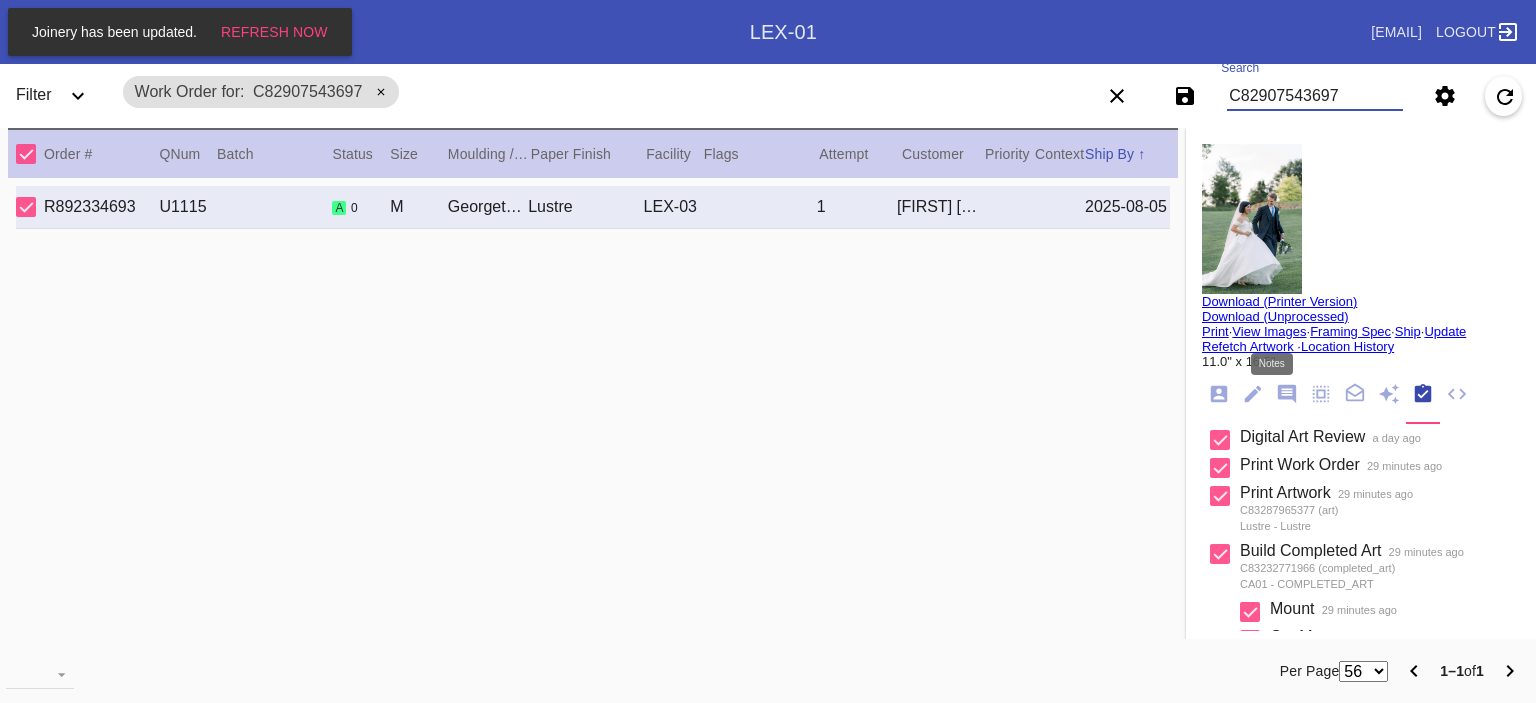 click 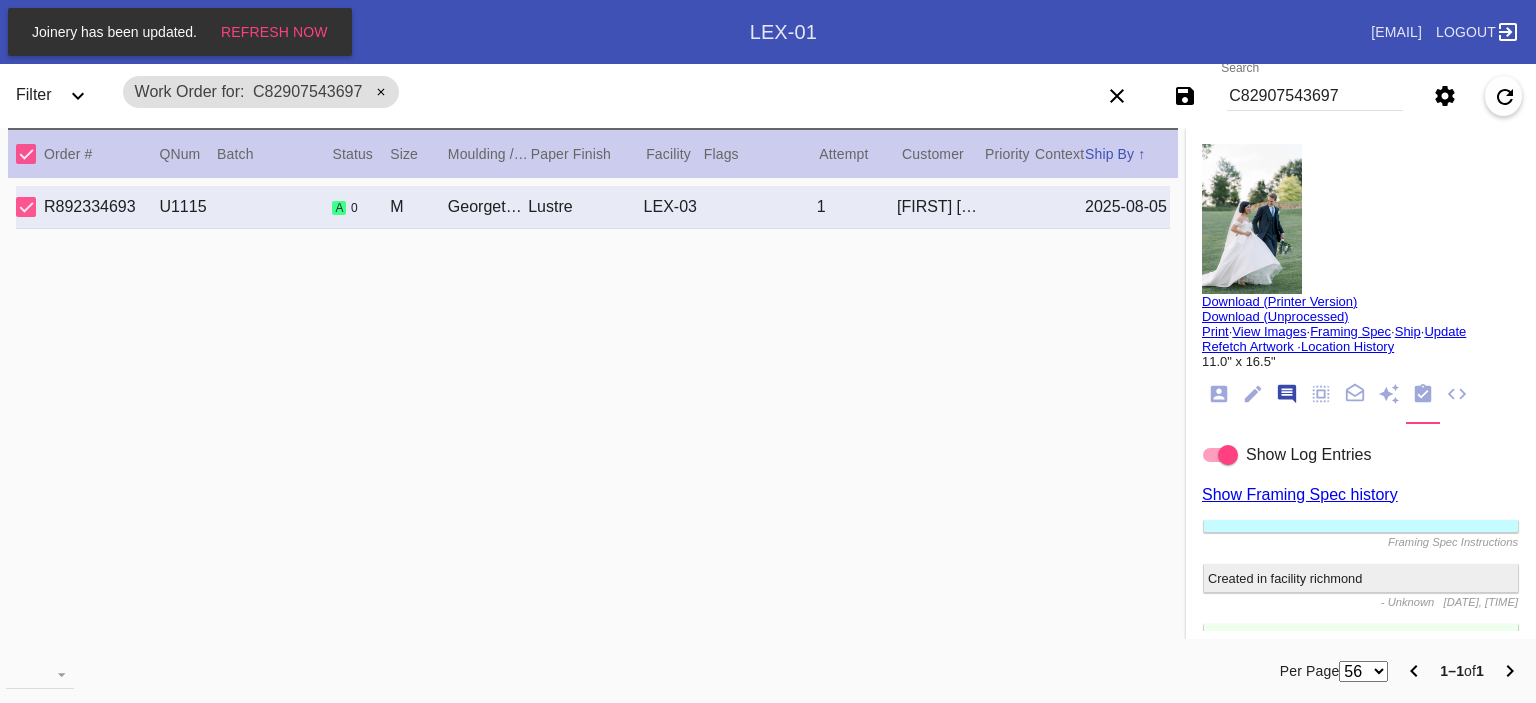 scroll, scrollTop: 123, scrollLeft: 0, axis: vertical 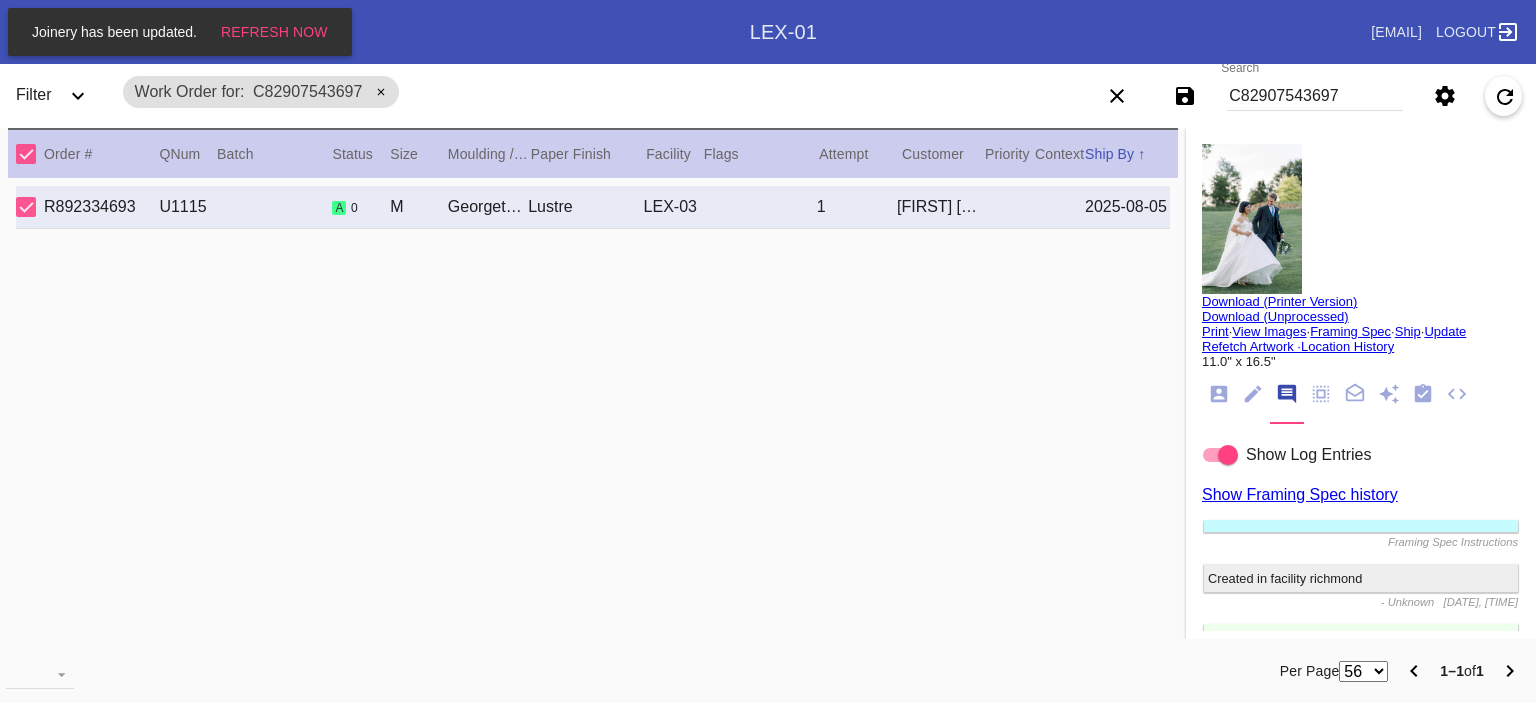 click on "Refetch Artwork ·" at bounding box center [1251, 346] 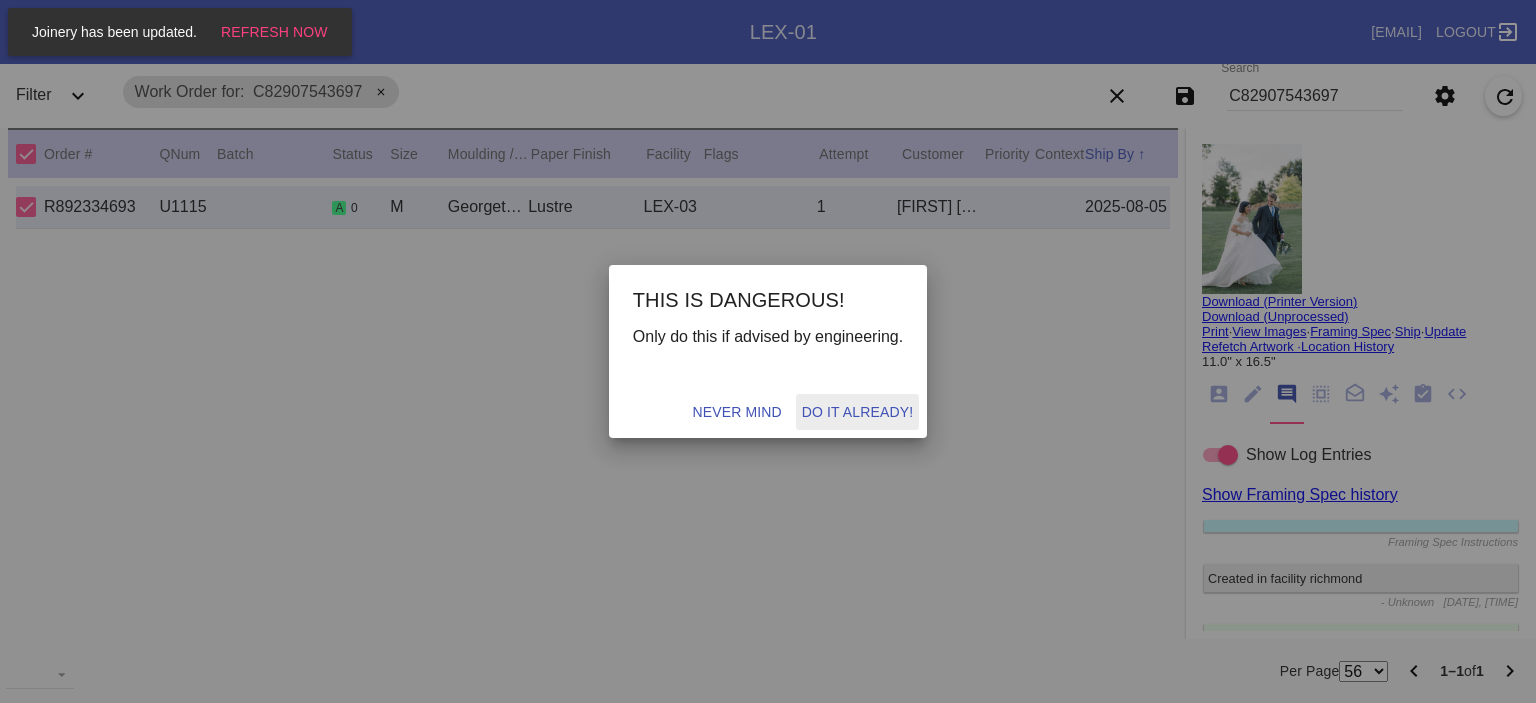 click on "THIS IS DANGEROUS! Only do this if advised by engineering. Never mind Do it already!" at bounding box center (768, 351) 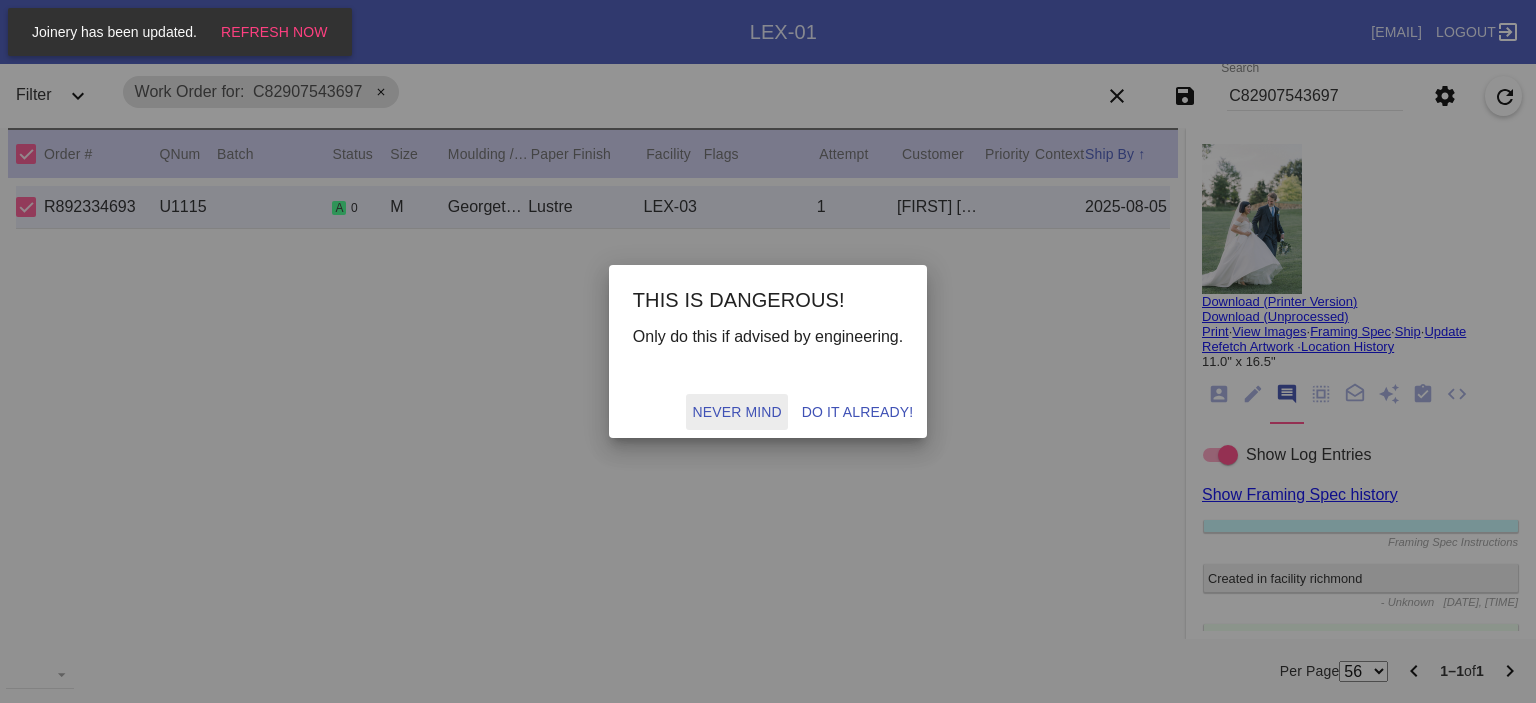 click on "Never mind" 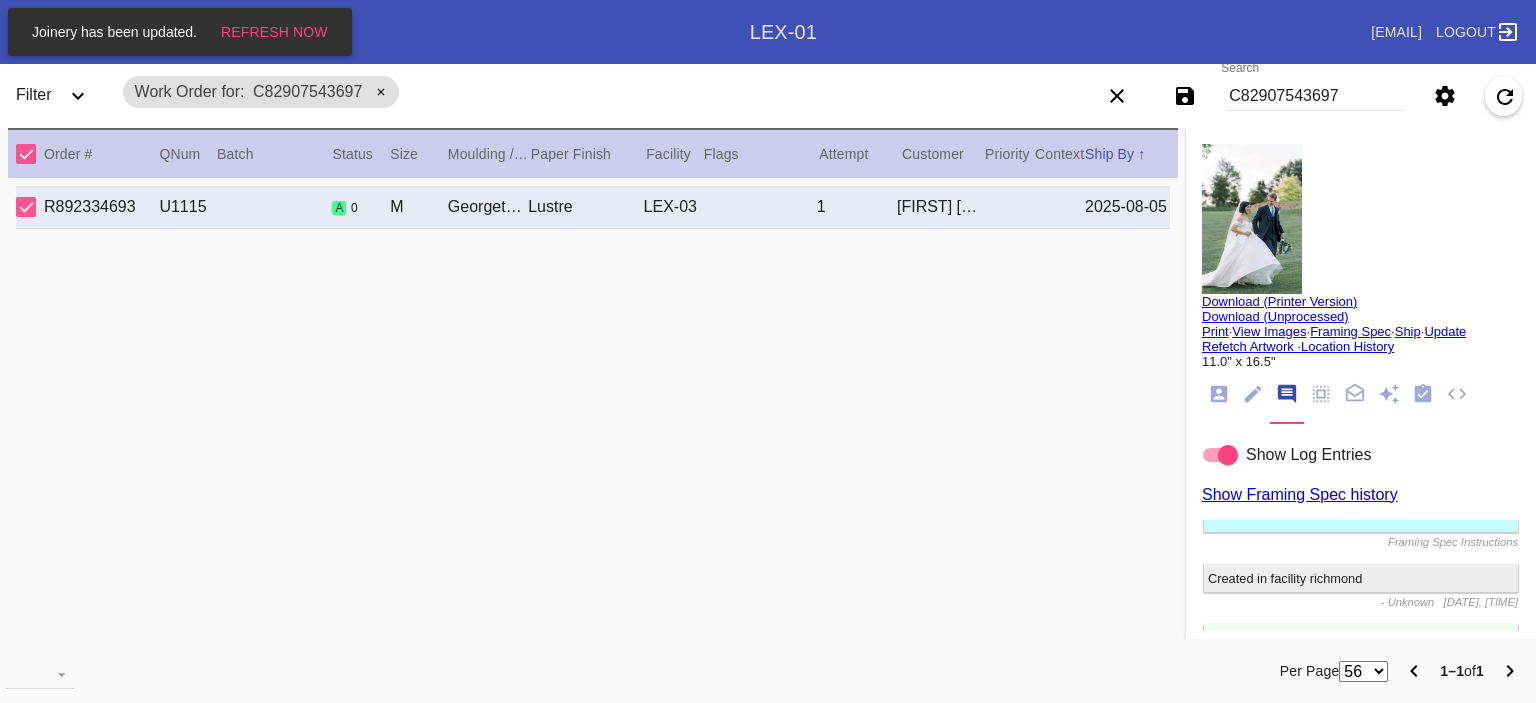 click on "Print" at bounding box center [1215, 331] 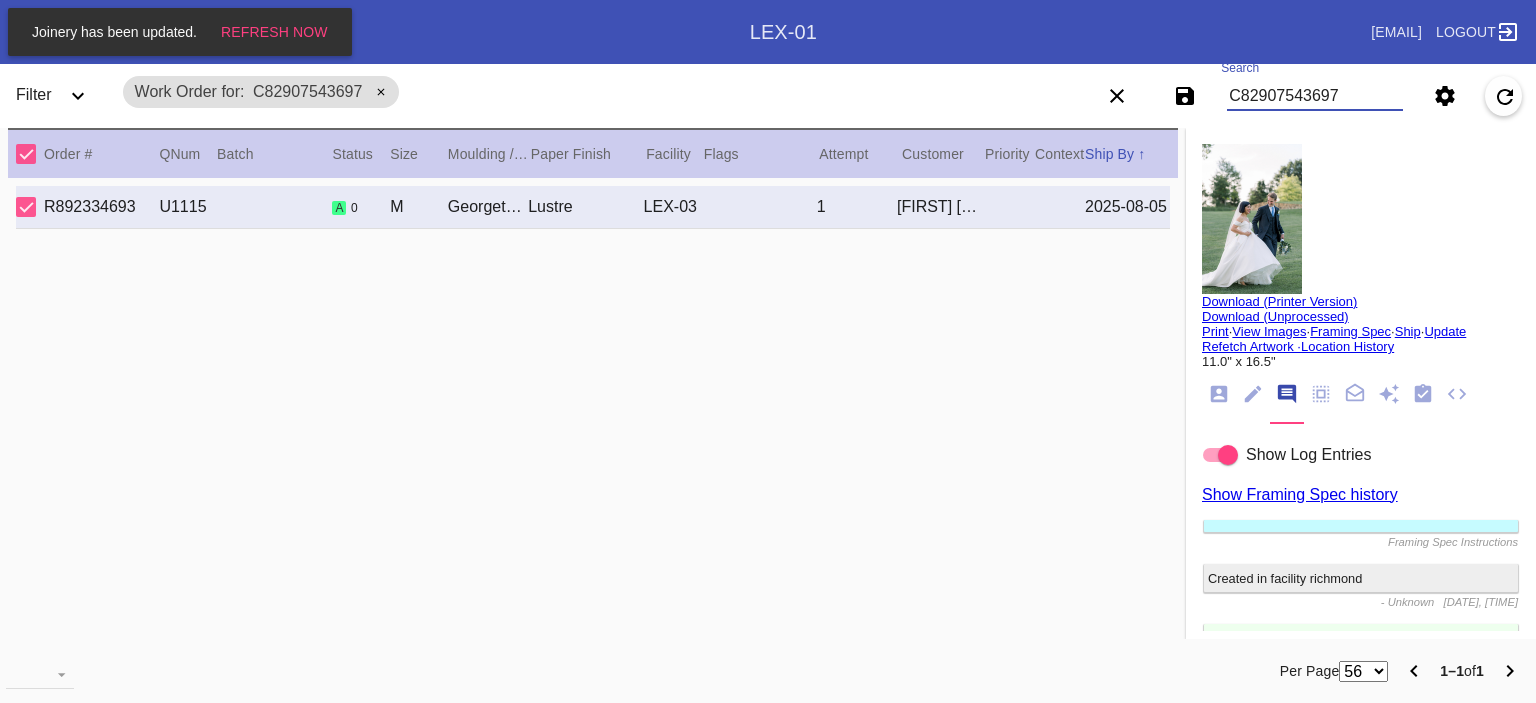 click on "C82907543697" at bounding box center [1315, 96] 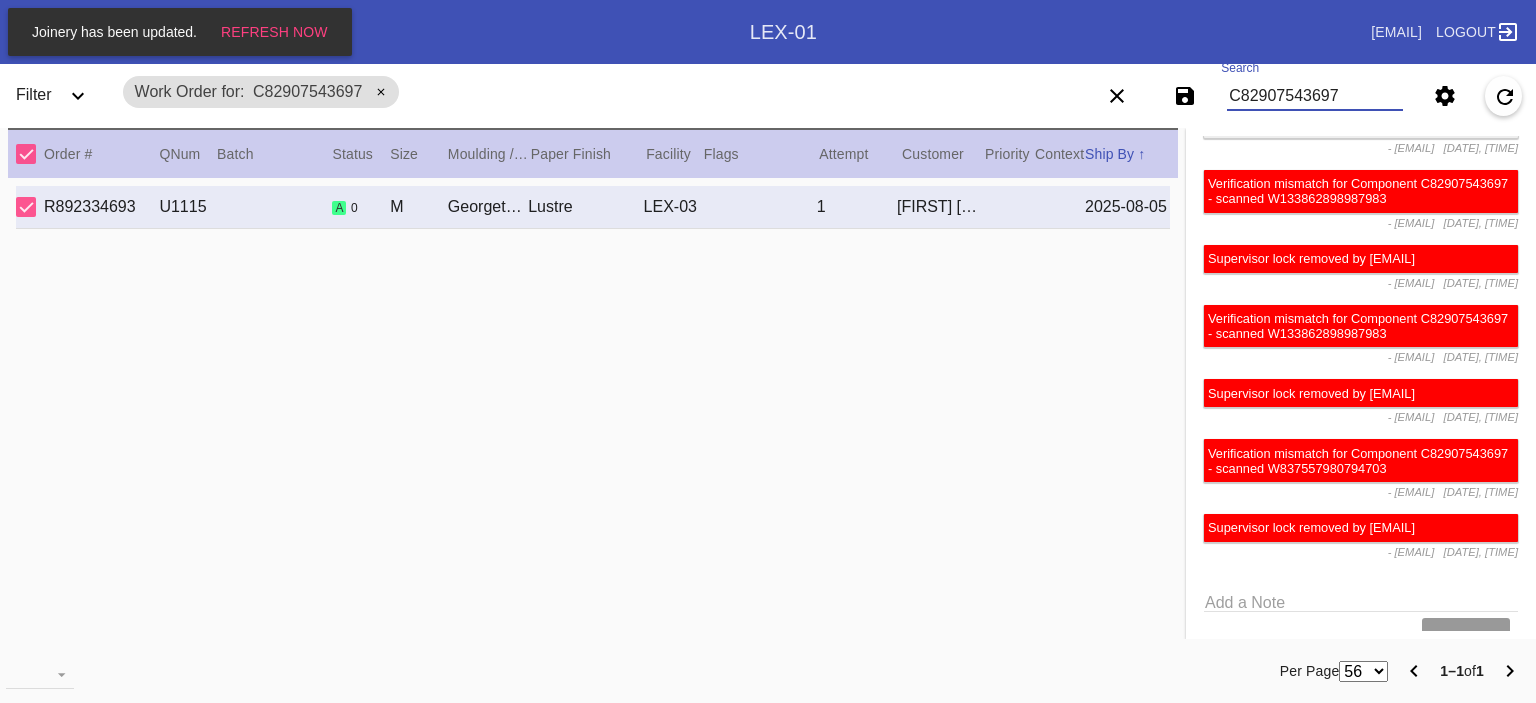 scroll, scrollTop: 3114, scrollLeft: 0, axis: vertical 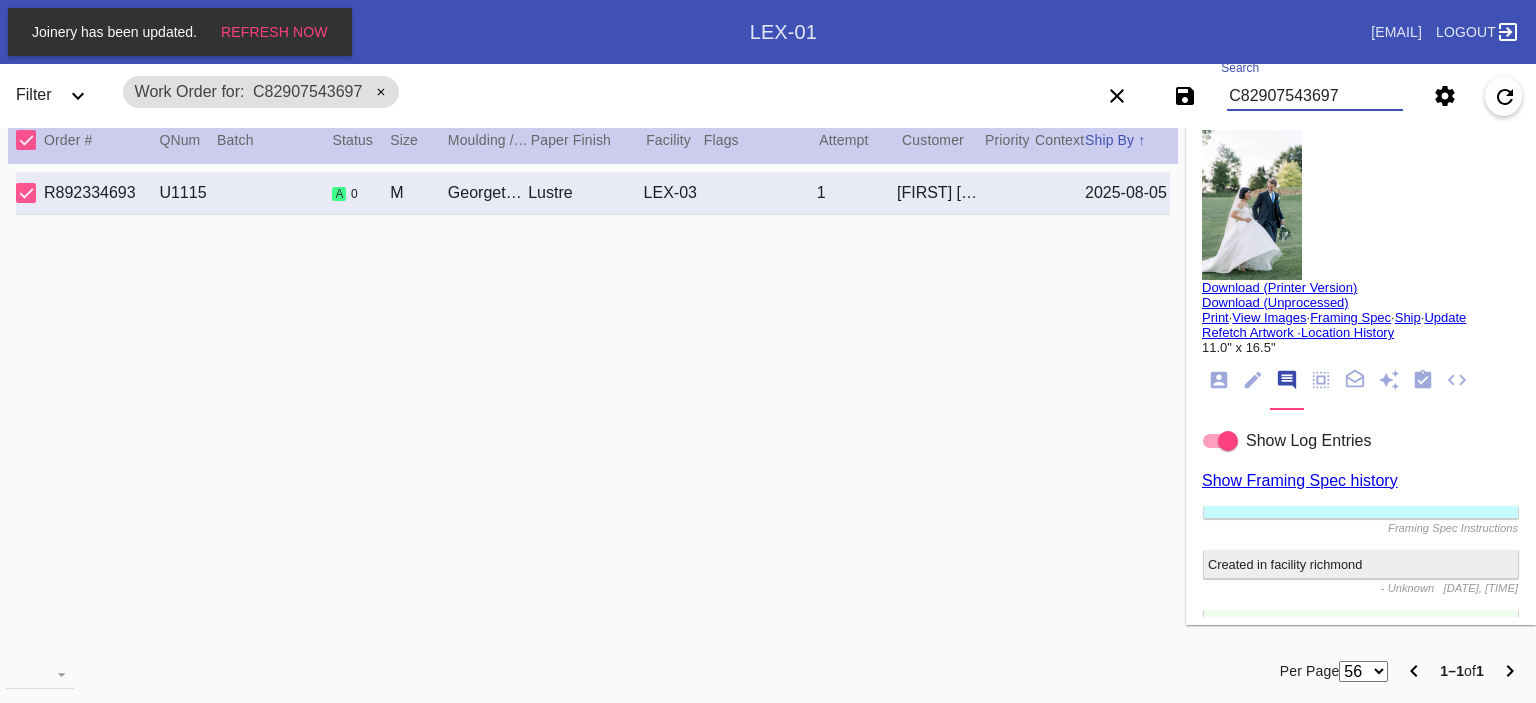 click 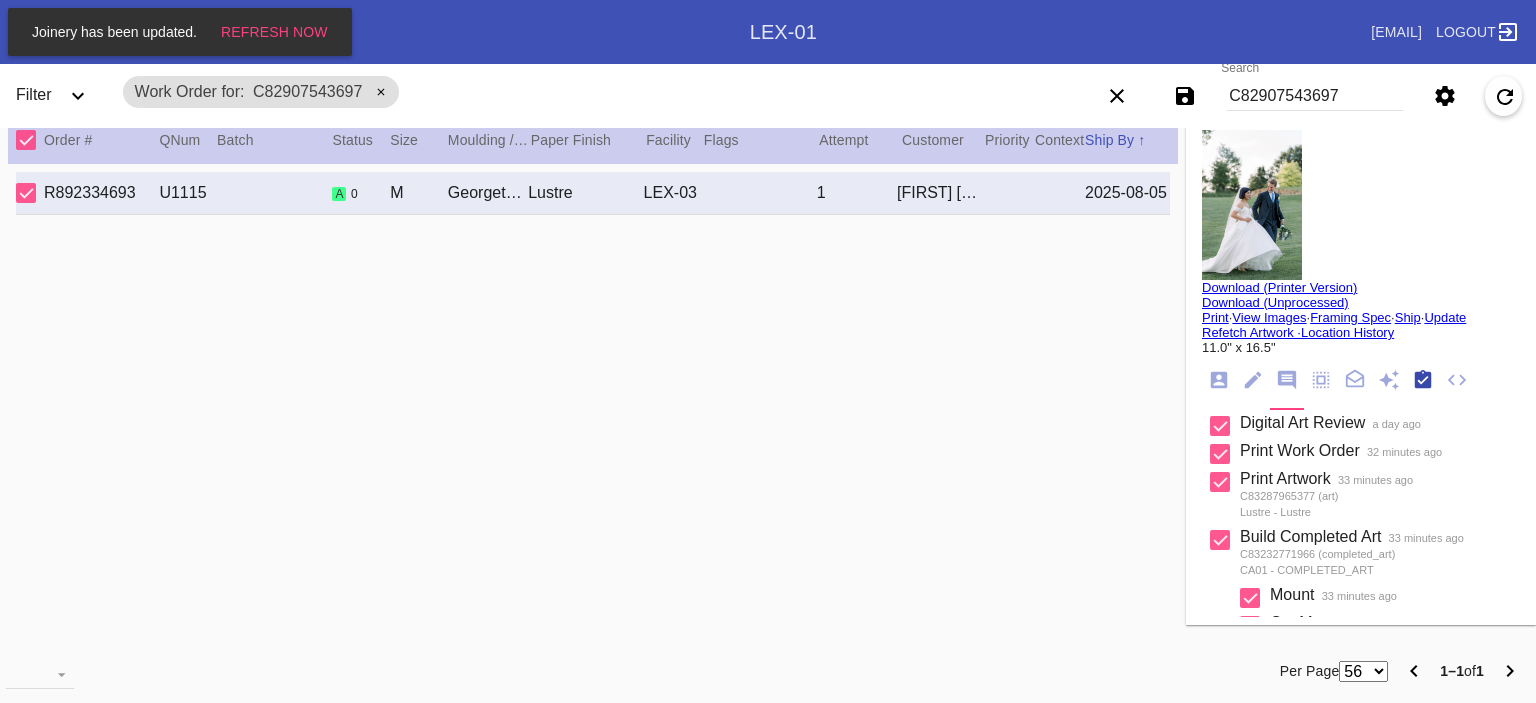 scroll, scrollTop: 321, scrollLeft: 0, axis: vertical 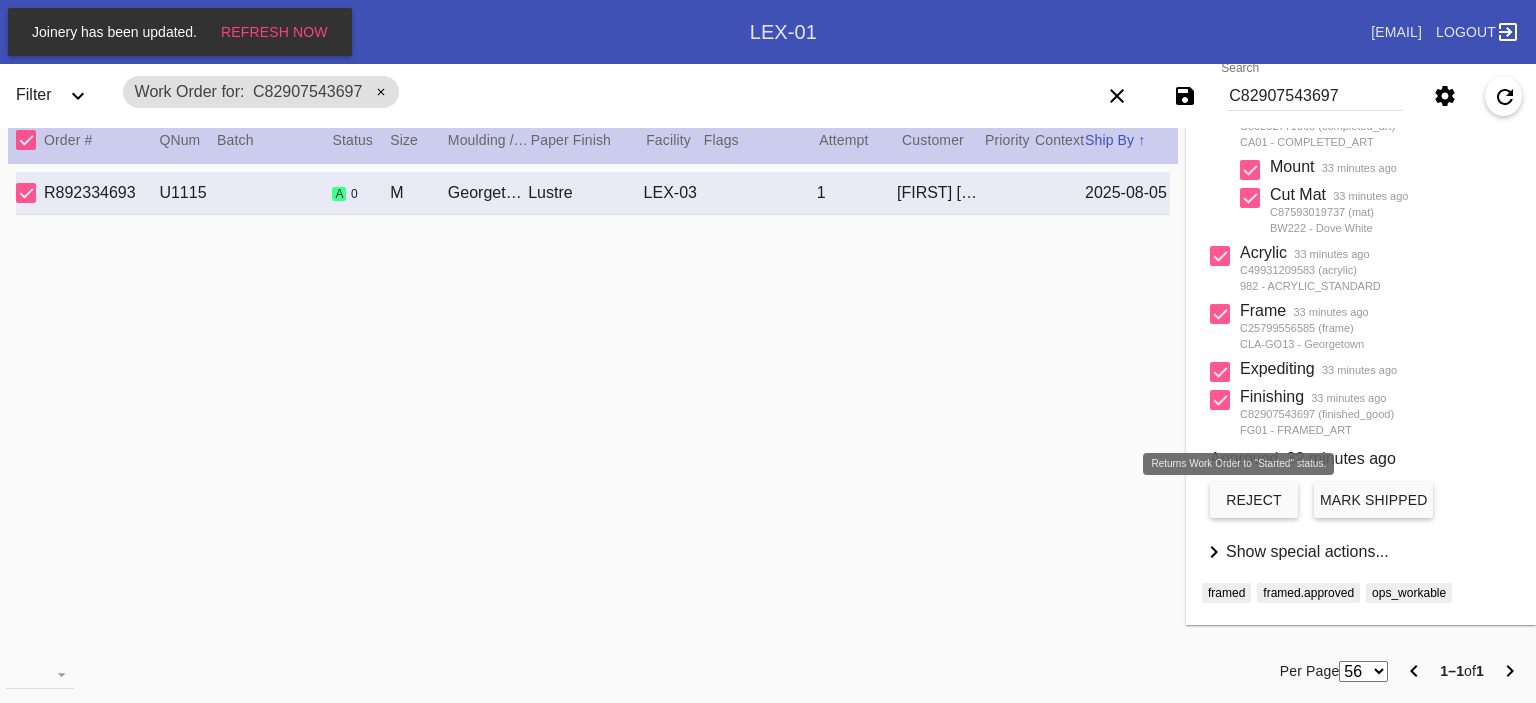 click on "reject" at bounding box center (1254, 500) 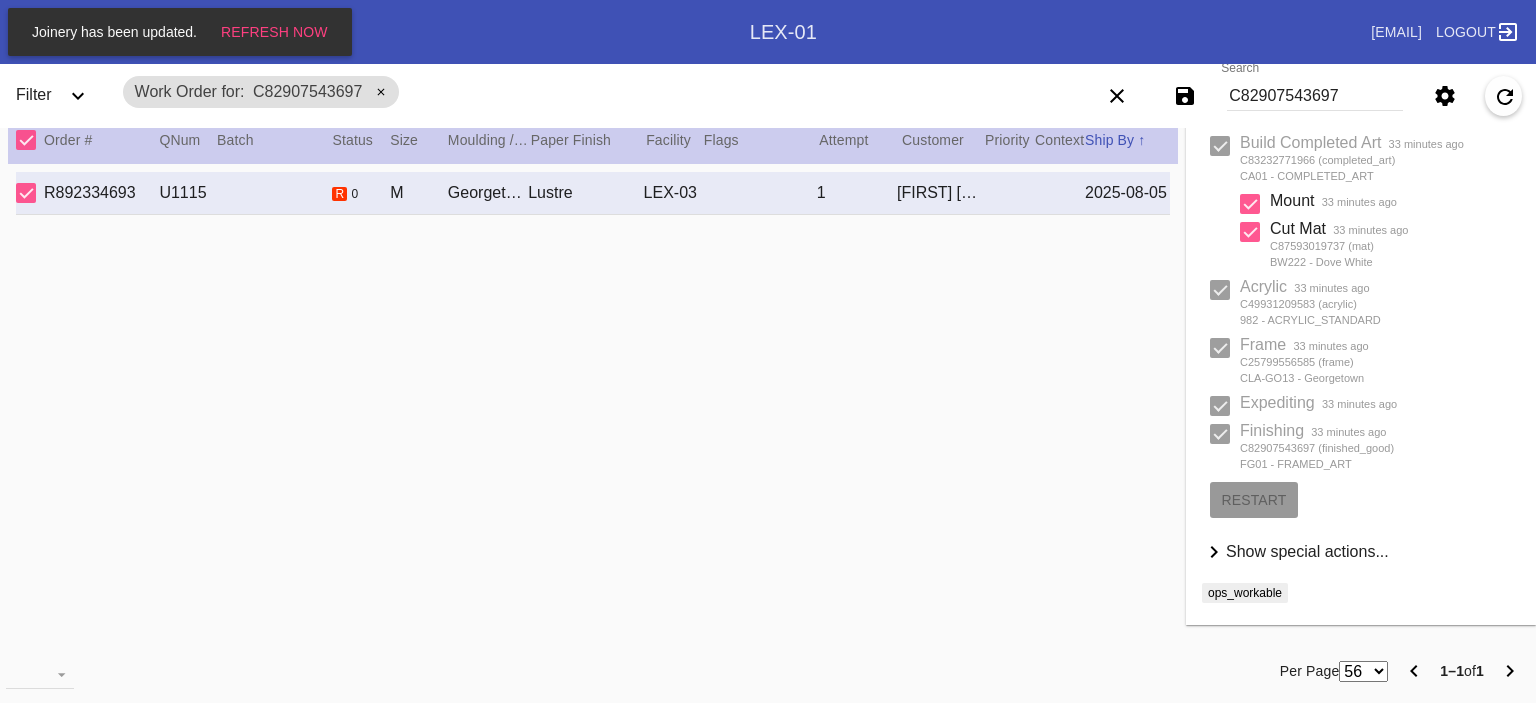 scroll, scrollTop: 396, scrollLeft: 0, axis: vertical 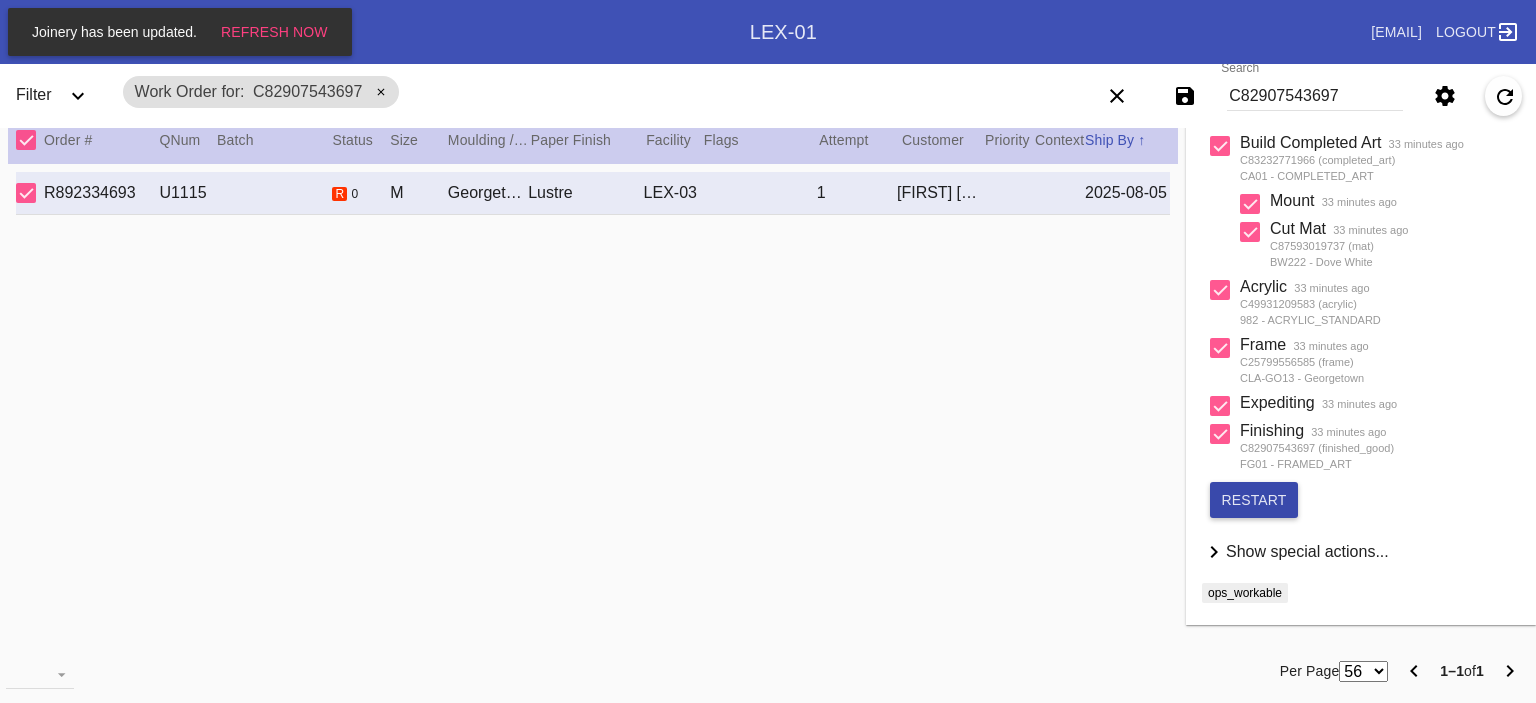 click on "restart" at bounding box center (1254, 500) 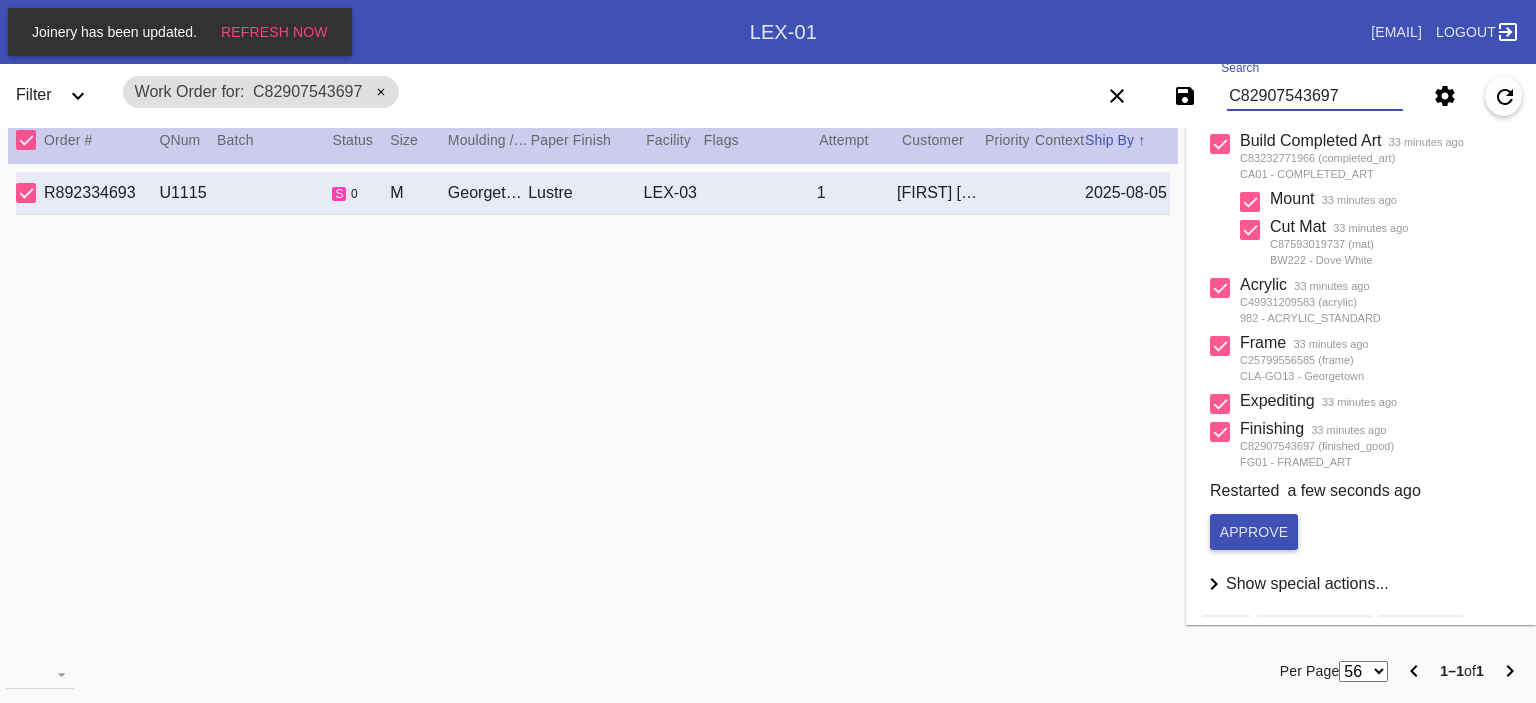 click on "C82907543697" at bounding box center (1315, 96) 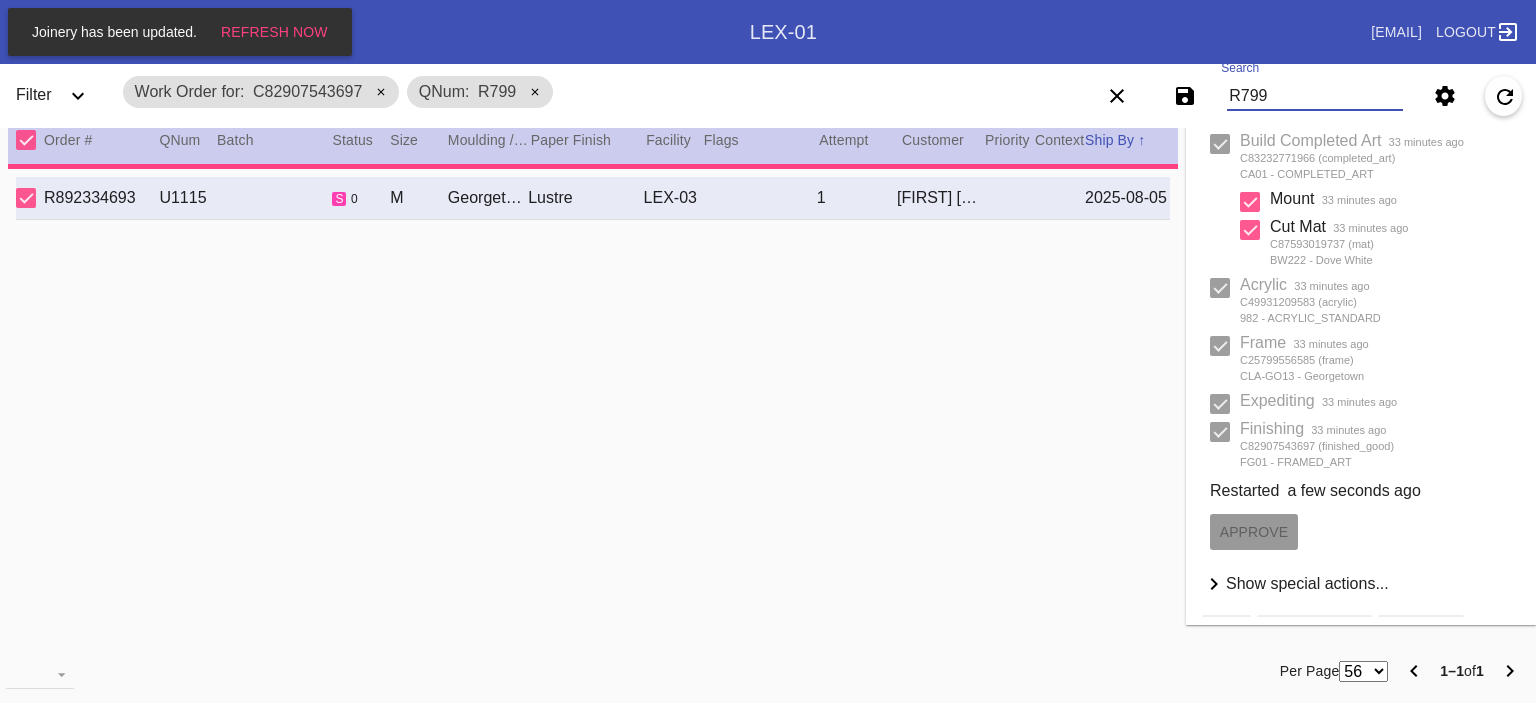 scroll, scrollTop: 0, scrollLeft: 0, axis: both 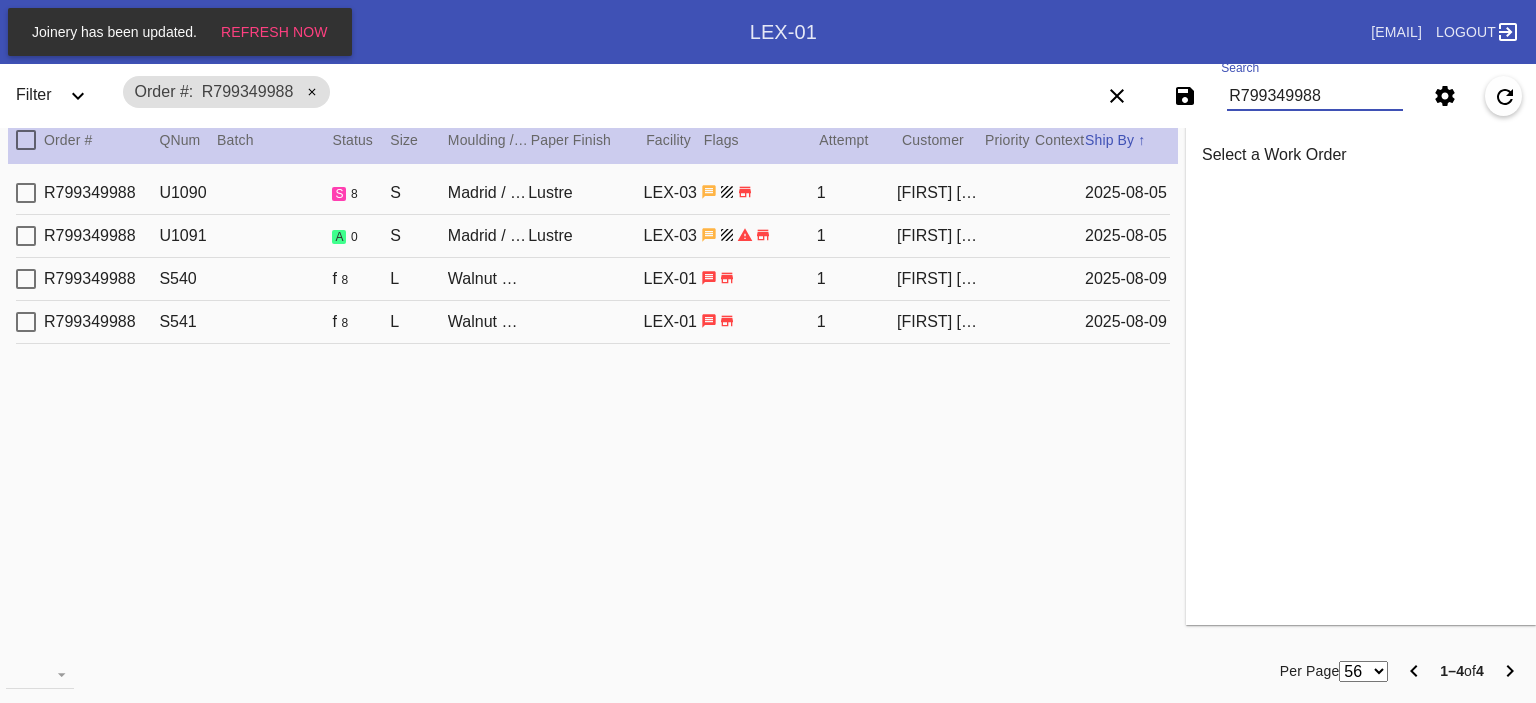 type on "R799349988" 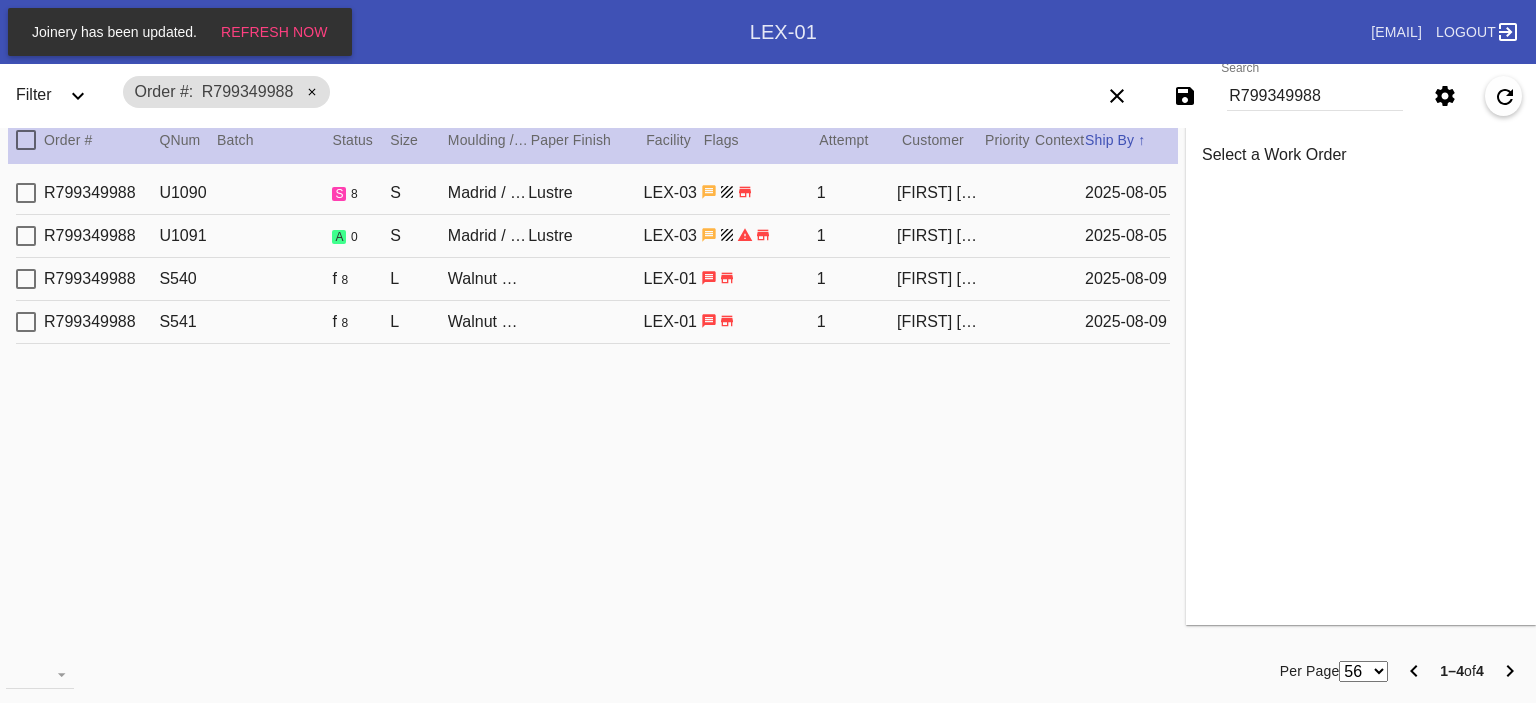 click at bounding box center (758, 192) 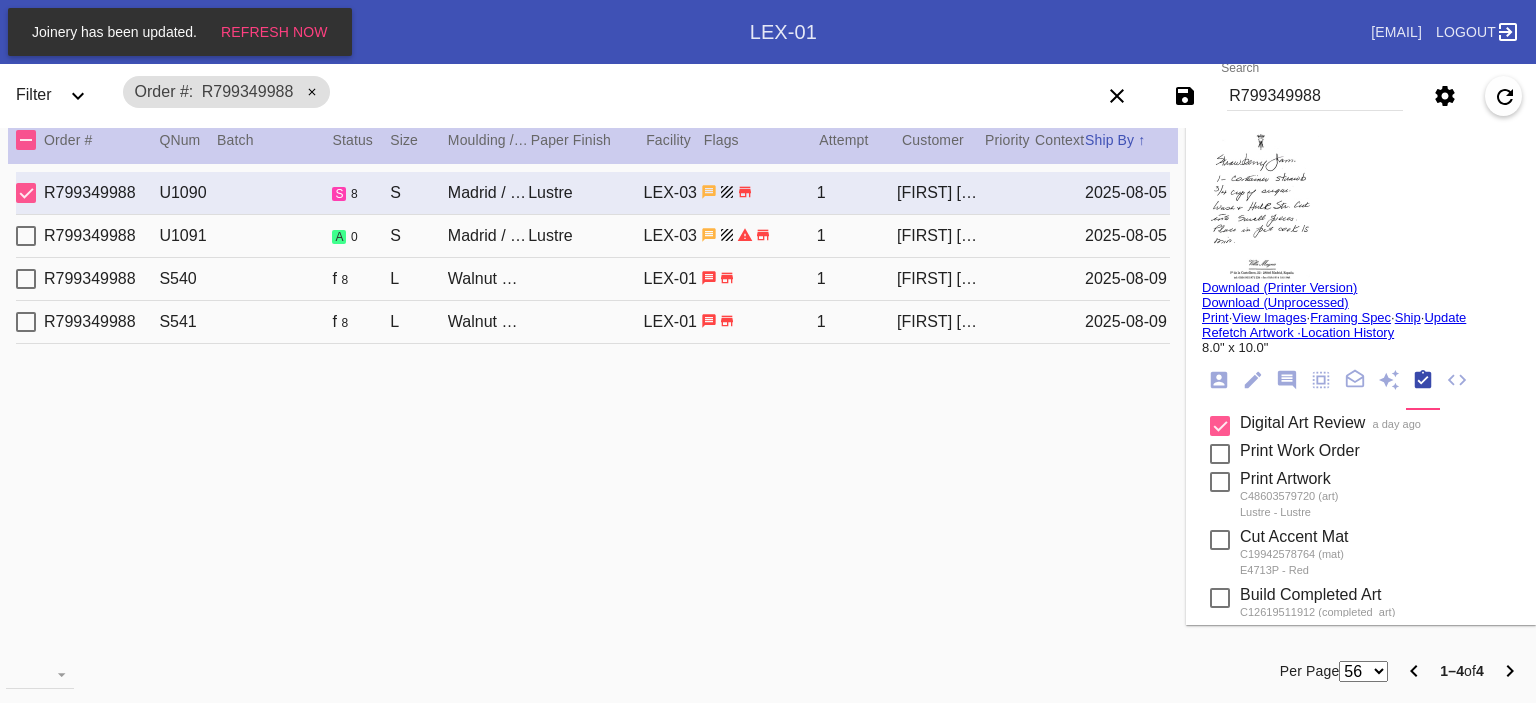 click on "Print" at bounding box center [1215, 317] 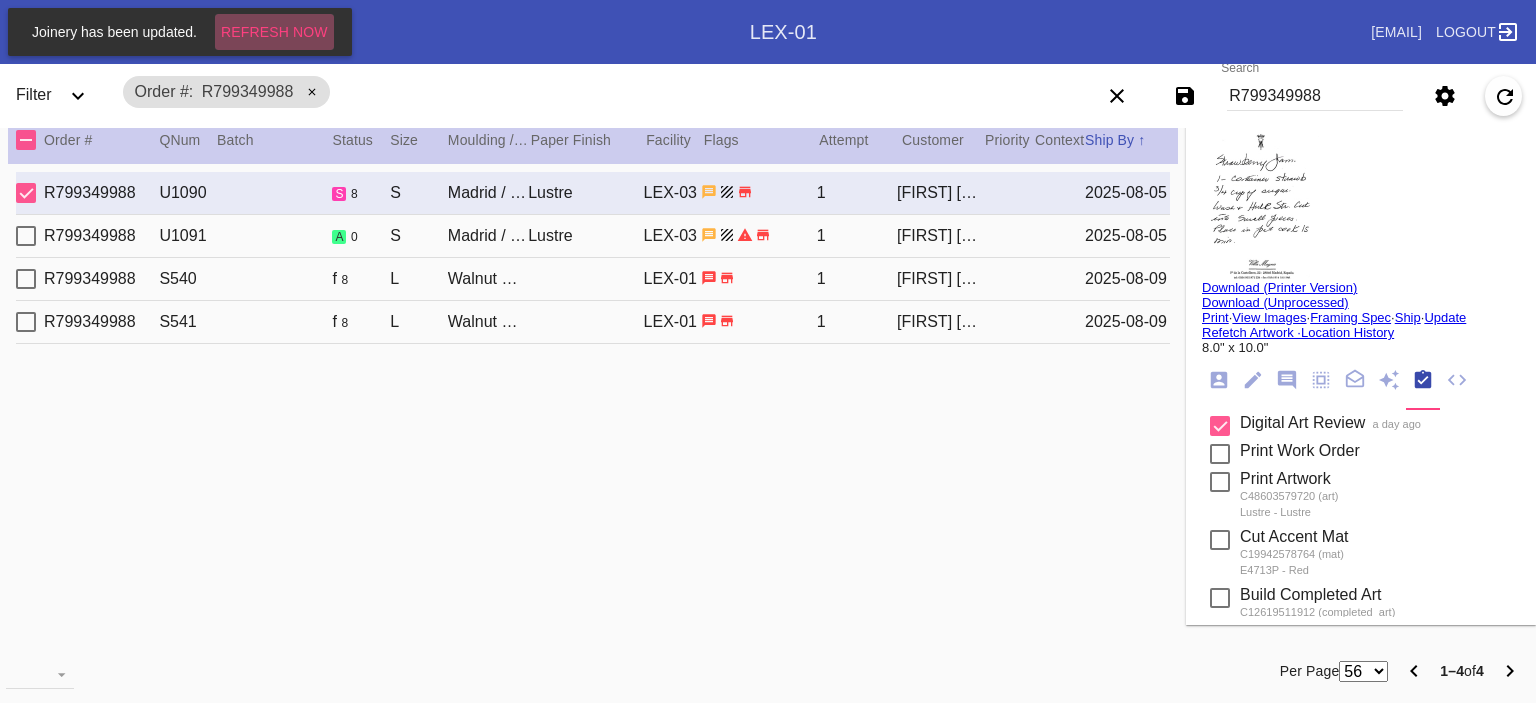 click on "Refresh Now" at bounding box center [274, 32] 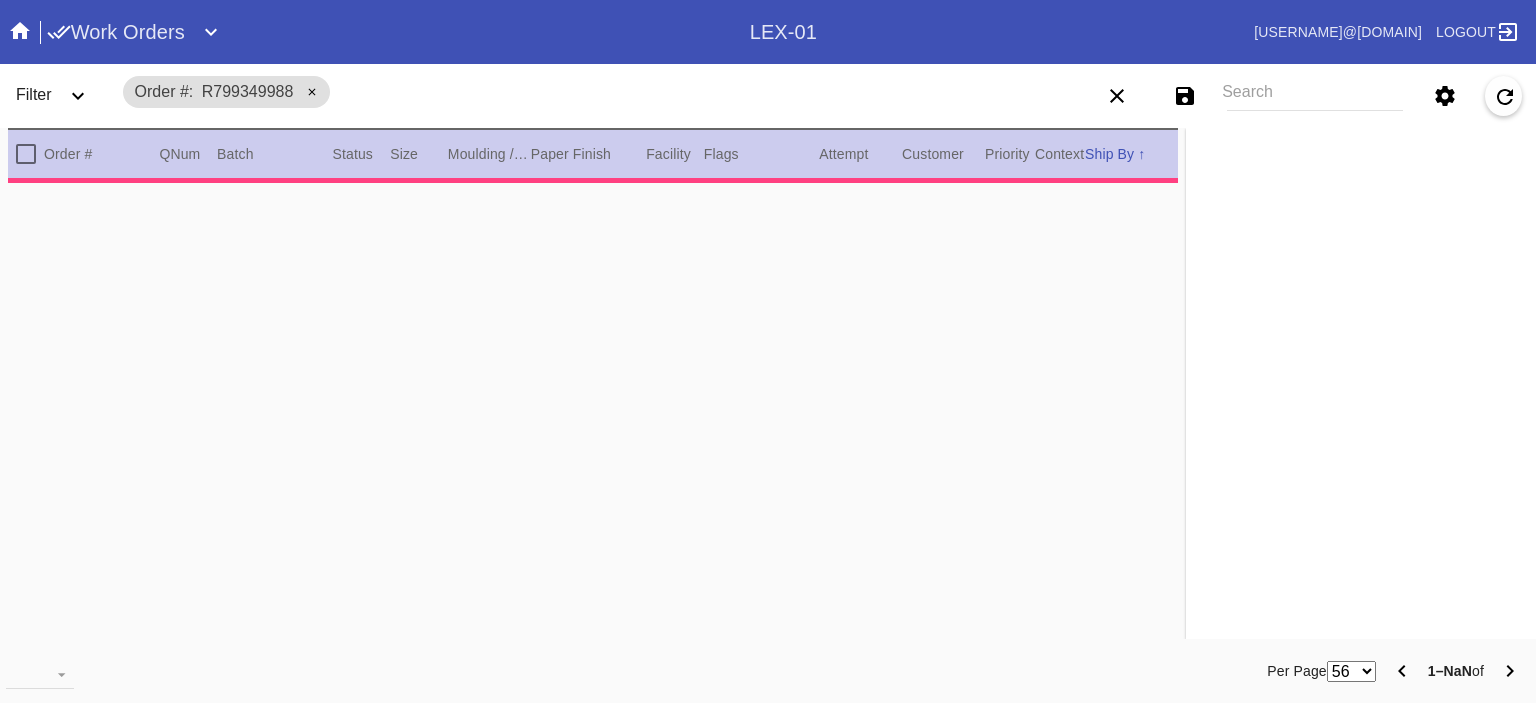 scroll, scrollTop: 0, scrollLeft: 0, axis: both 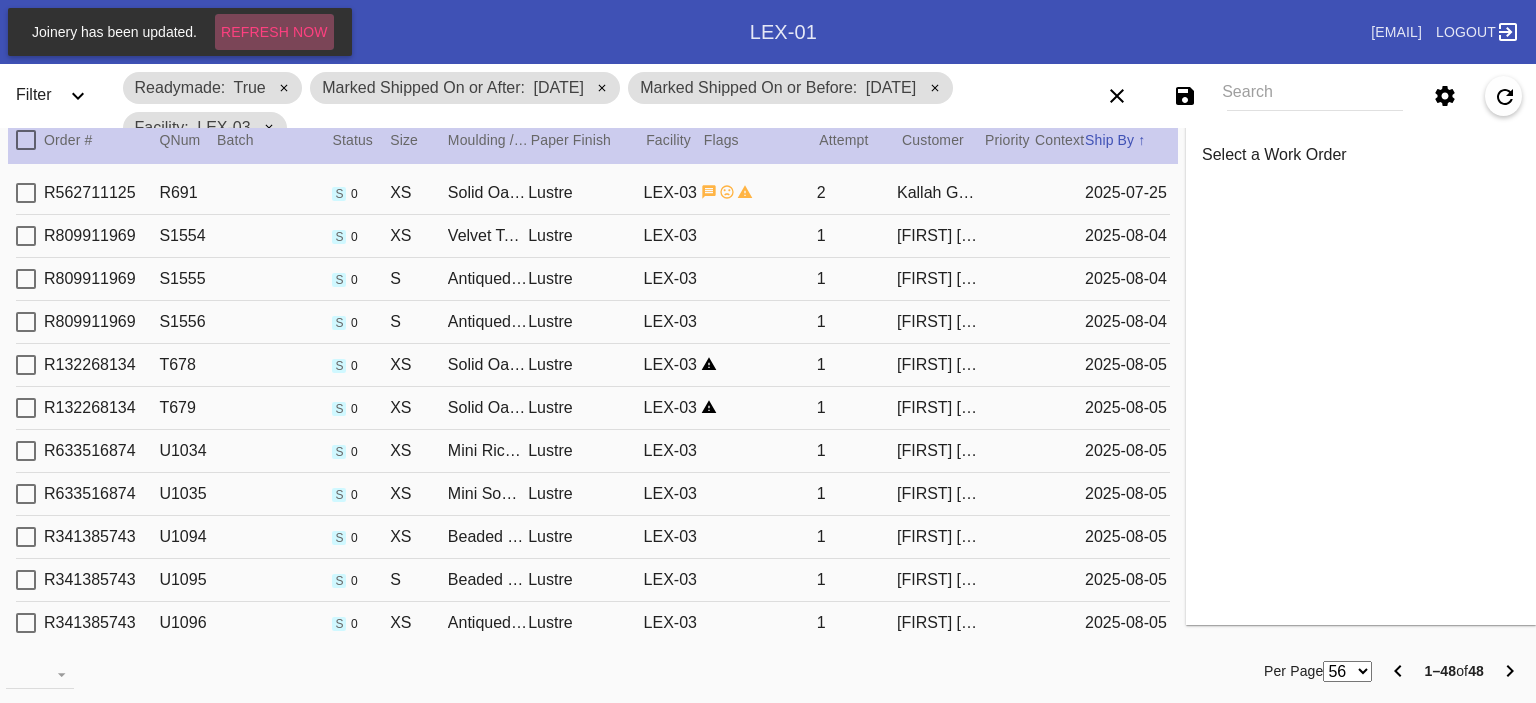 click on "Refresh Now" at bounding box center (274, 32) 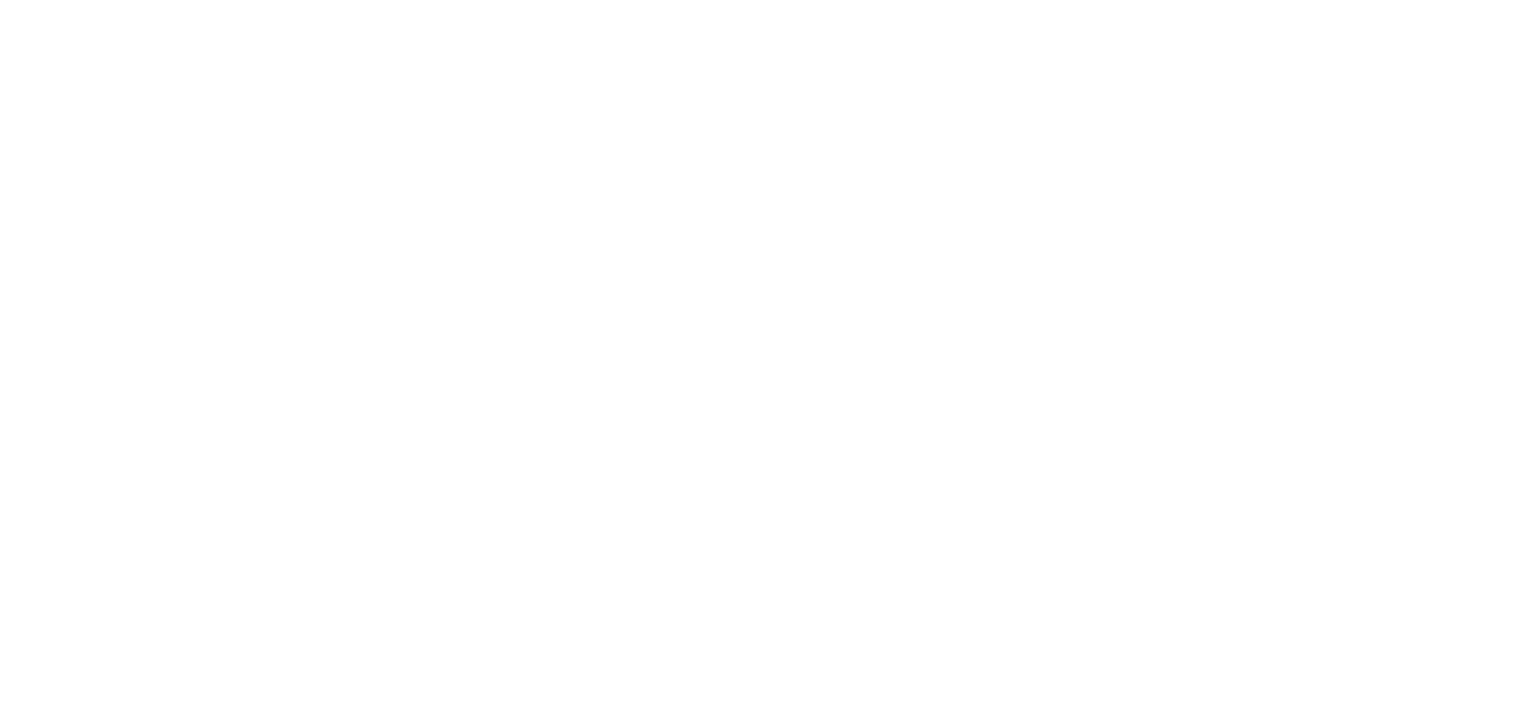 scroll, scrollTop: 0, scrollLeft: 0, axis: both 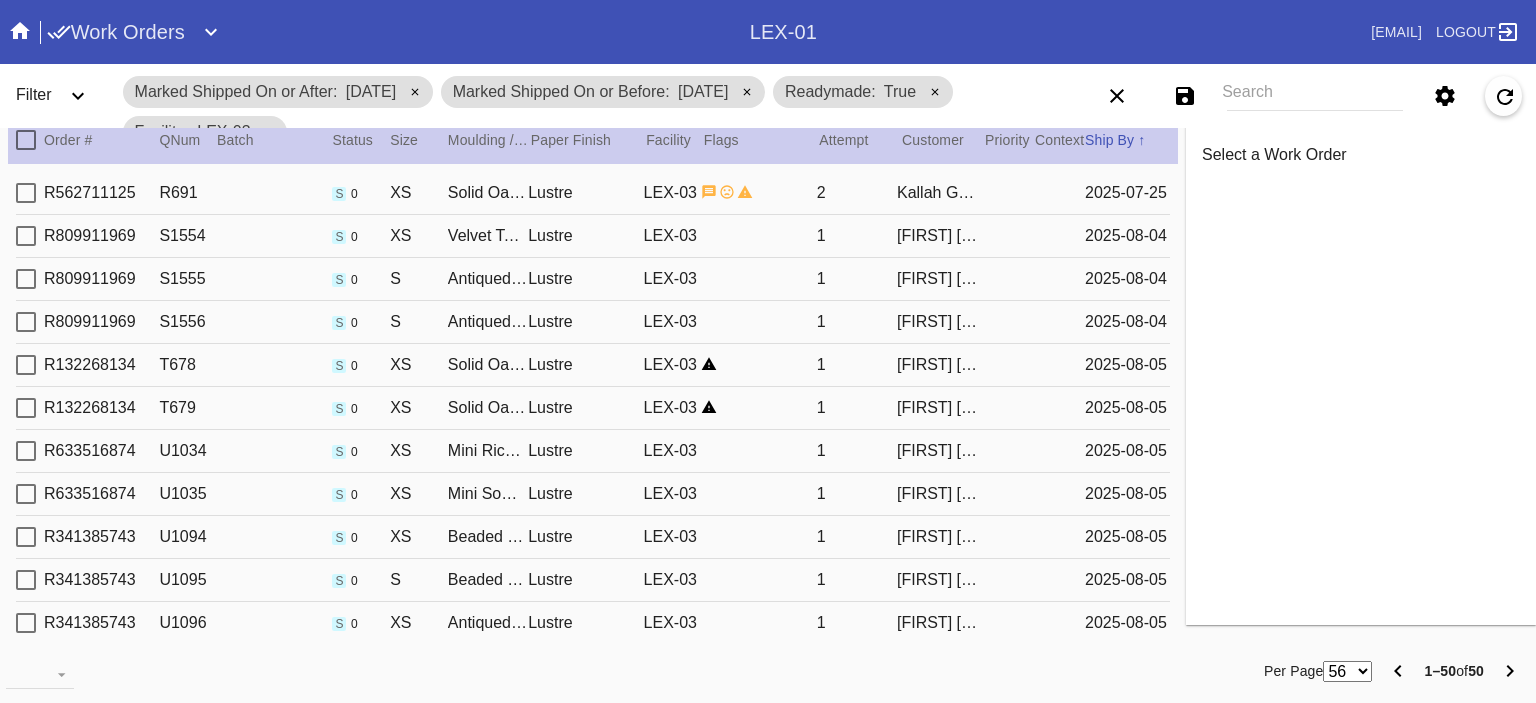 click on "Lustre" at bounding box center (585, 193) 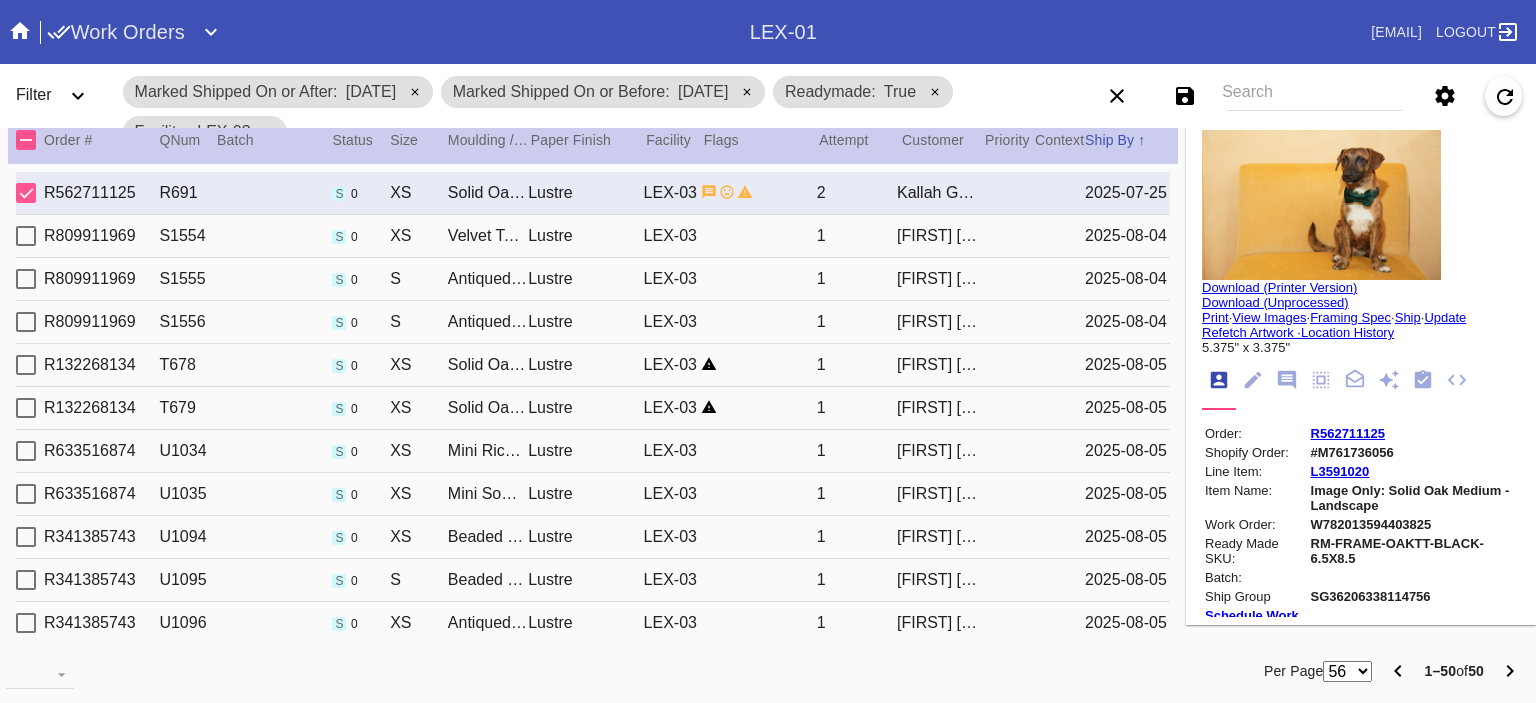 click on "Lustre" at bounding box center [585, 193] 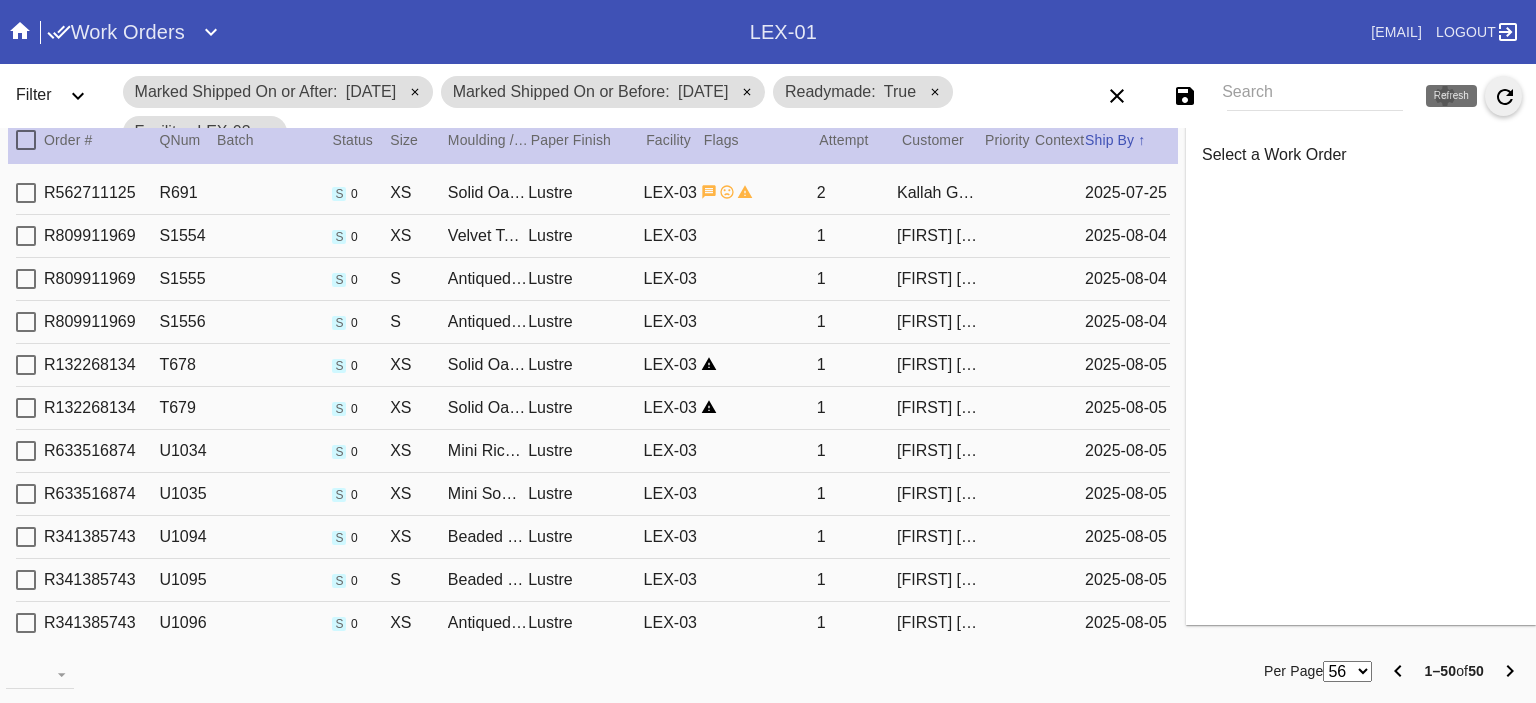 click 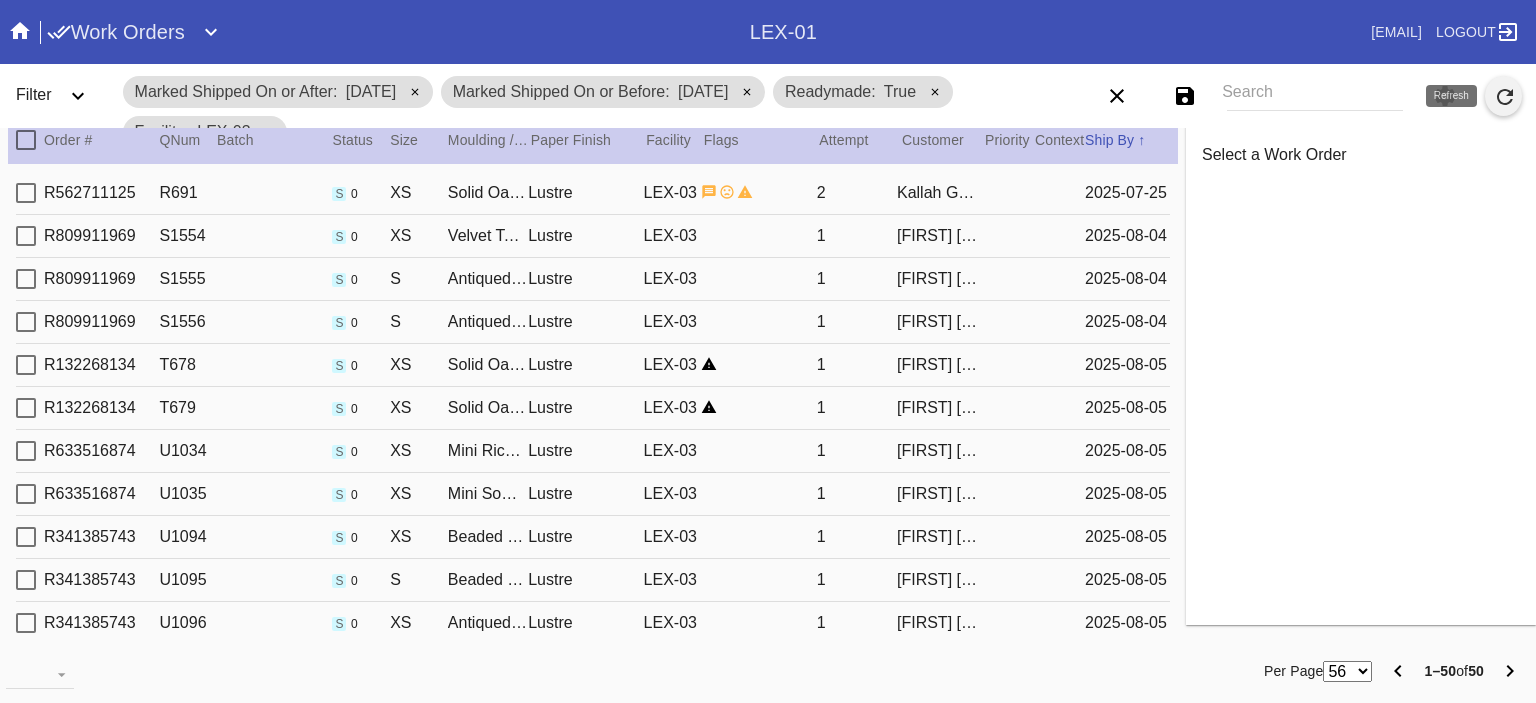 click 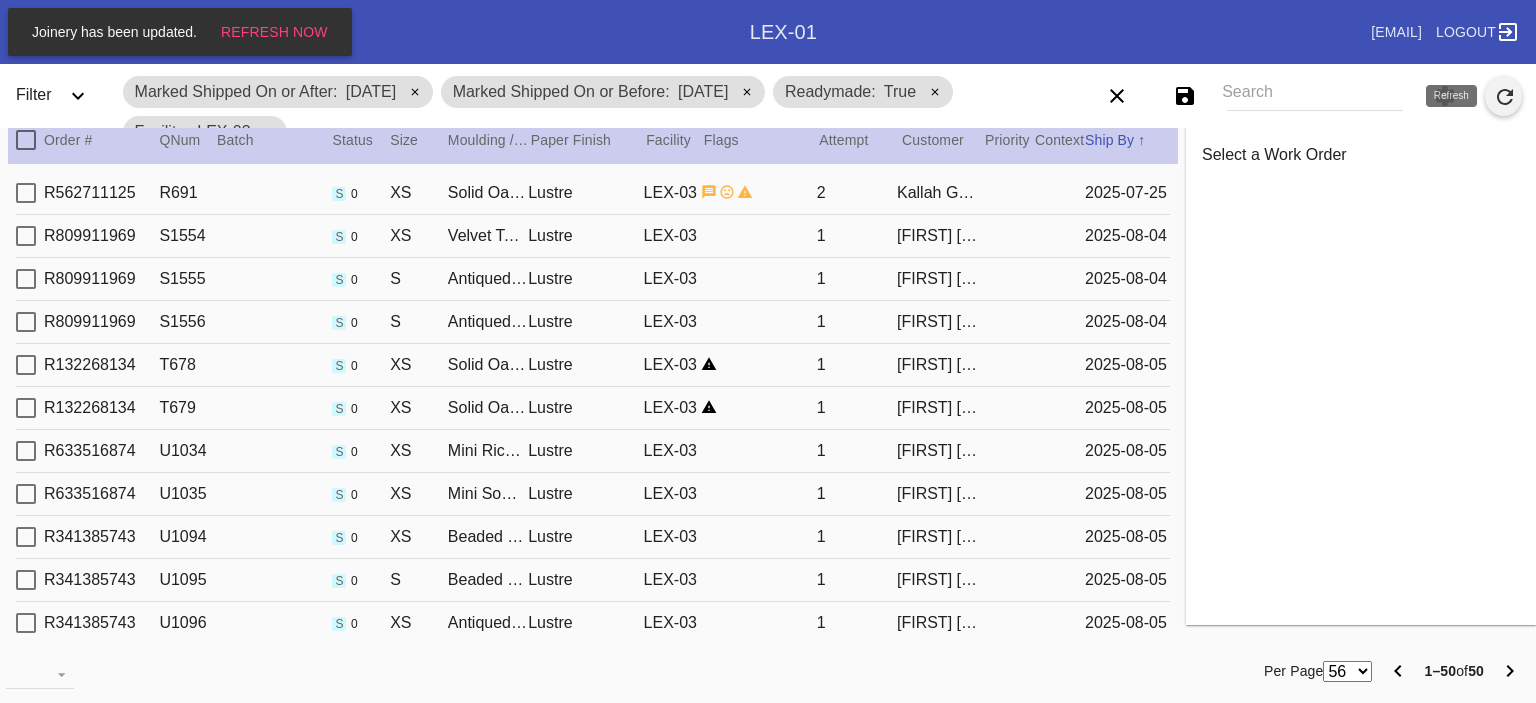 click 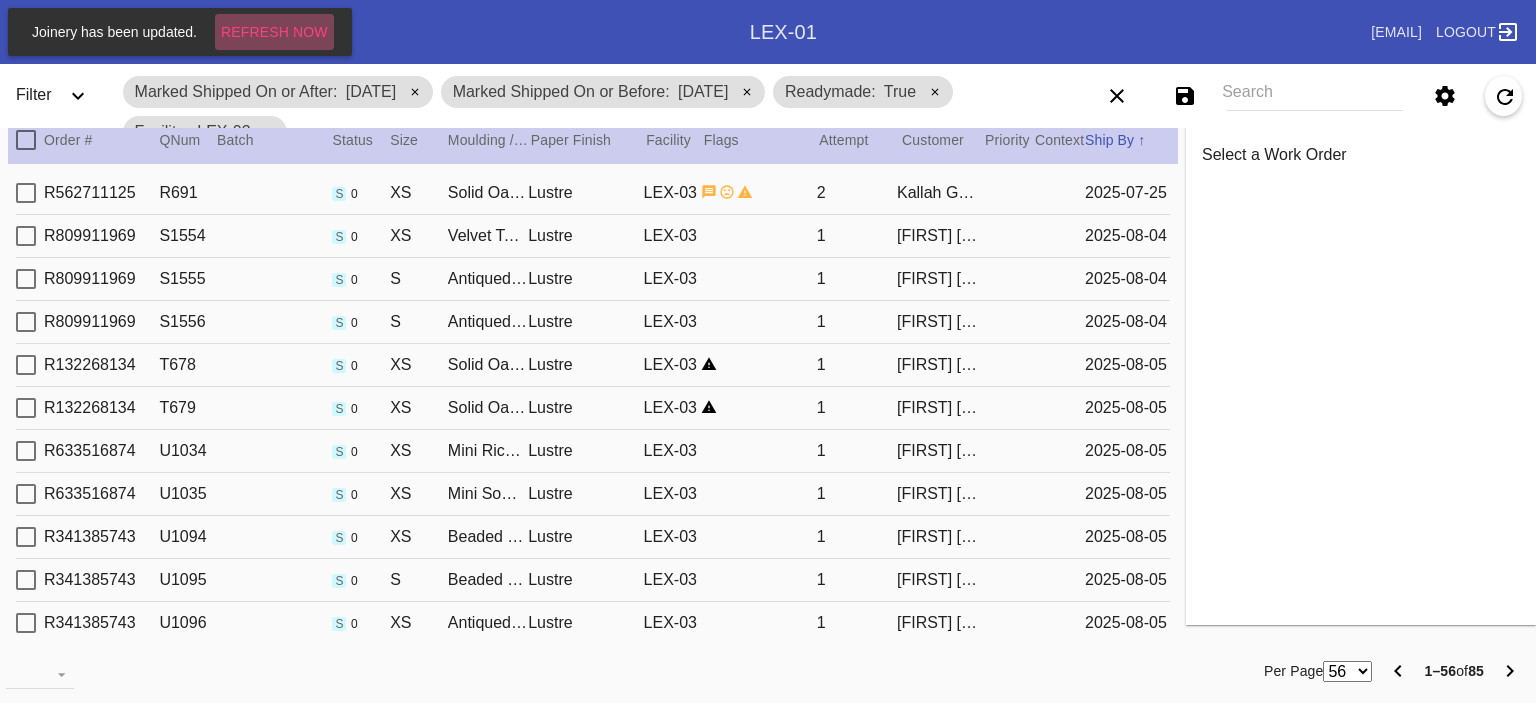 click on "Refresh Now" at bounding box center [274, 32] 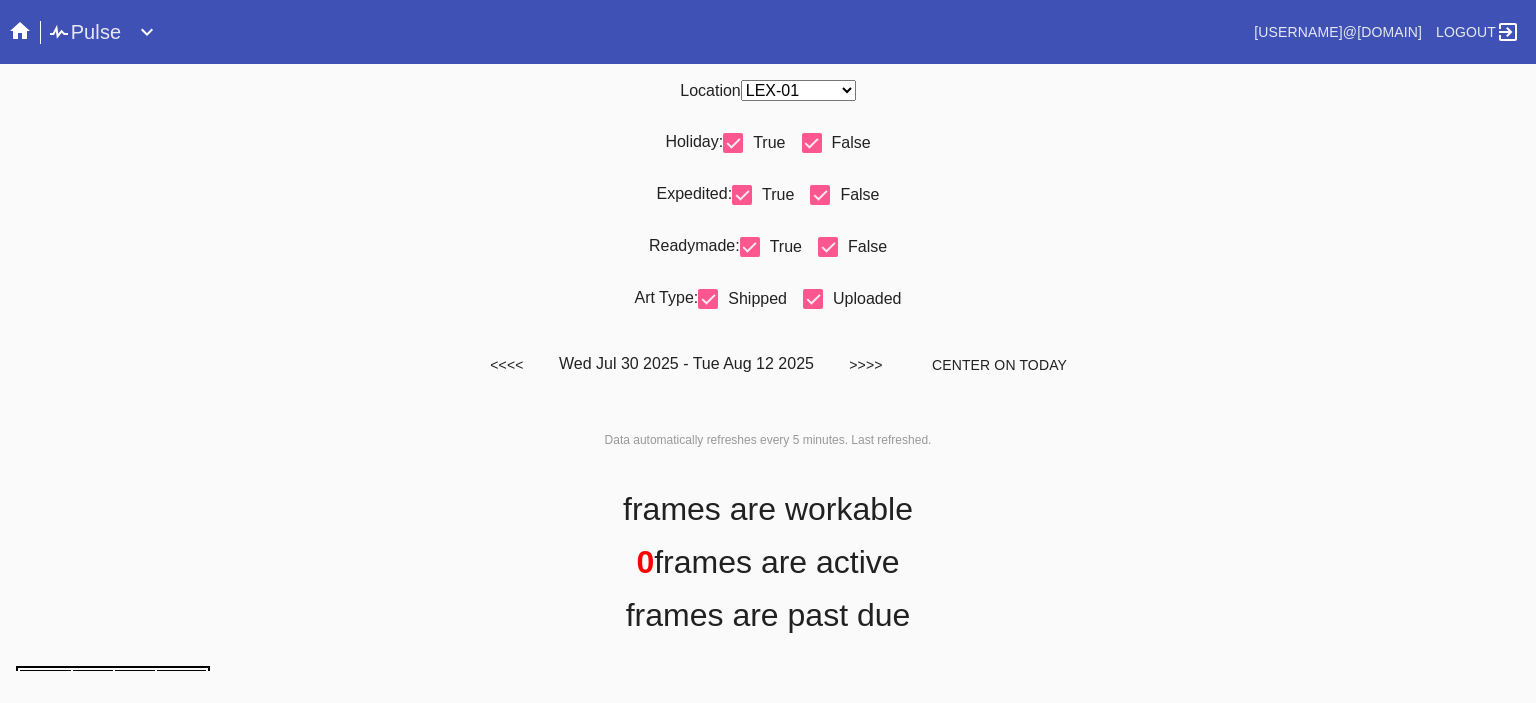 scroll, scrollTop: 0, scrollLeft: 0, axis: both 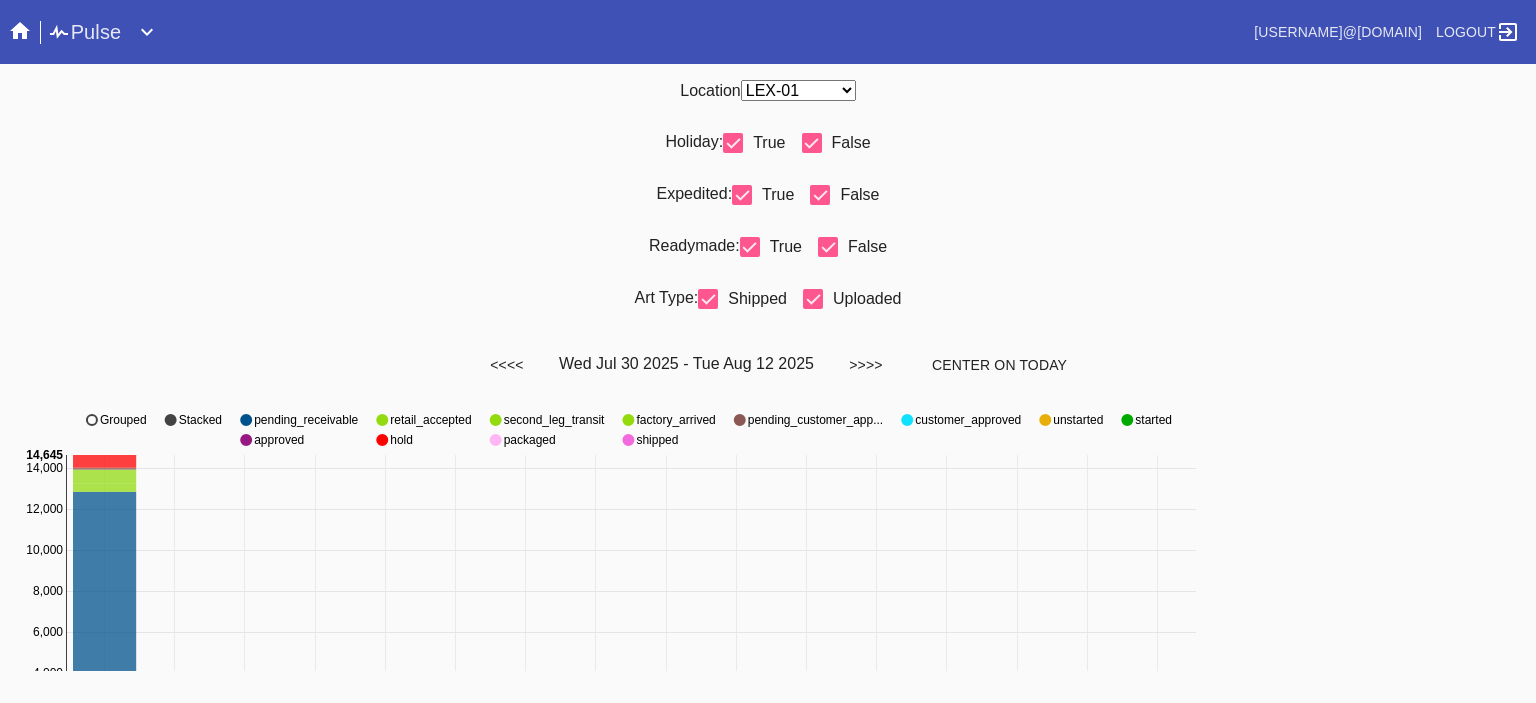 click on "Any Location DCA-05 ELP-01 LAS-01 LEX-01 LEX-03" at bounding box center [798, 90] 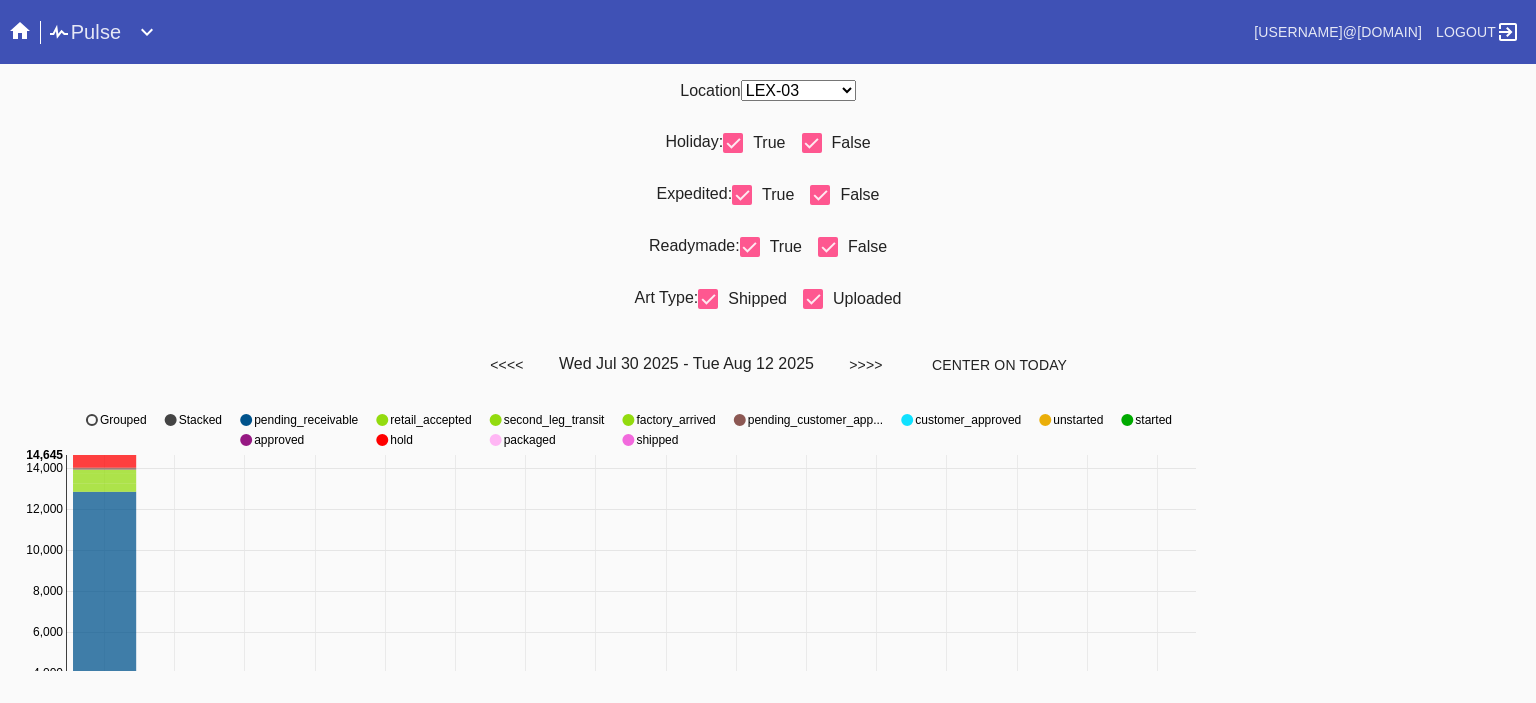 click on "Any Location DCA-05 ELP-01 LAS-01 LEX-01 LEX-03" at bounding box center (798, 90) 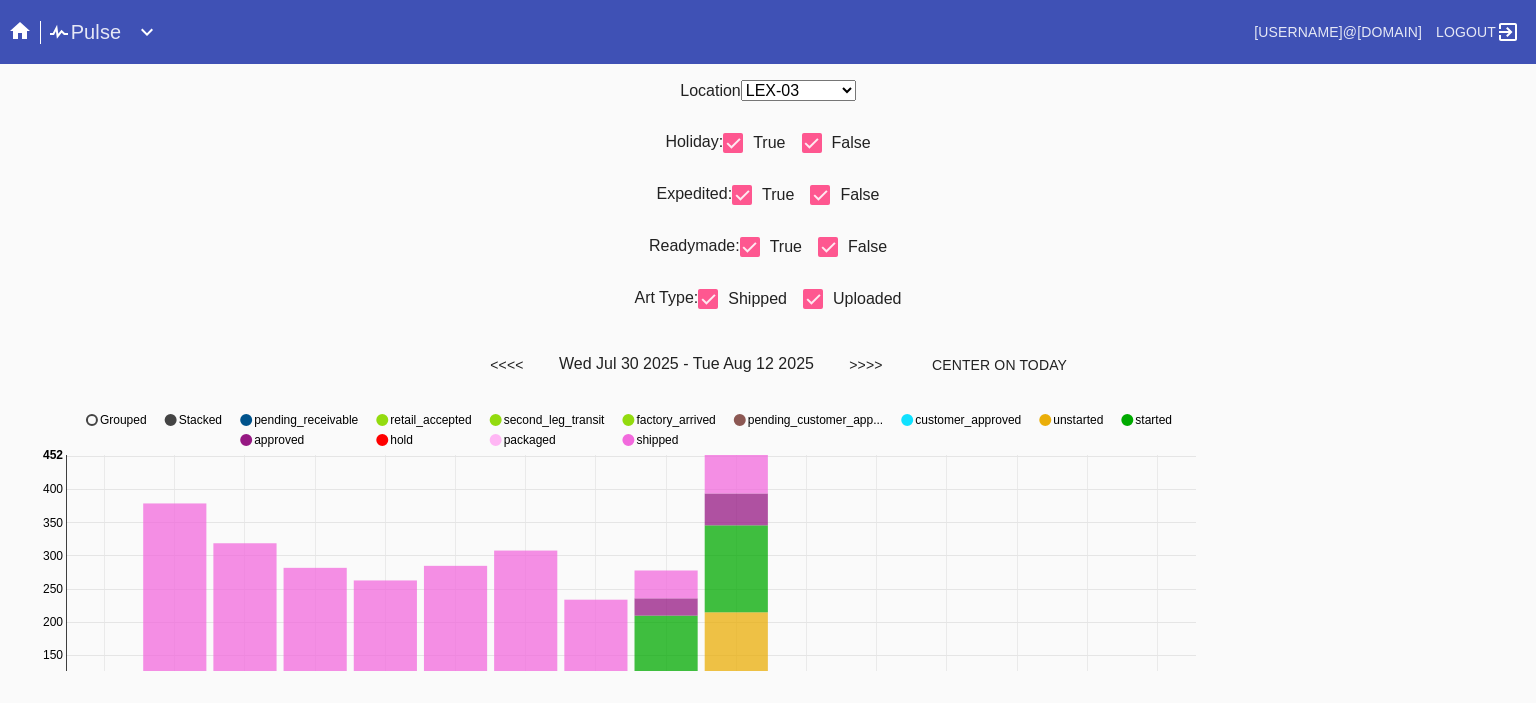 scroll, scrollTop: 936, scrollLeft: 0, axis: vertical 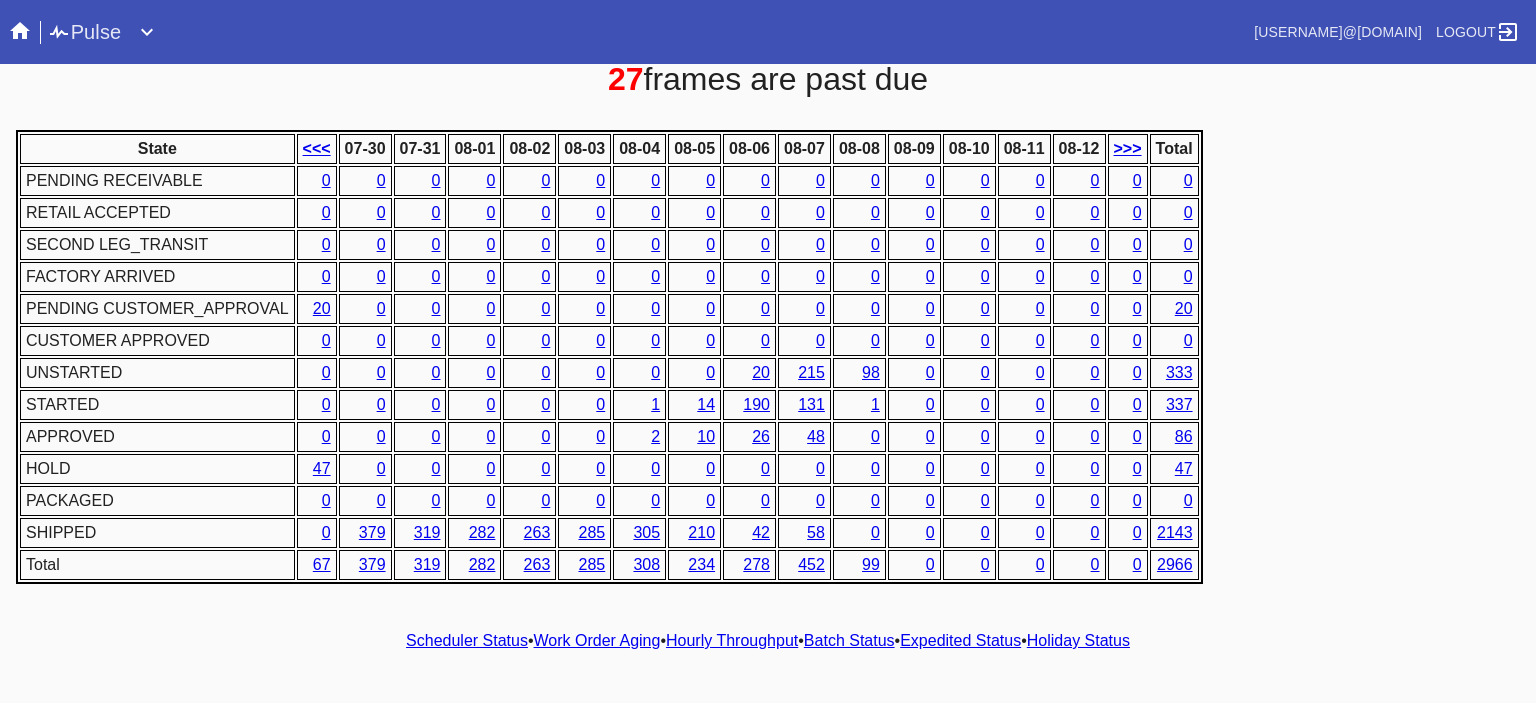 click on "Hourly Throughput" at bounding box center (732, 640) 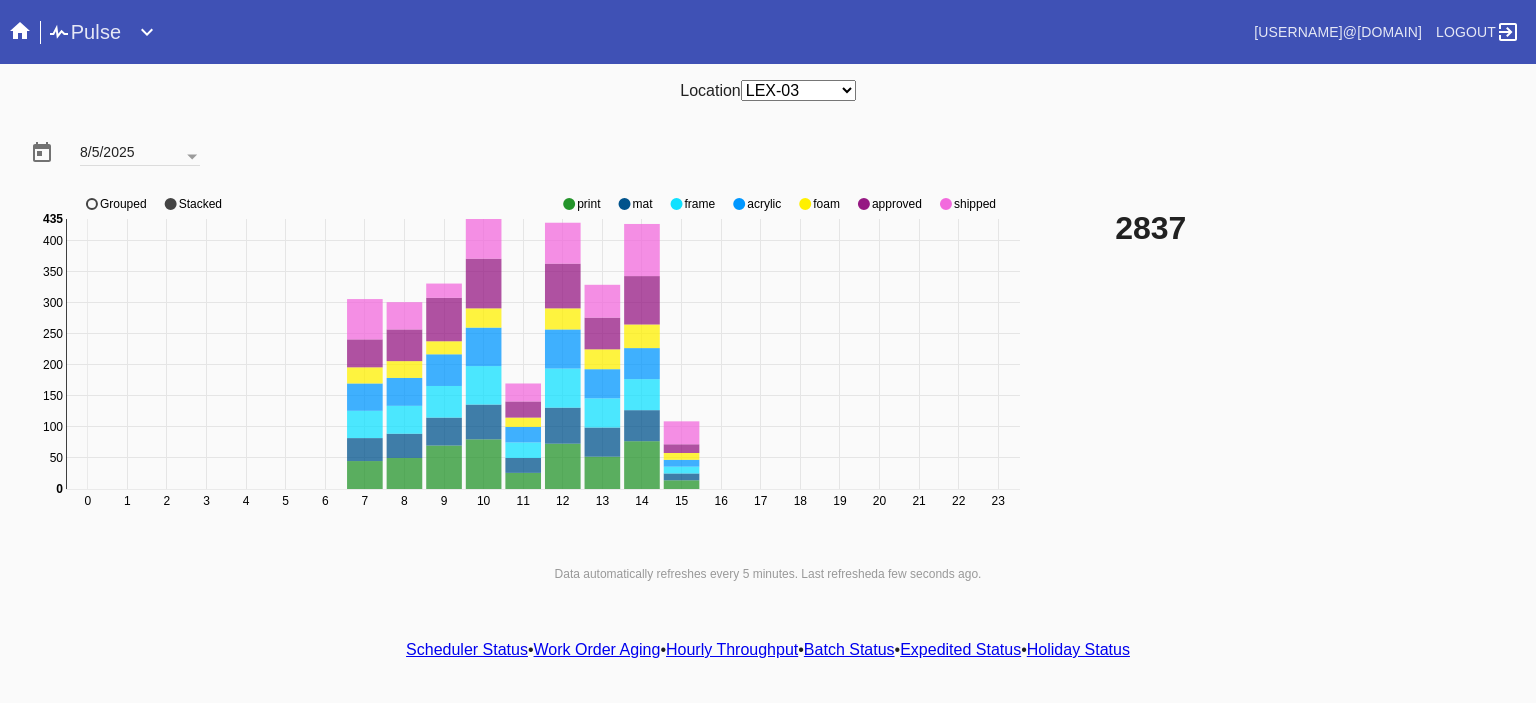 click 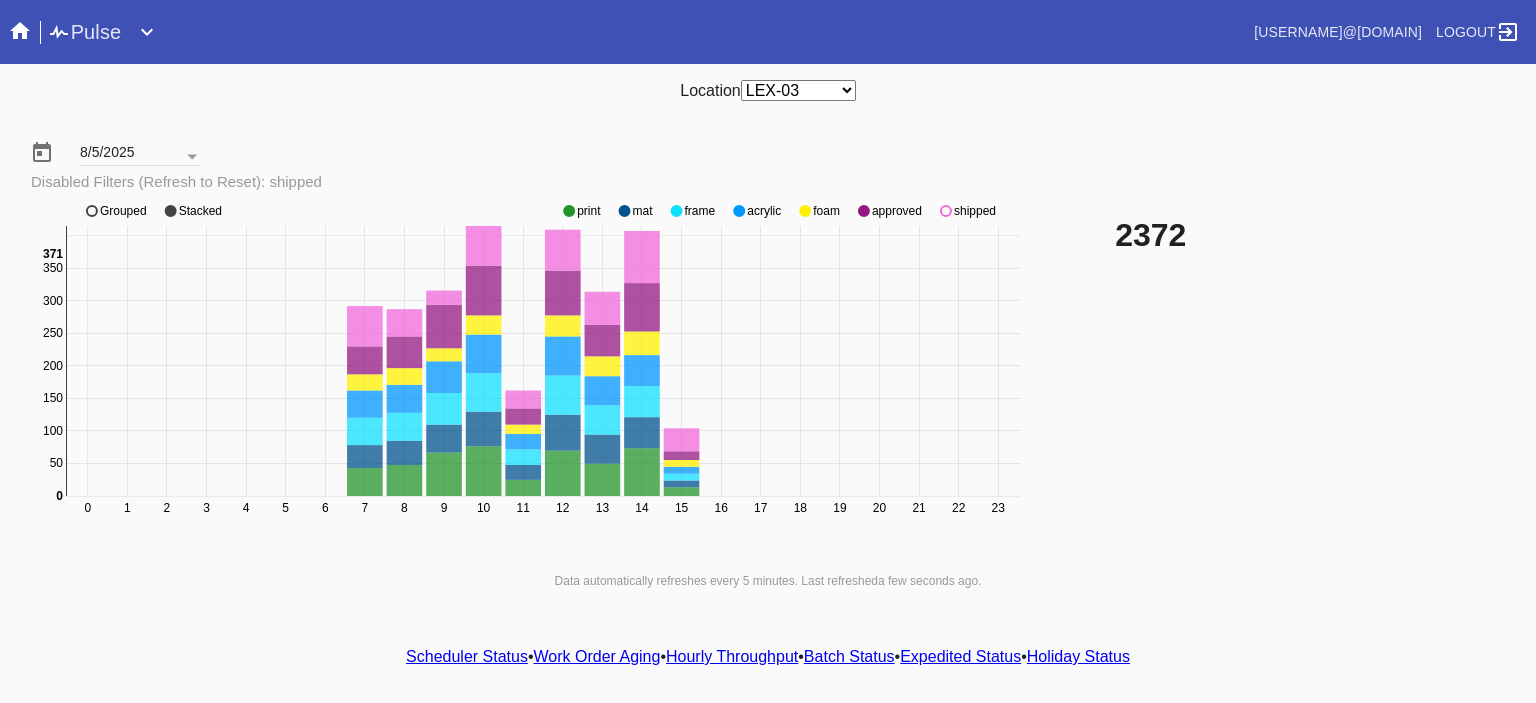 click on "0 1 2 3 4 5 6 7 8 9 10 11 12 13 14 15 16 17 18 19 20 21 22 23 0 50 100 150 200 250 300 350 400 0 371 print mat frame acrylic foam approved shipped Grouped Stacked" 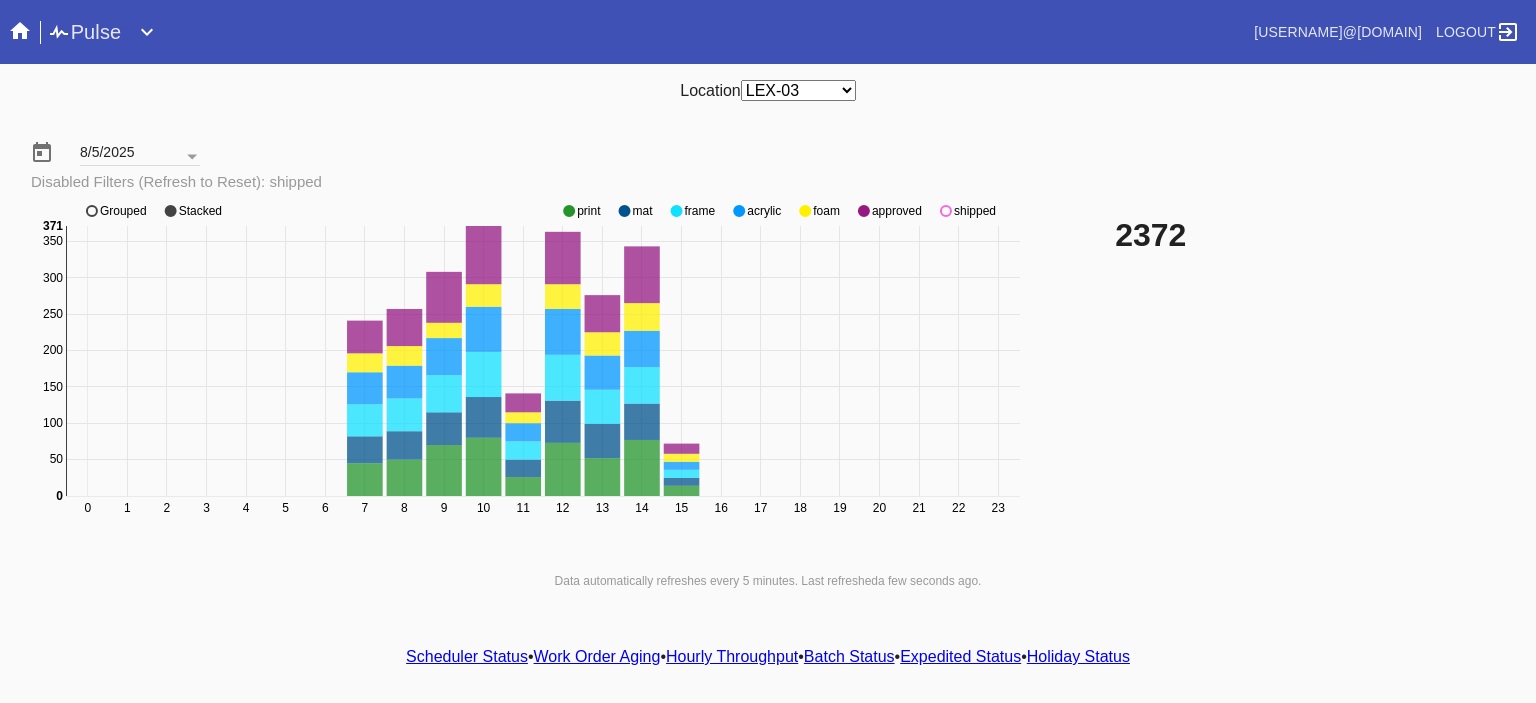 click 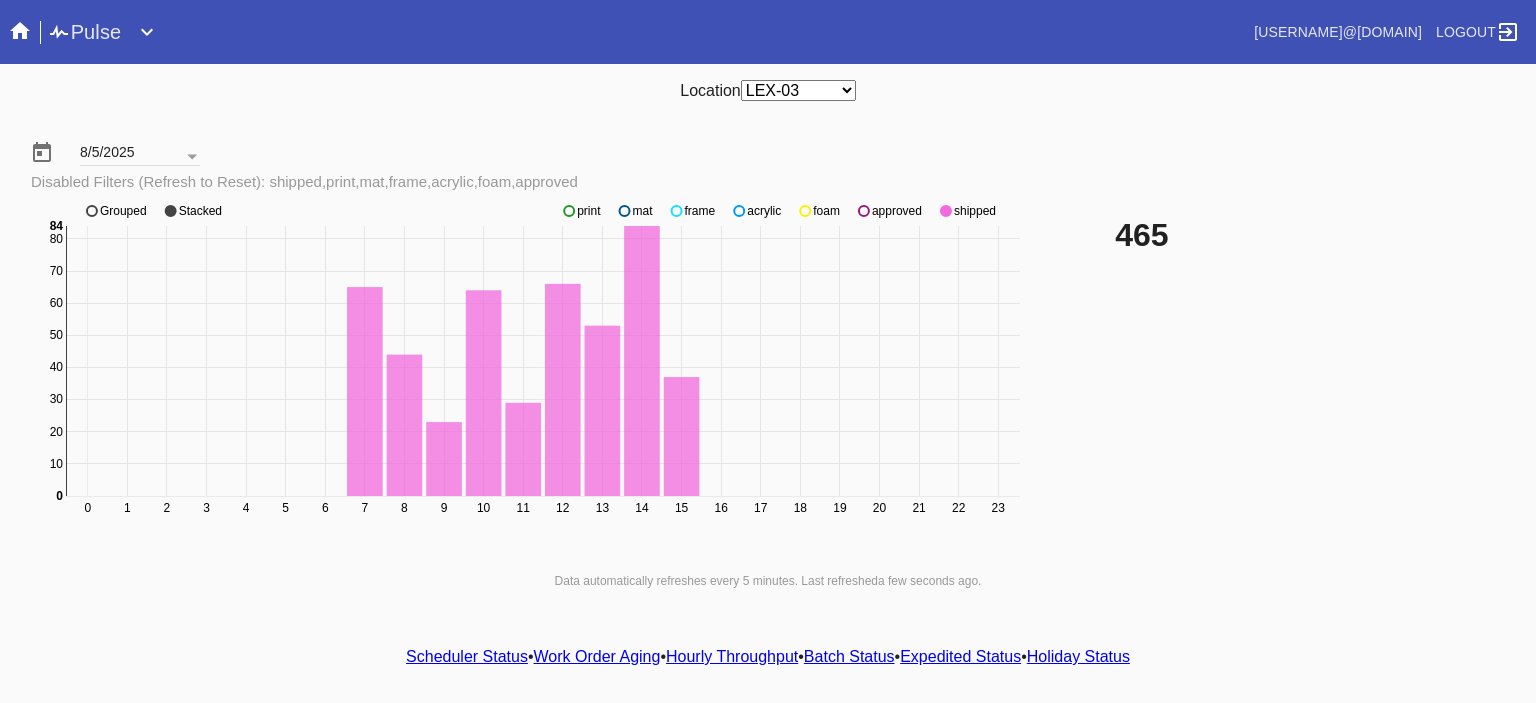 click 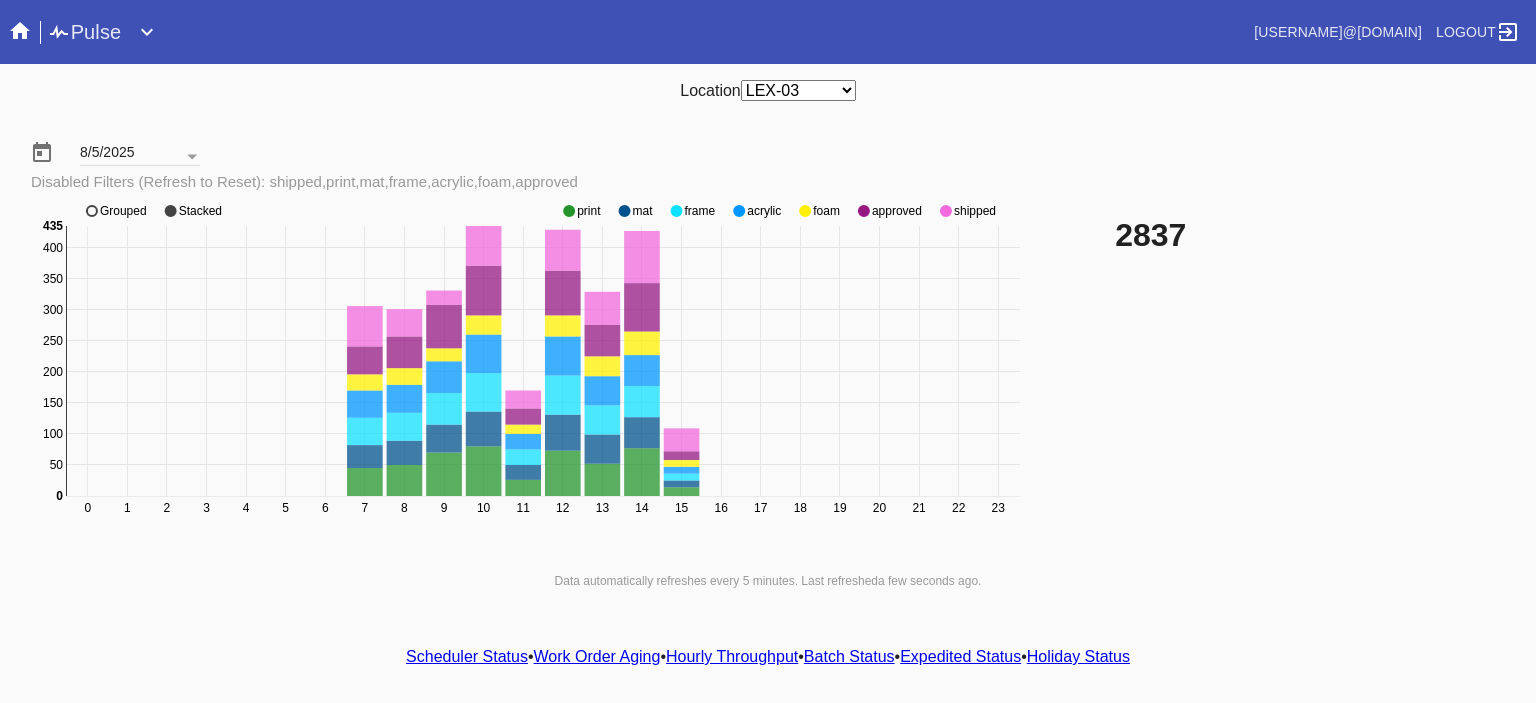 click 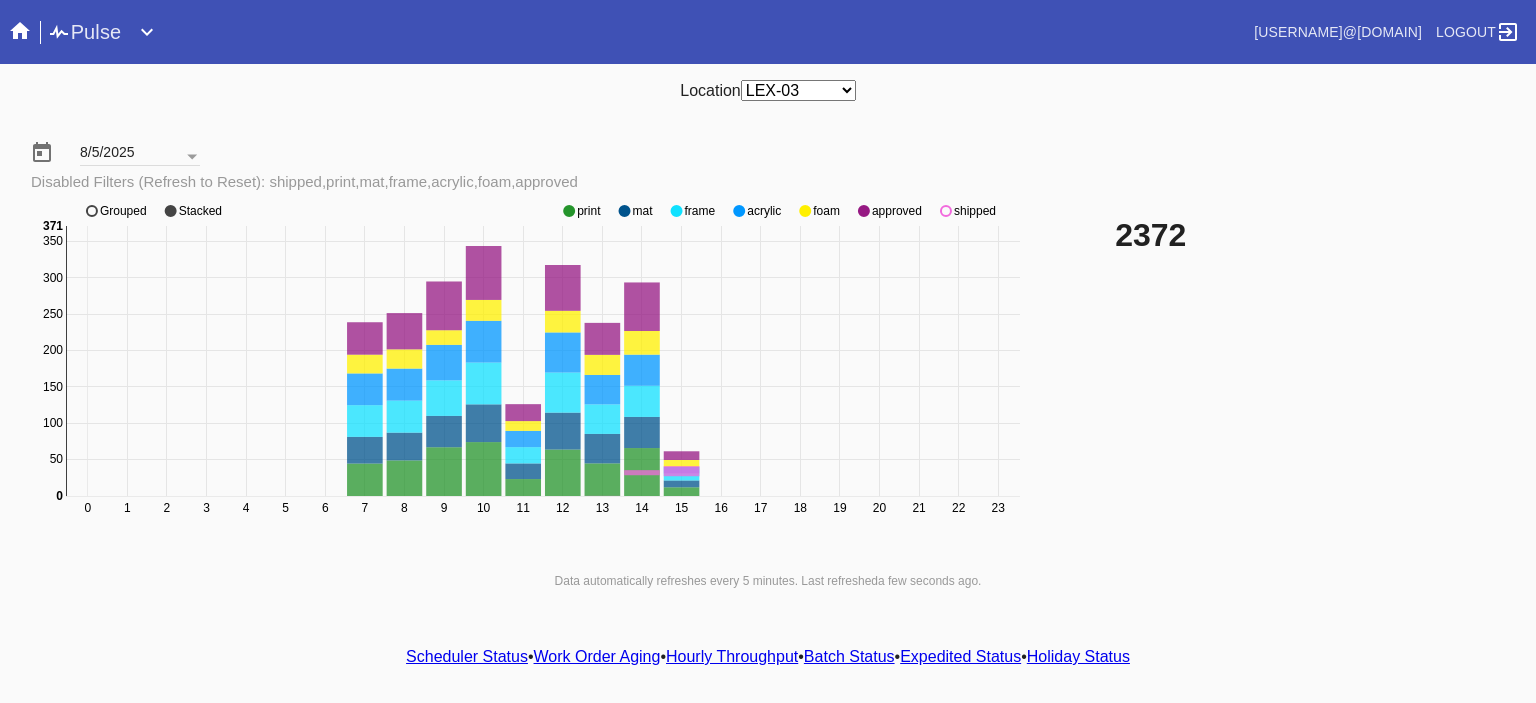 click 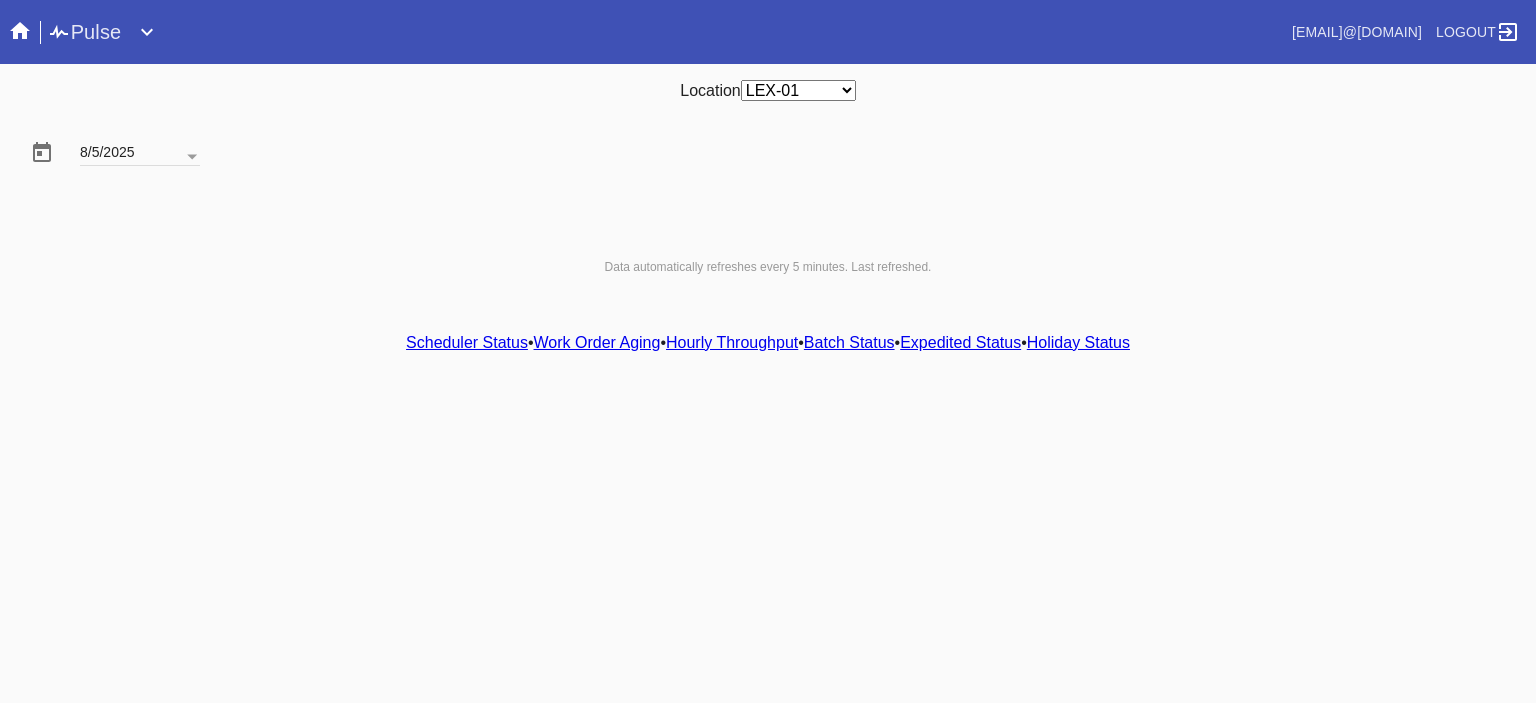 scroll, scrollTop: 0, scrollLeft: 0, axis: both 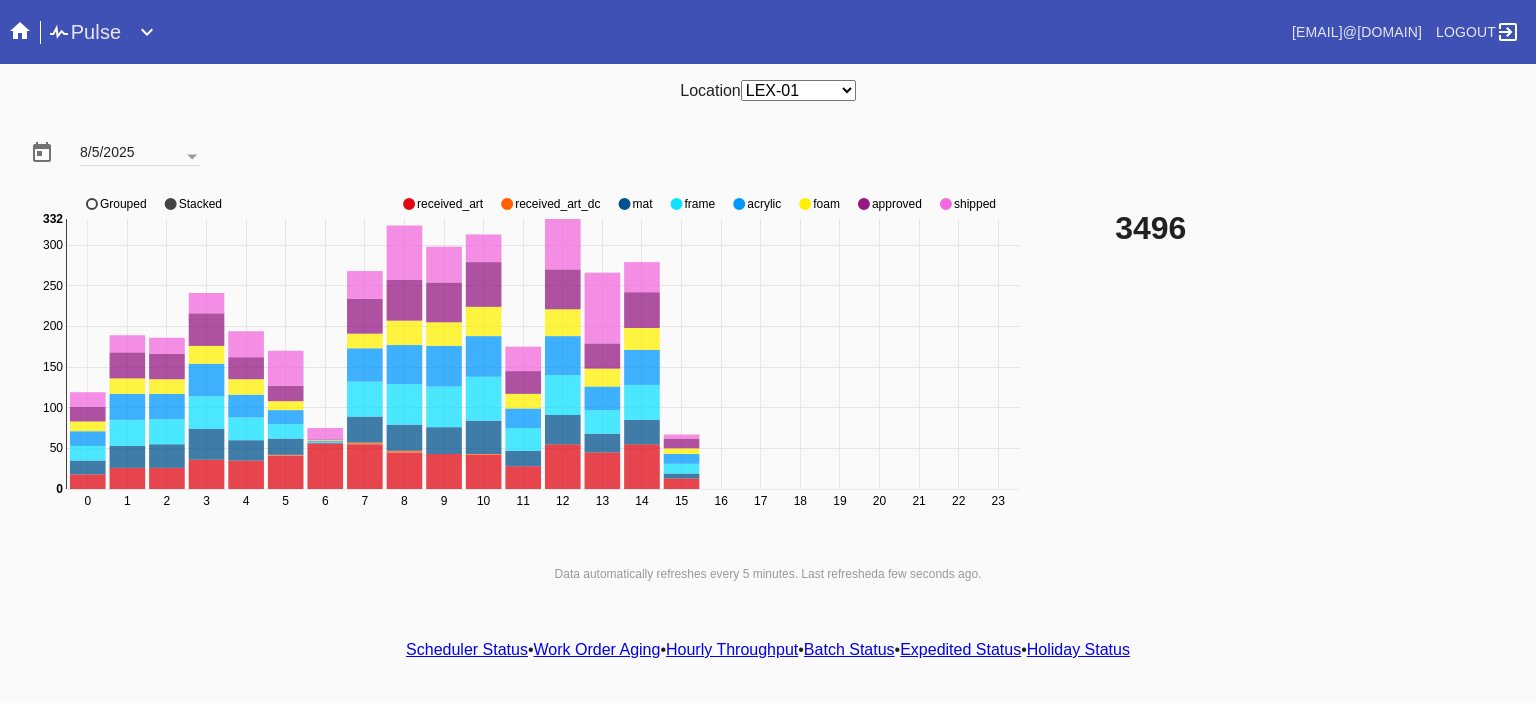 click on "Any Location DCA-05 ELP-01 LAS-01 LEX-01 LEX-03" at bounding box center [798, 90] 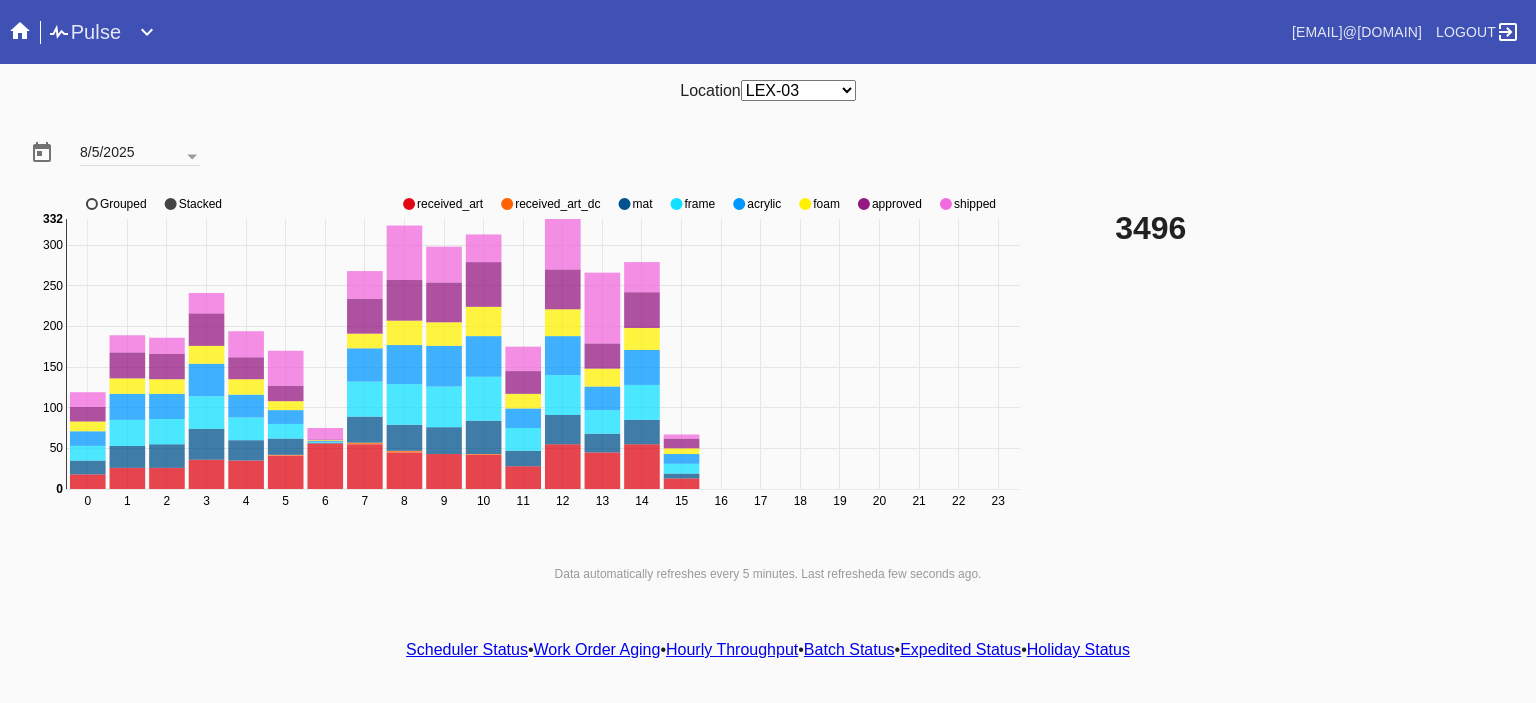 click on "Any Location DCA-05 ELP-01 LAS-01 LEX-01 LEX-03" at bounding box center [798, 90] 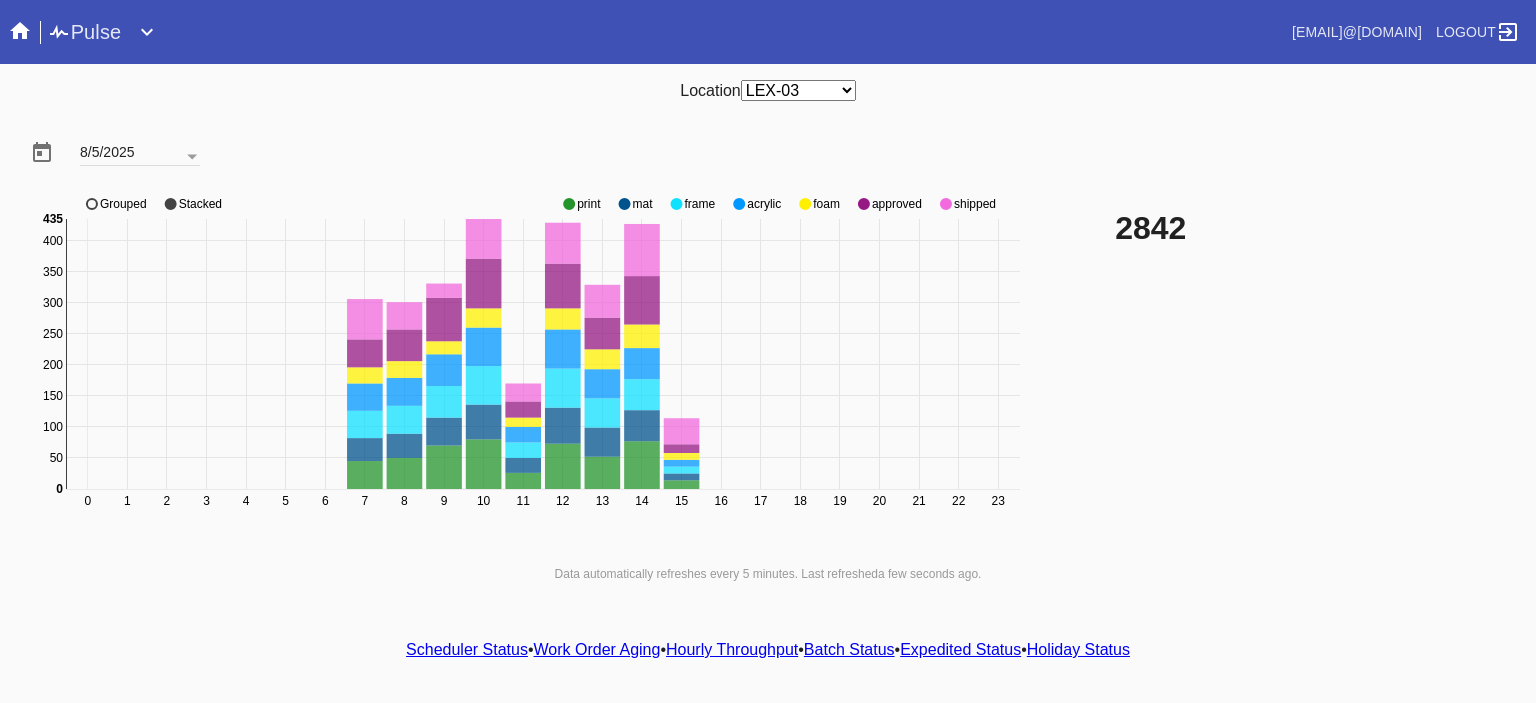 click 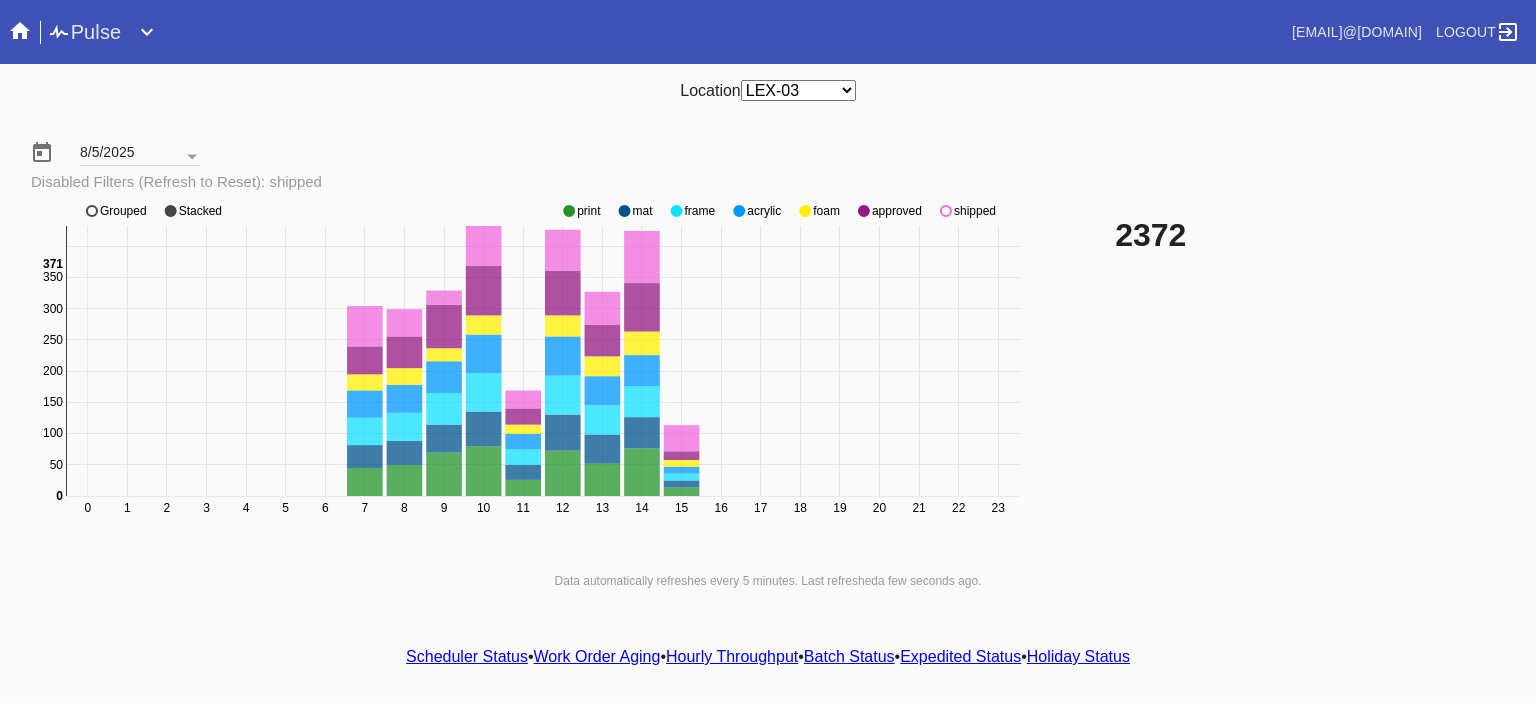 click 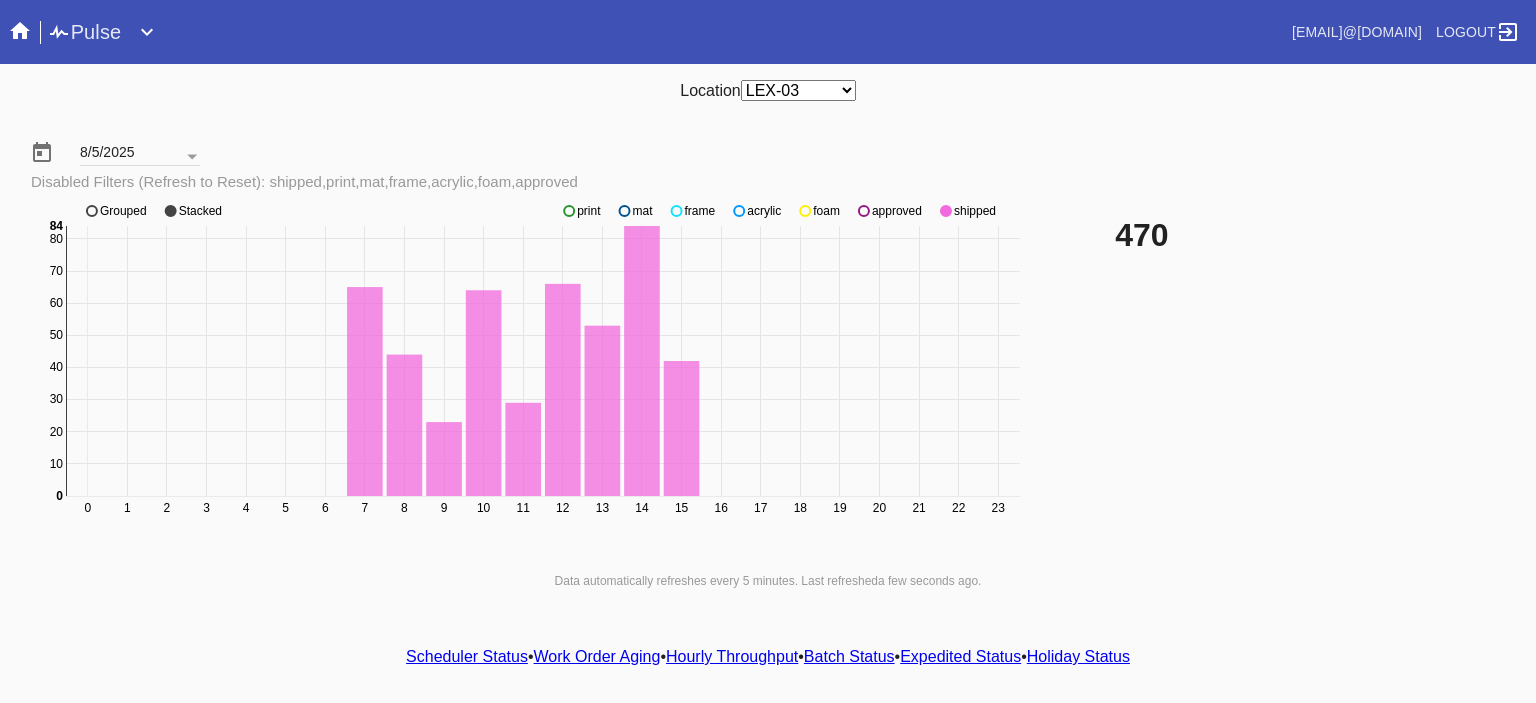 click 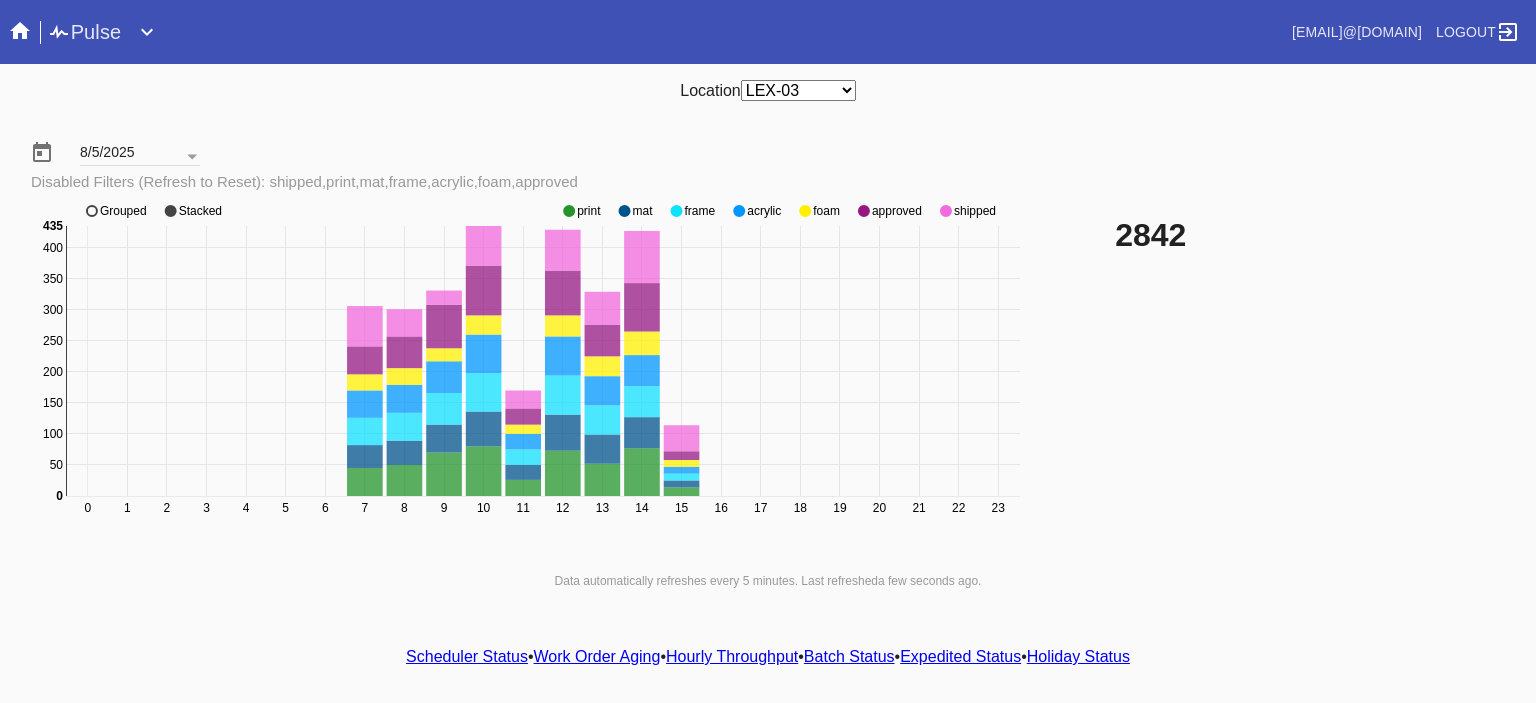 click on "Scheduler Status" at bounding box center [467, 656] 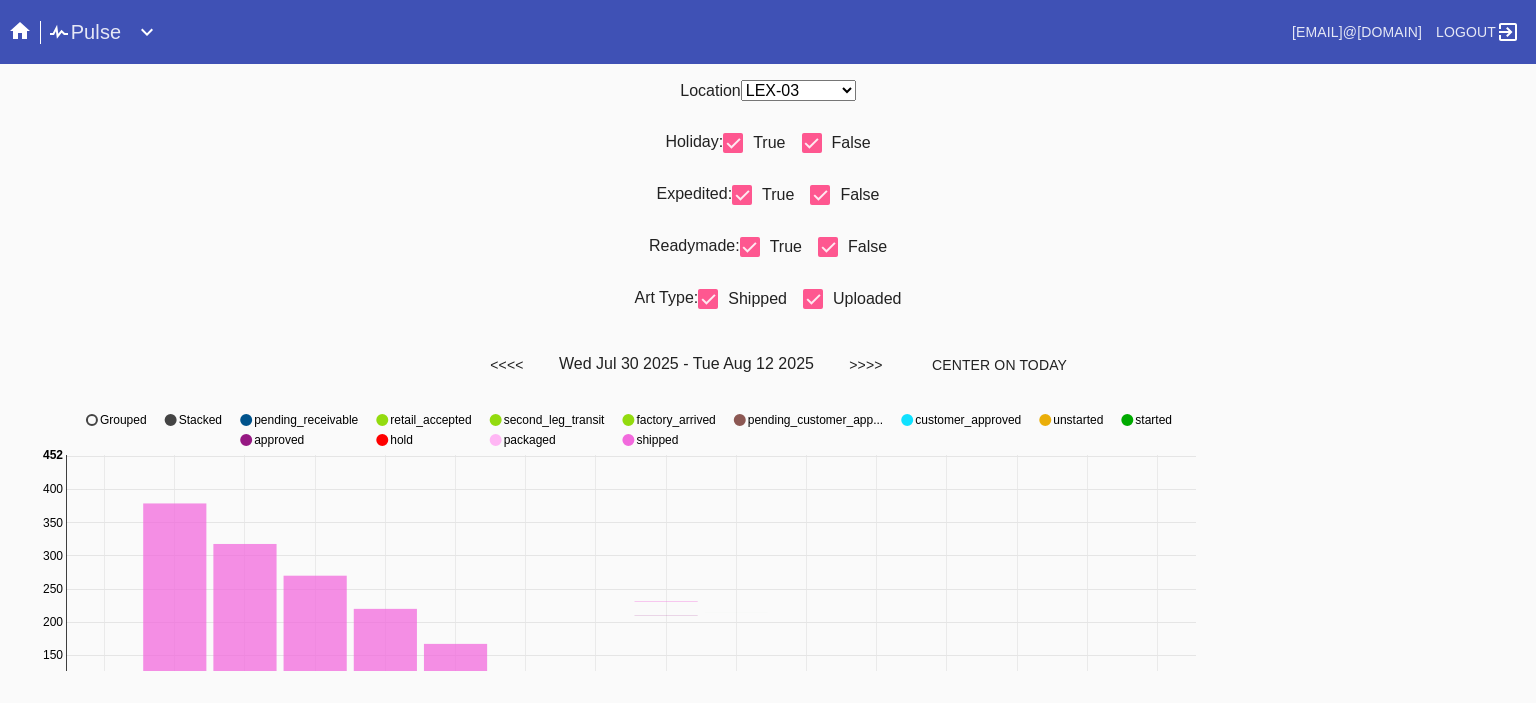 scroll, scrollTop: 936, scrollLeft: 0, axis: vertical 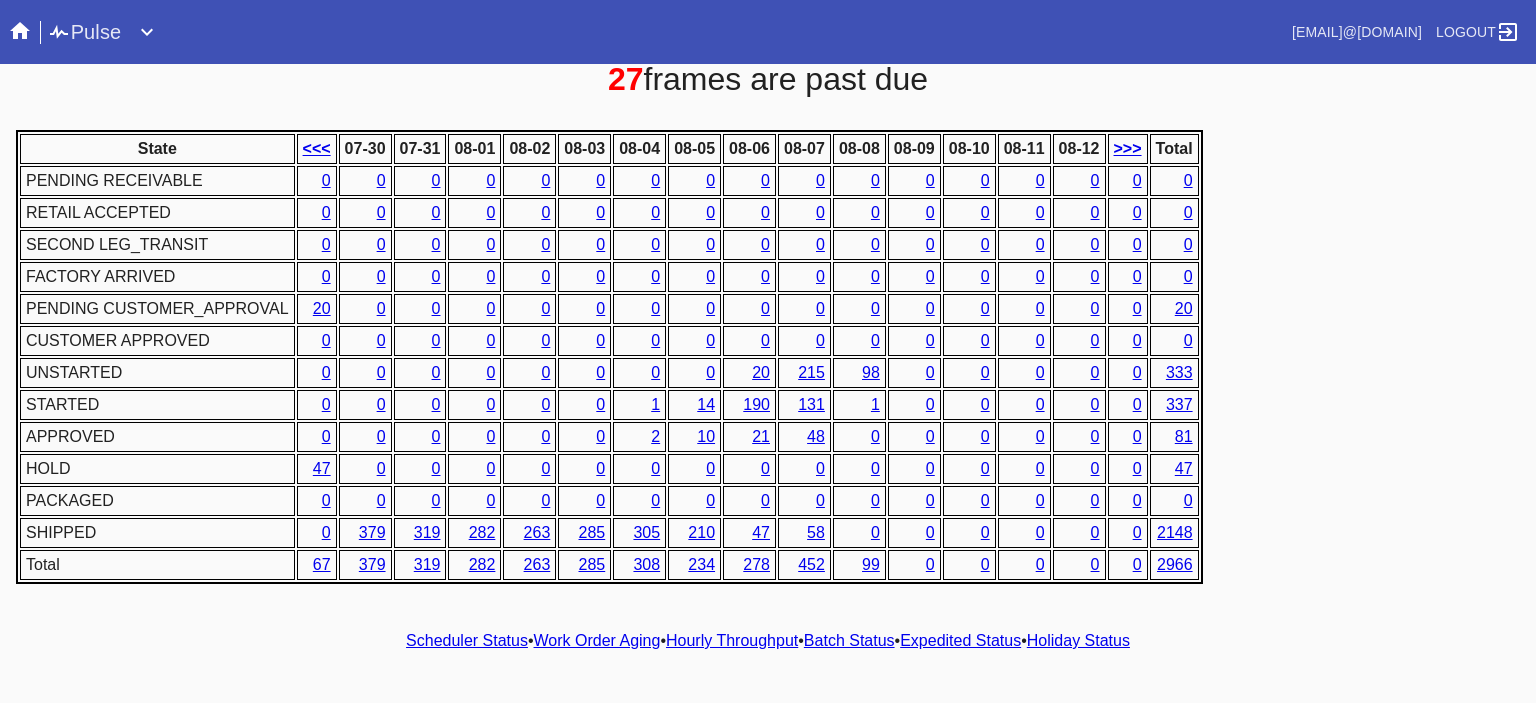click on "2" at bounding box center (639, 437) 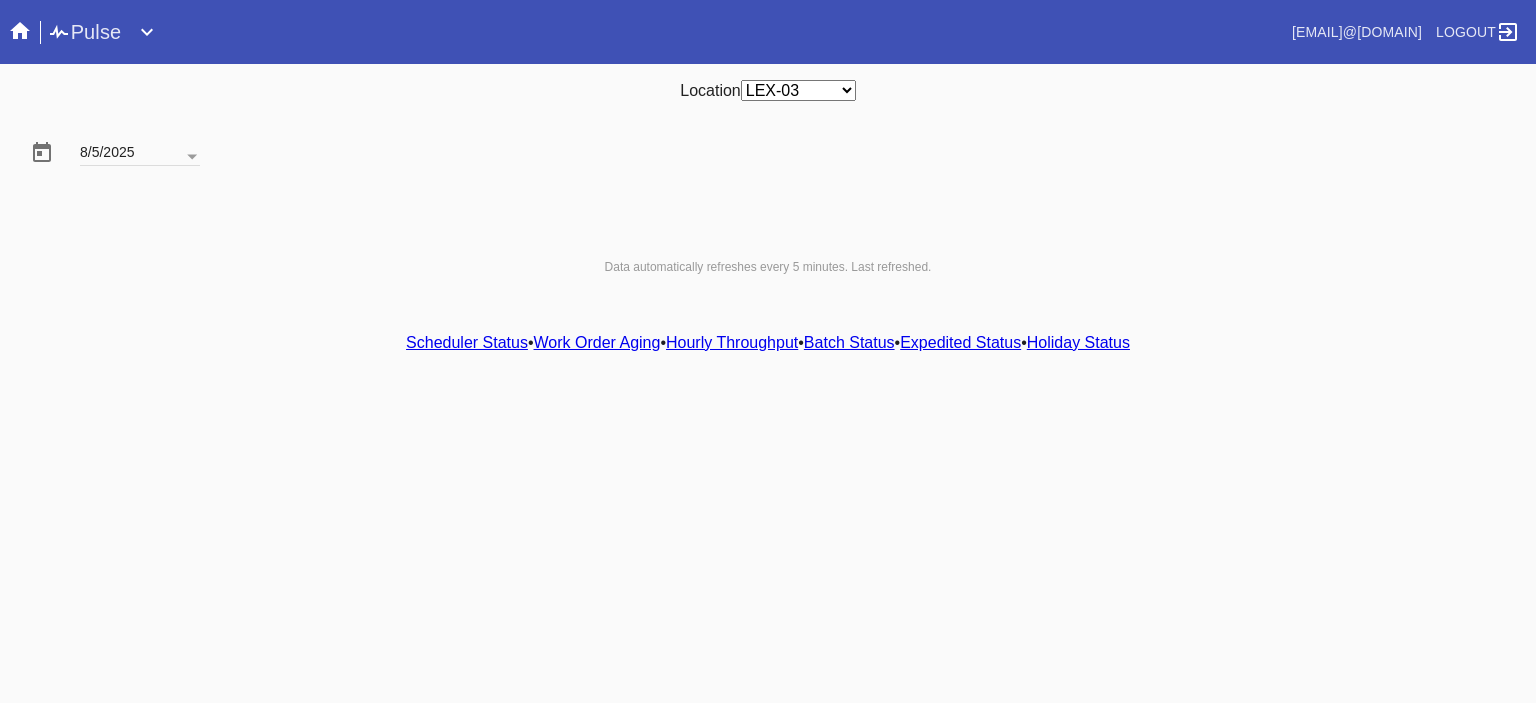scroll, scrollTop: 0, scrollLeft: 0, axis: both 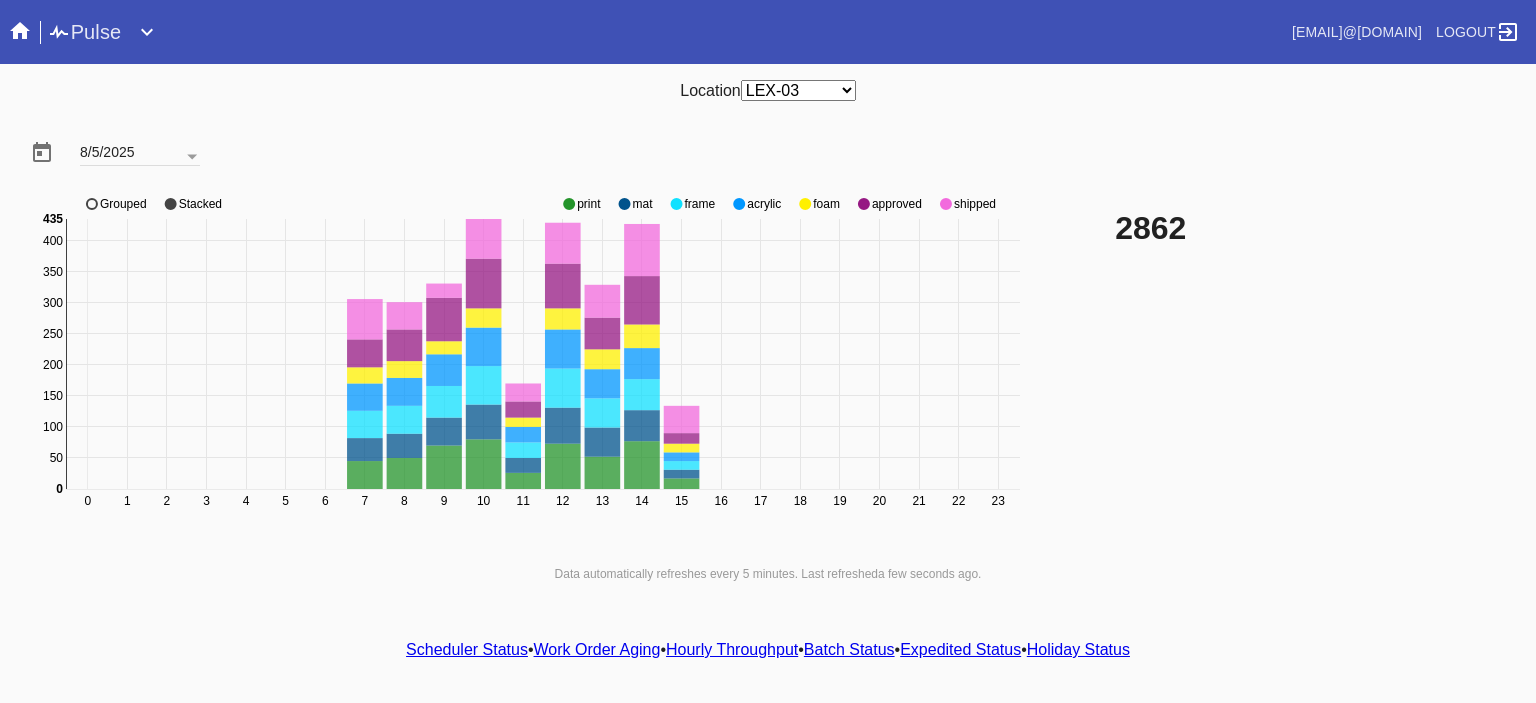 click on "shipped" 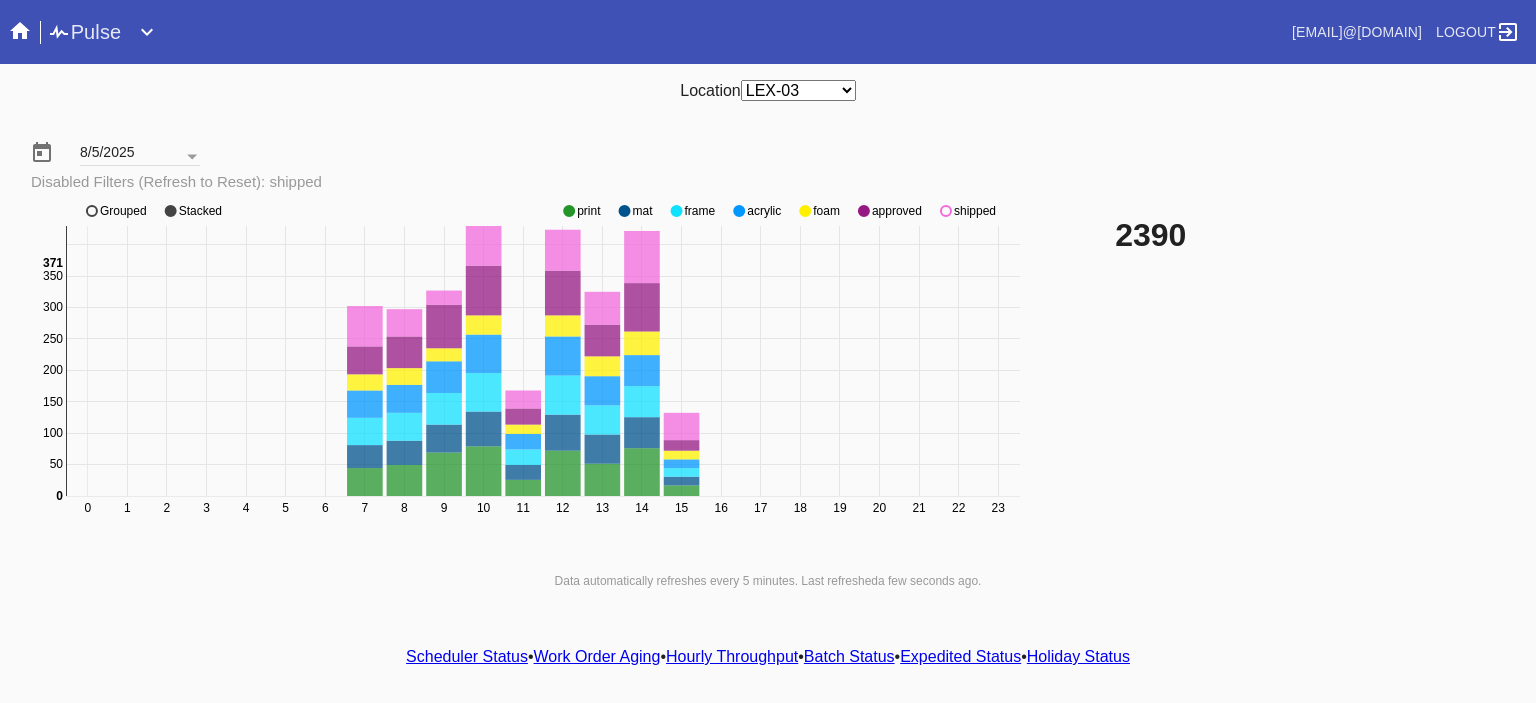 click on "0 1 2 3 4 5 6 7 8 9 10 11 12 13 14 15 16 17 18 19 20 21 22 23 0 50 100 150 200 250 300 350 400 0 371 print mat frame acrylic foam approved shipped Grouped Stacked" 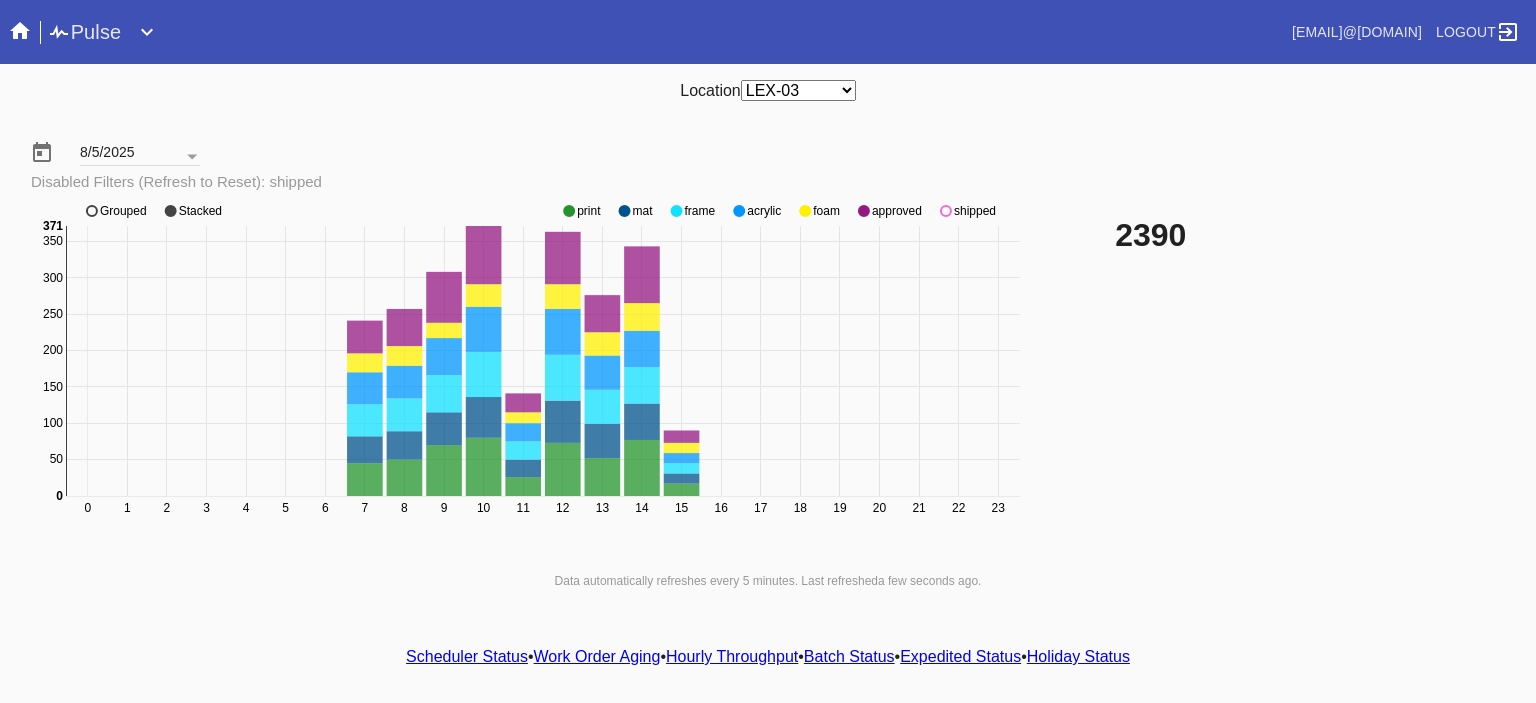 click 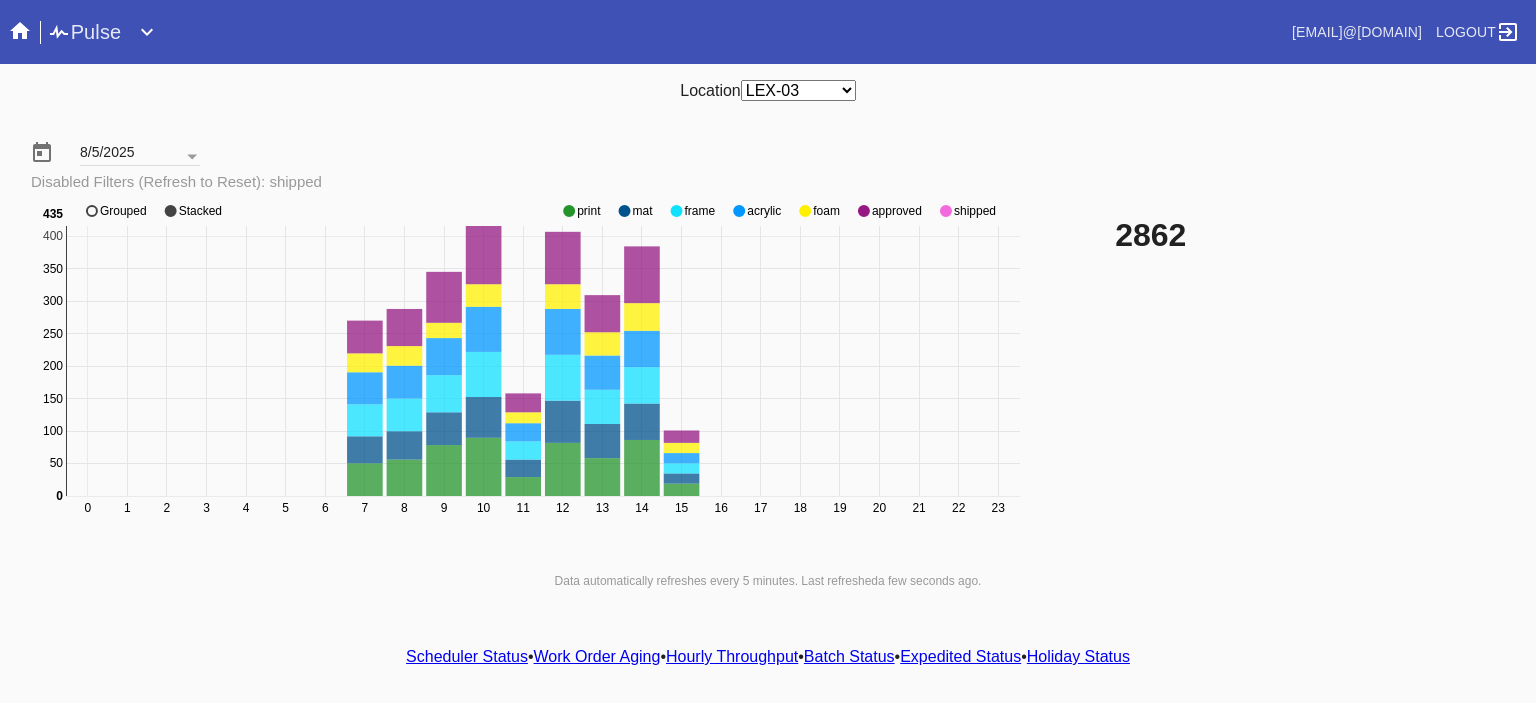 click 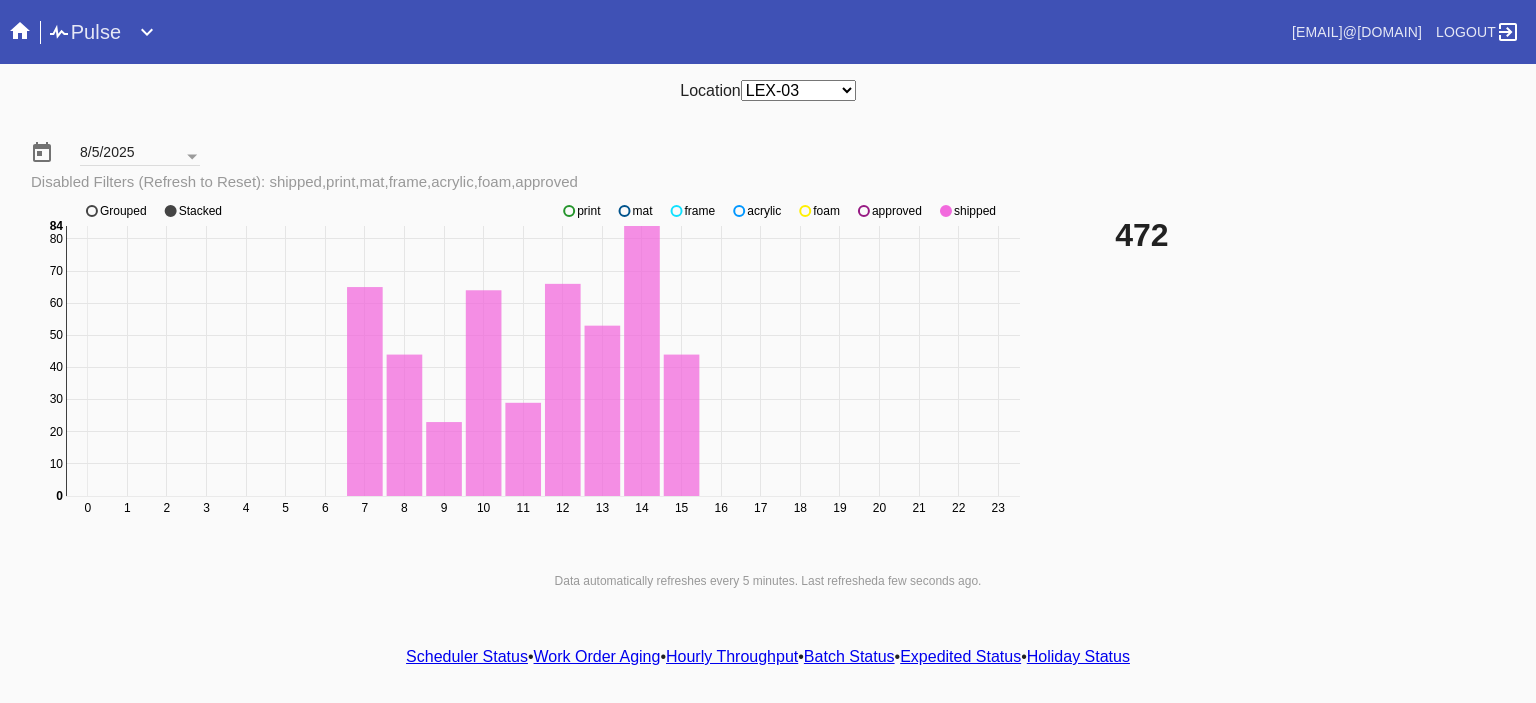 click on "0 1 2 3 4 5 6 7 8 9 10 11 12 13 14 15 16 17 18 19 20 21 22 23 0 10 20 30 40 50 60 70 80 0 84 print mat frame acrylic foam approved shipped Grouped Stacked" 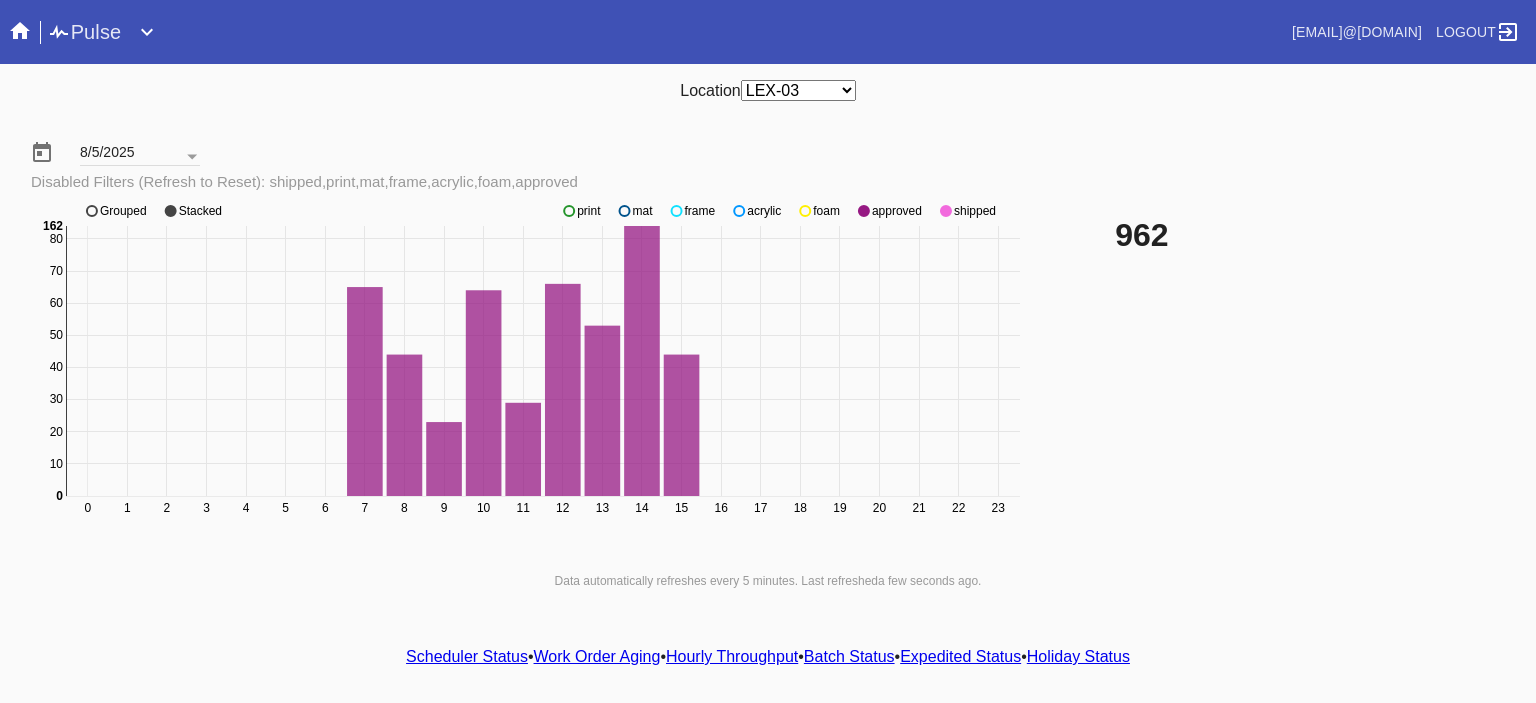 click 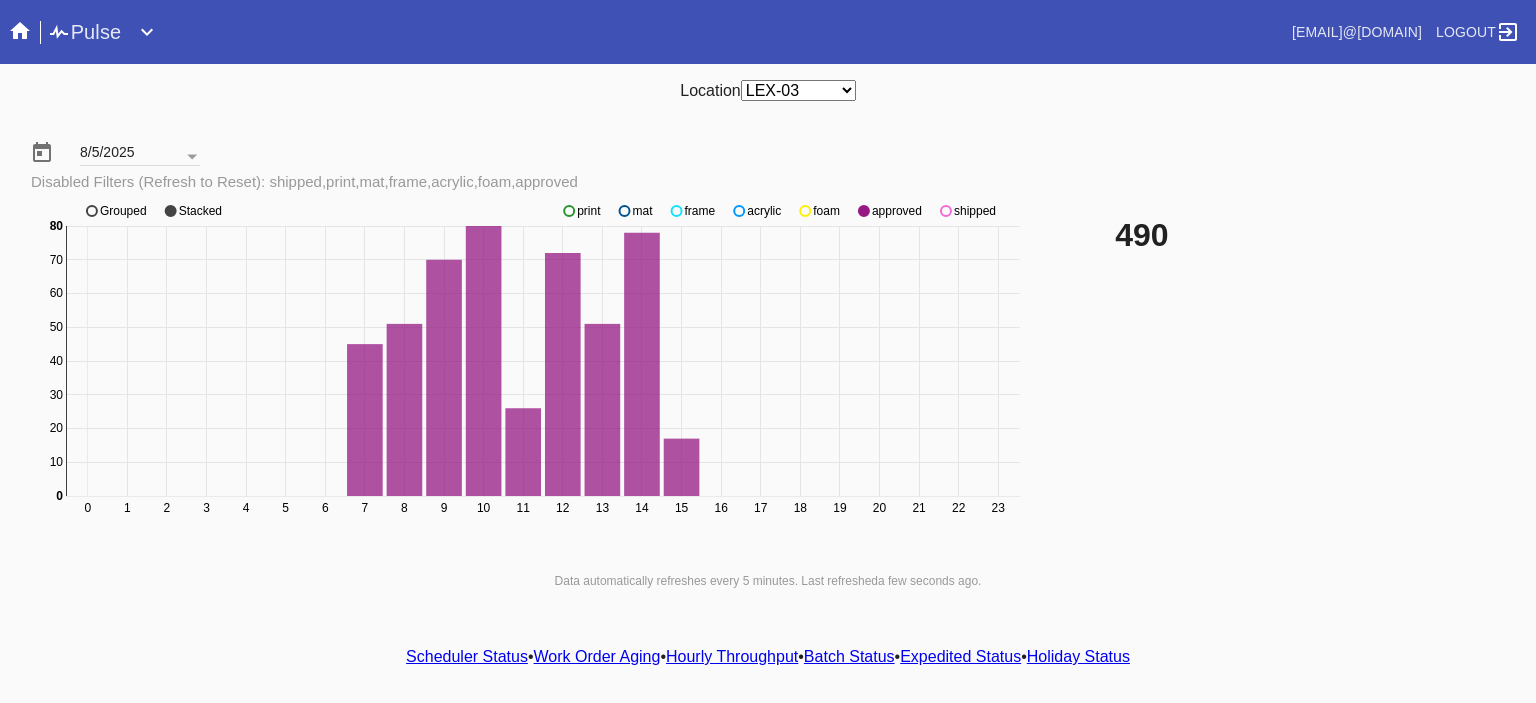 click 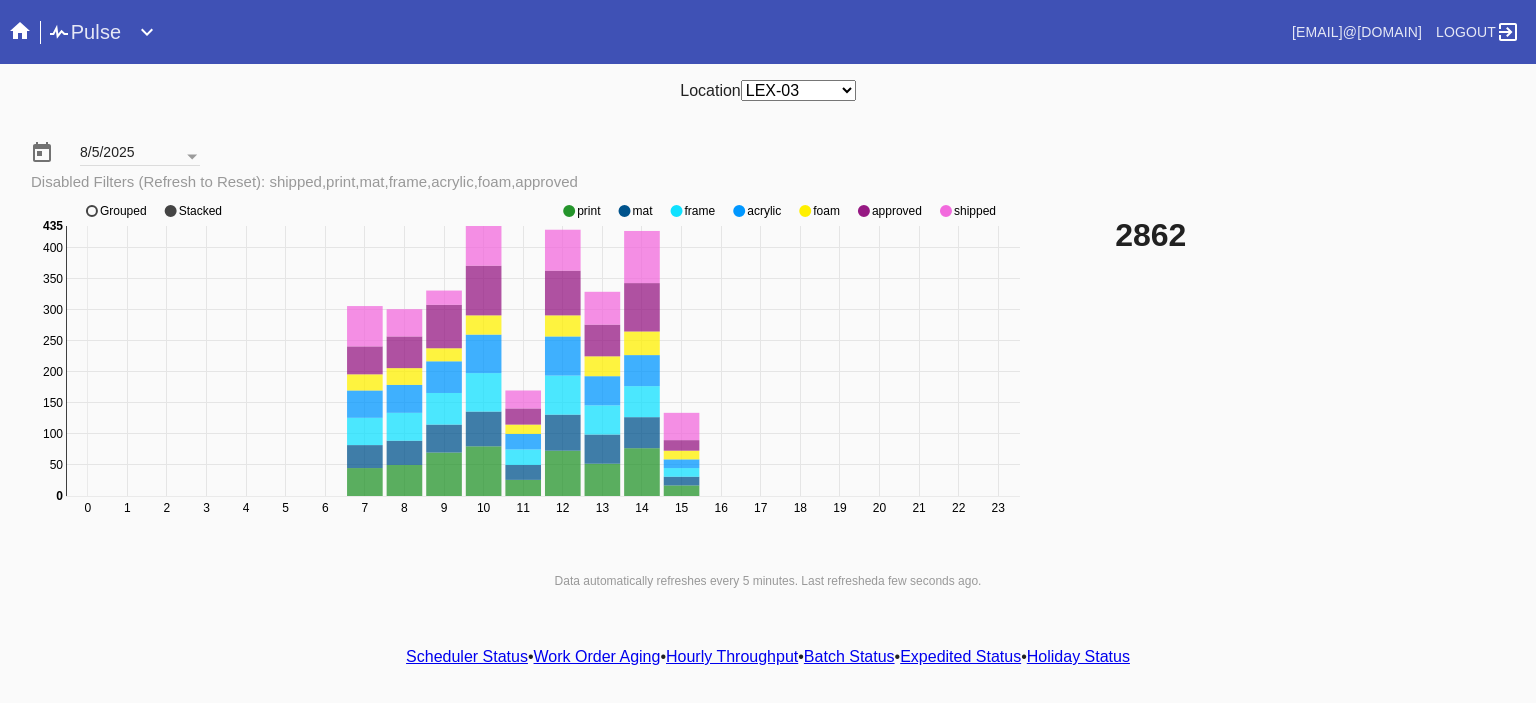 click on "0 1 2 3 4 5 6 7 8 9 10 11 12 13 14 15 16 17 18 19 20 21 22 23 0 50 100 150 200 250 300 350 400 0 435 print mat frame acrylic foam approved shipped Grouped Stacked 2862" at bounding box center (768, 371) 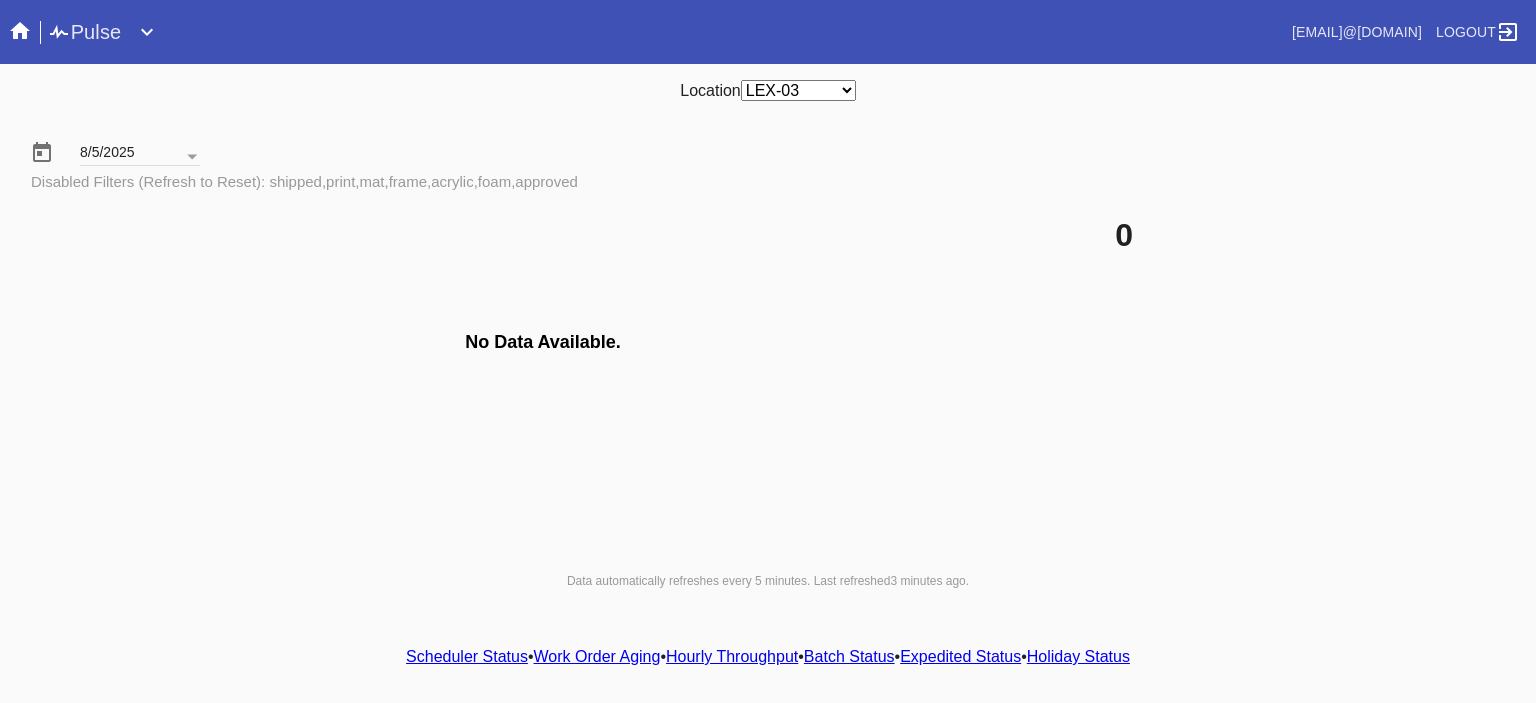 click on "No Data Available. 0" at bounding box center (768, 371) 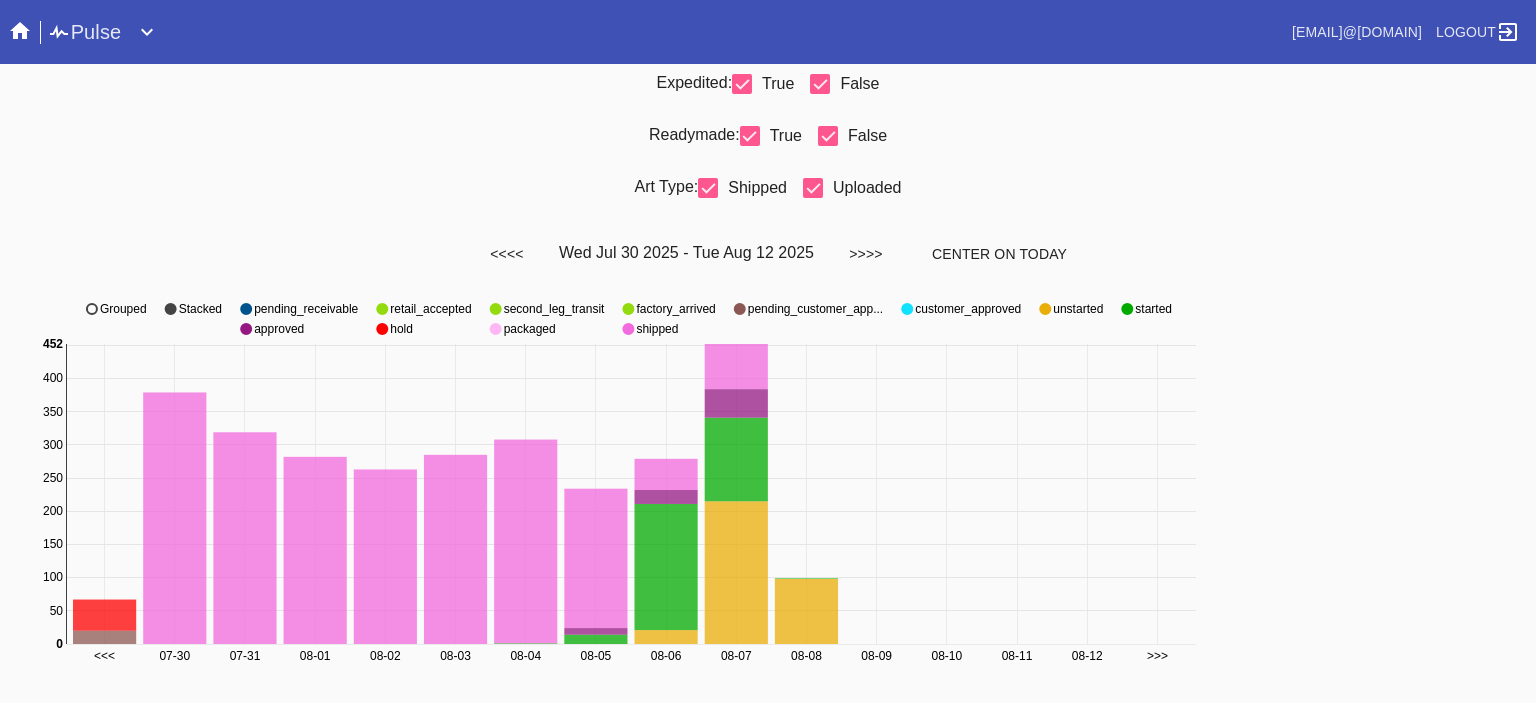 scroll, scrollTop: 0, scrollLeft: 0, axis: both 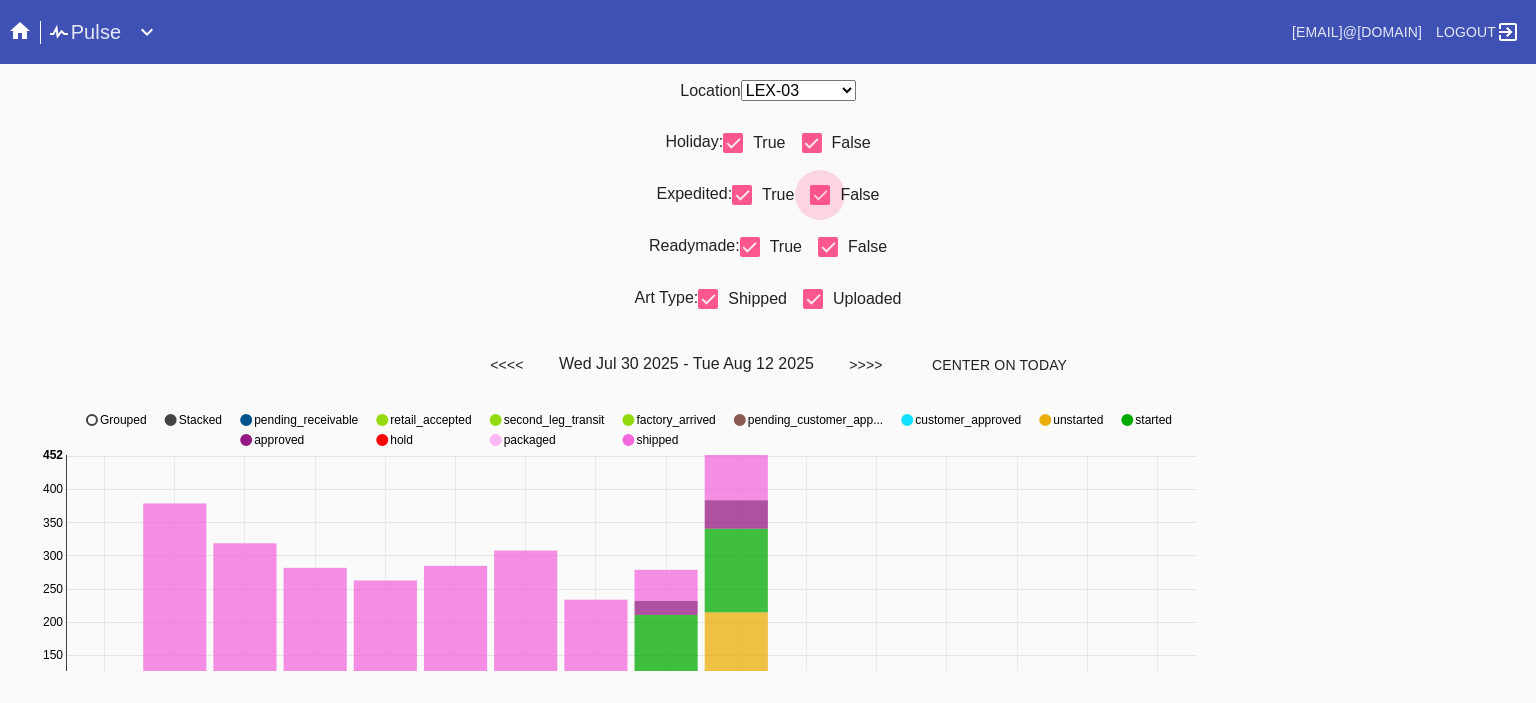 click at bounding box center [820, 195] 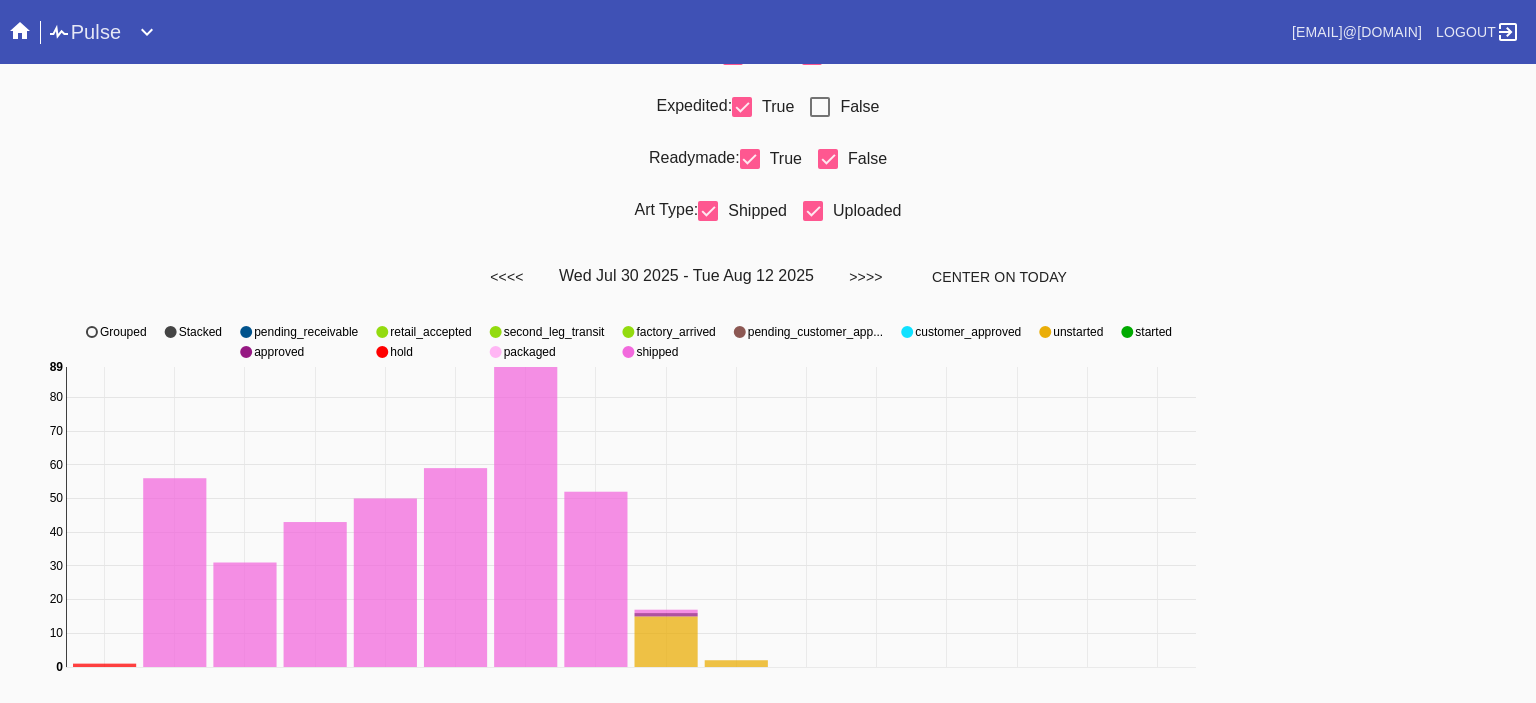 scroll, scrollTop: 0, scrollLeft: 0, axis: both 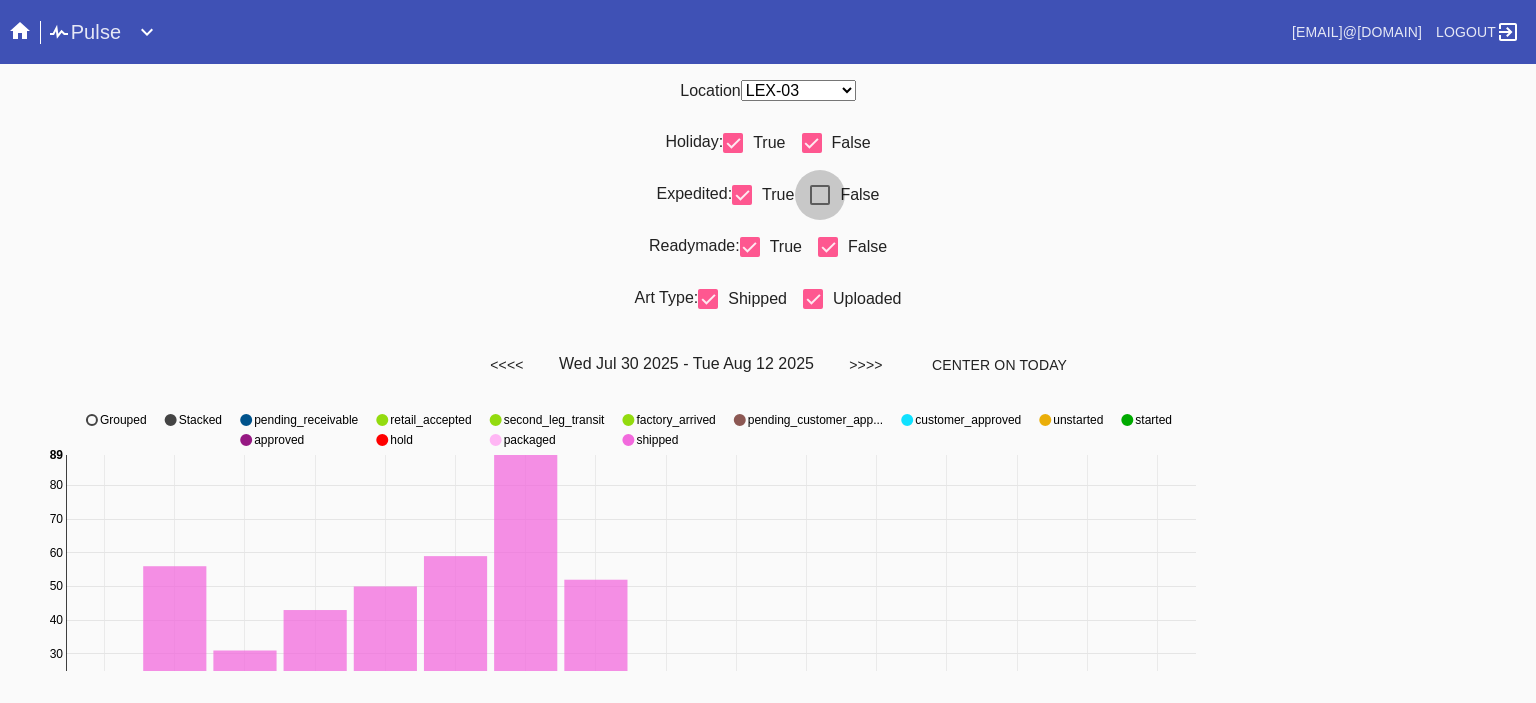 click at bounding box center (820, 195) 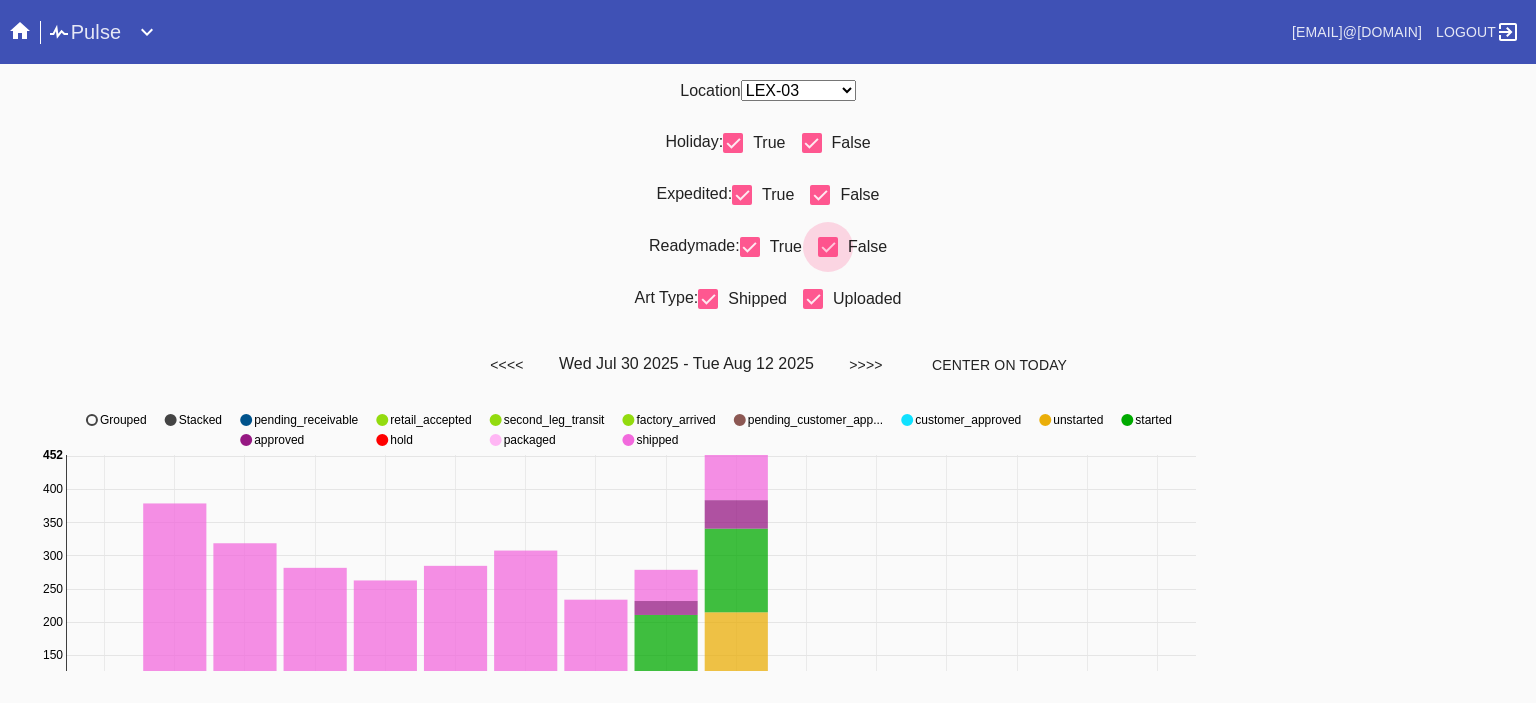 click at bounding box center [828, 247] 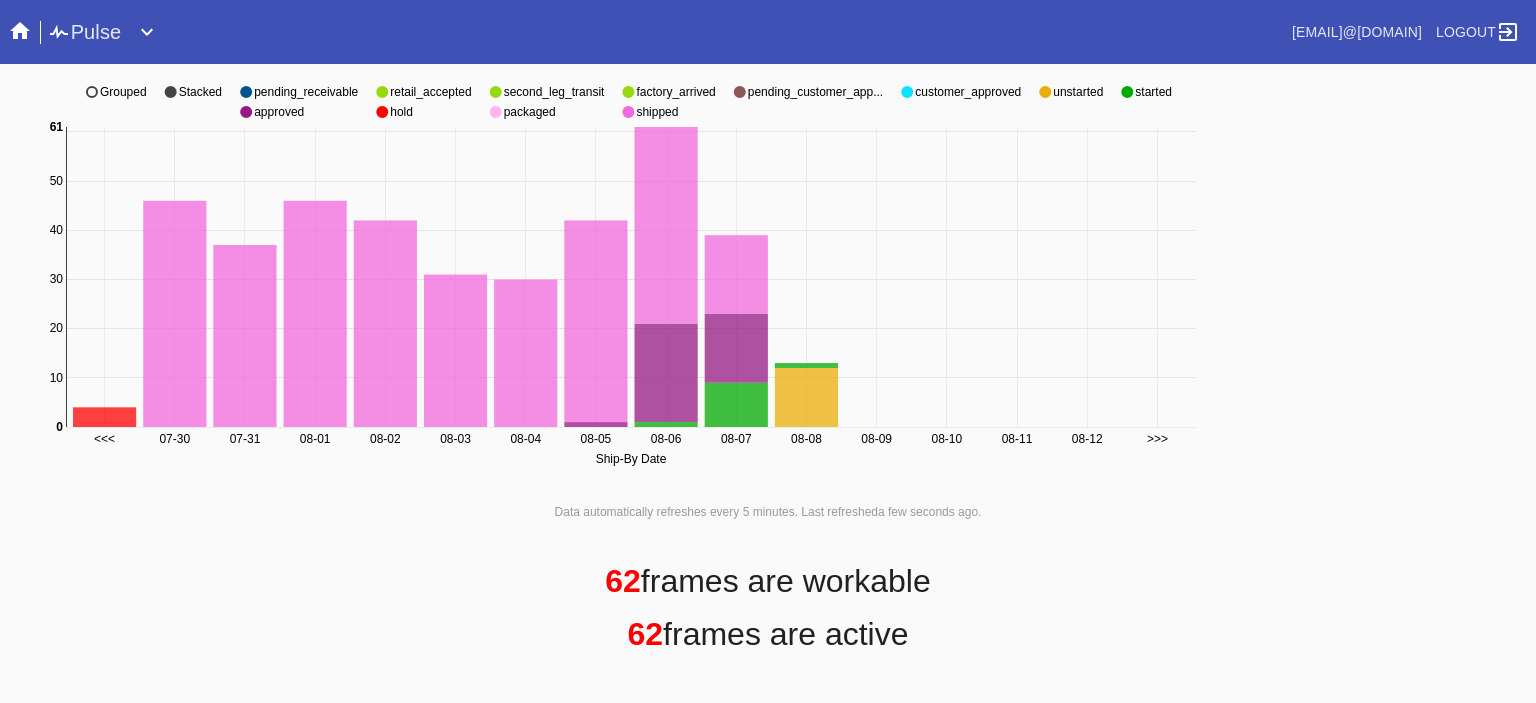 scroll, scrollTop: 0, scrollLeft: 0, axis: both 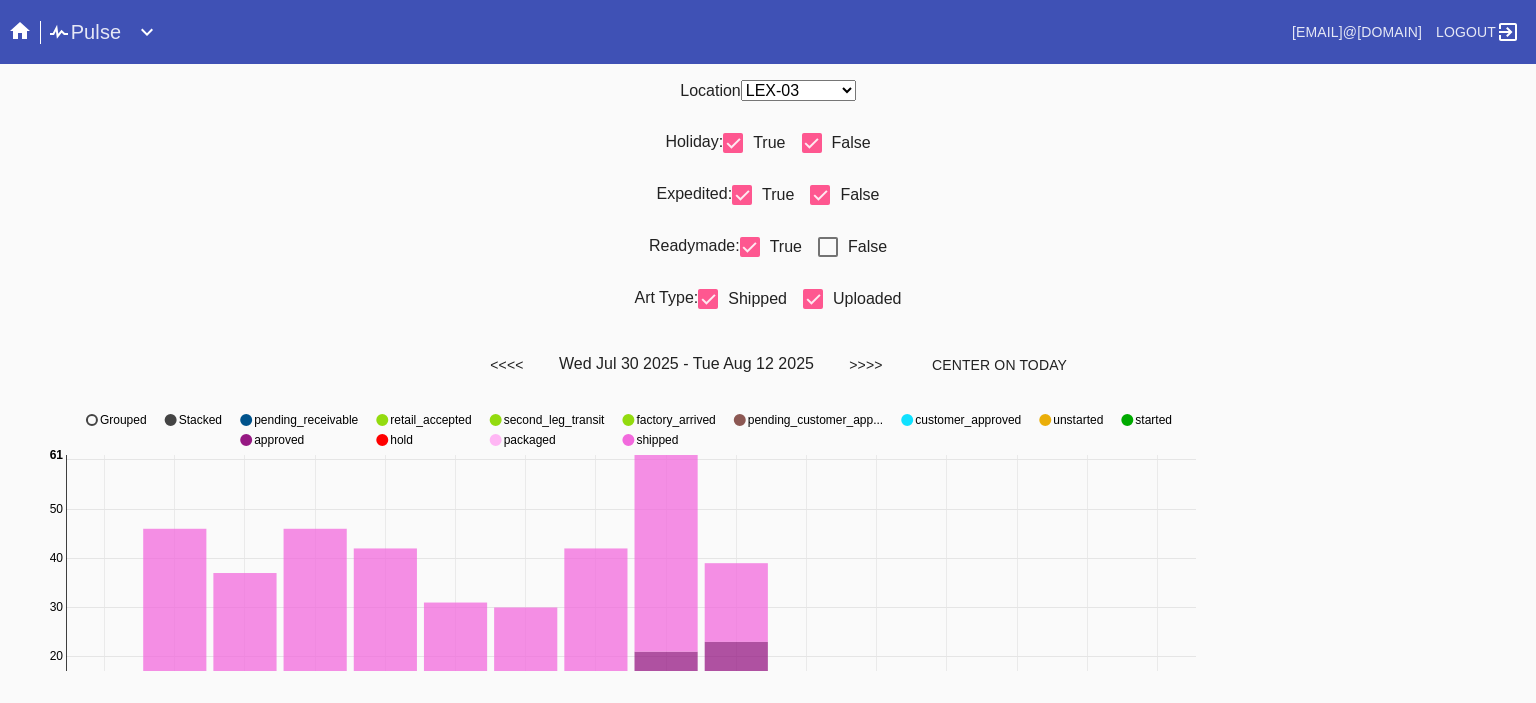 click on "False" at bounding box center [867, 246] 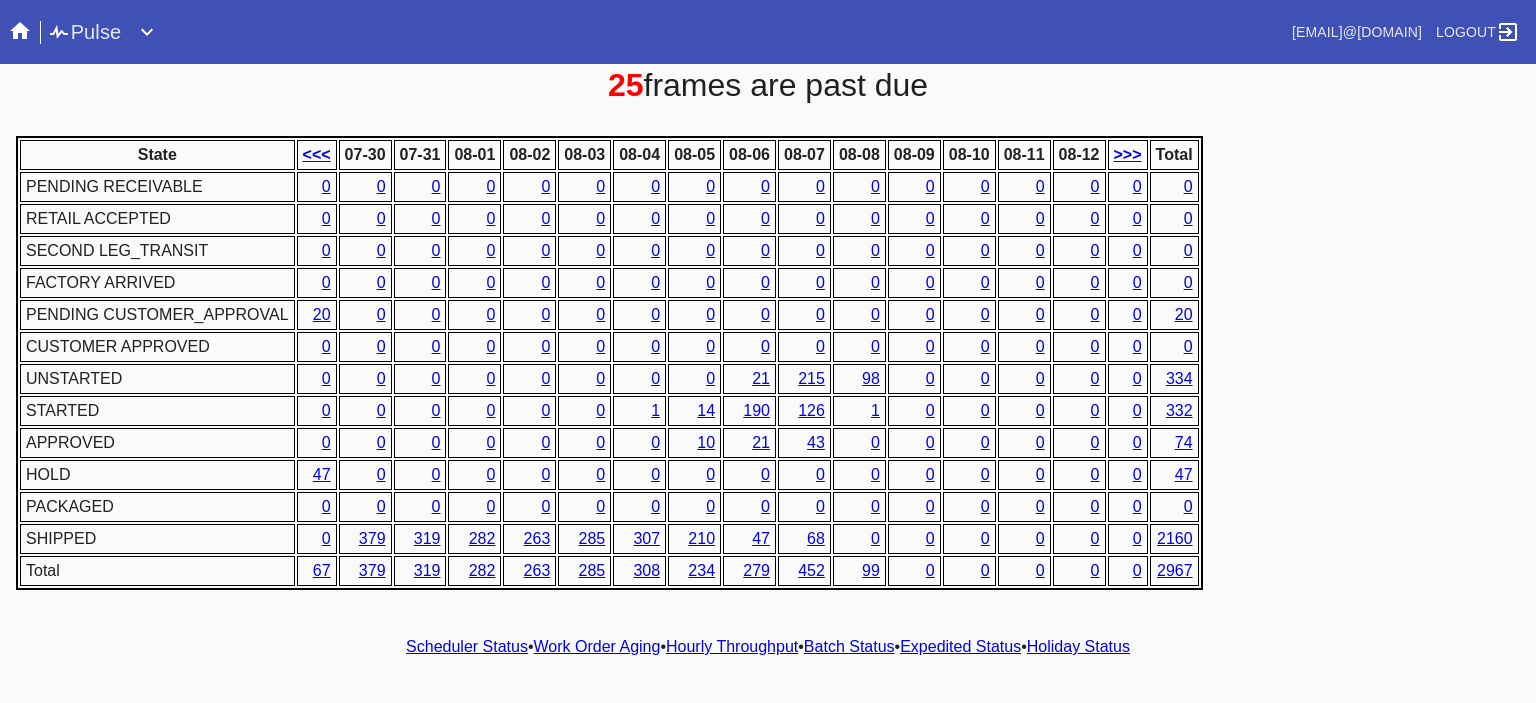 scroll, scrollTop: 936, scrollLeft: 0, axis: vertical 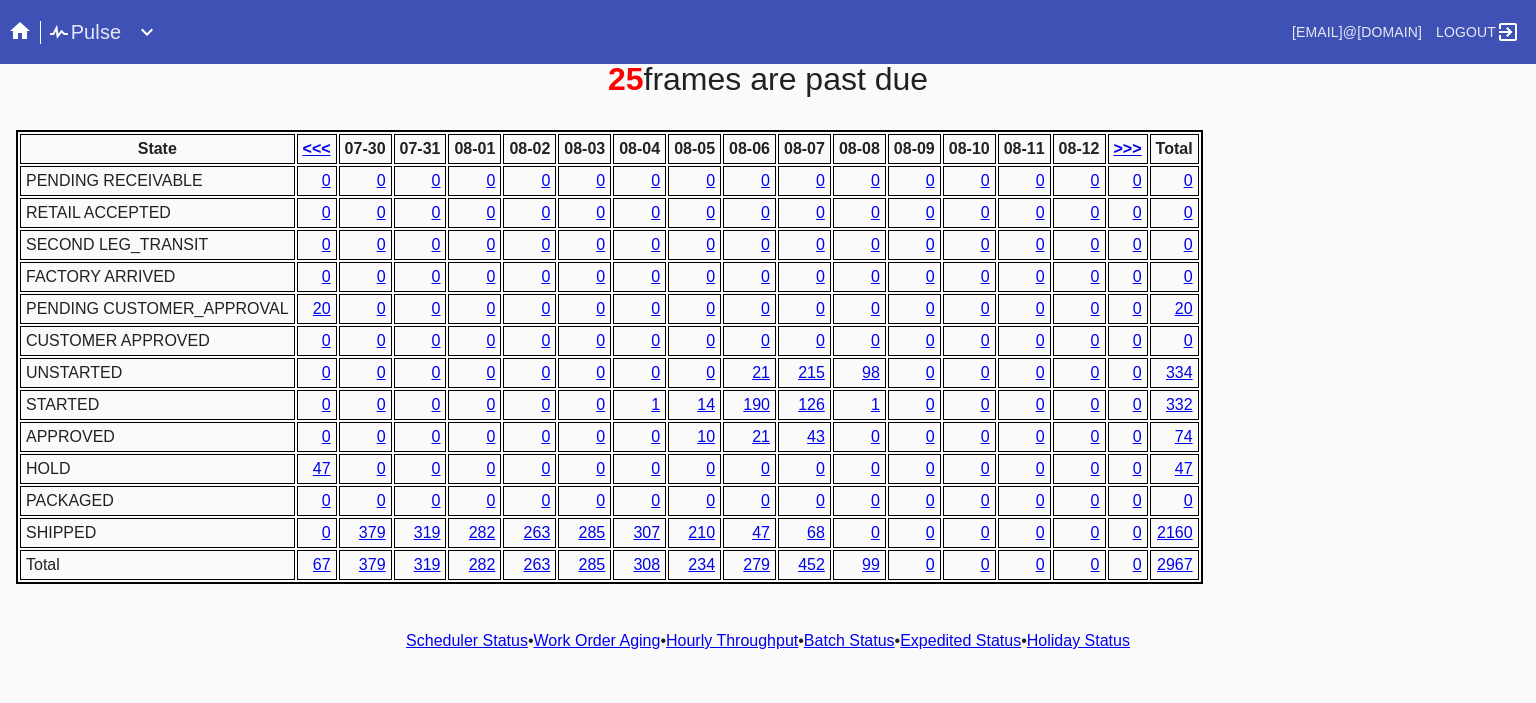 click on "Hourly Throughput" at bounding box center [732, 640] 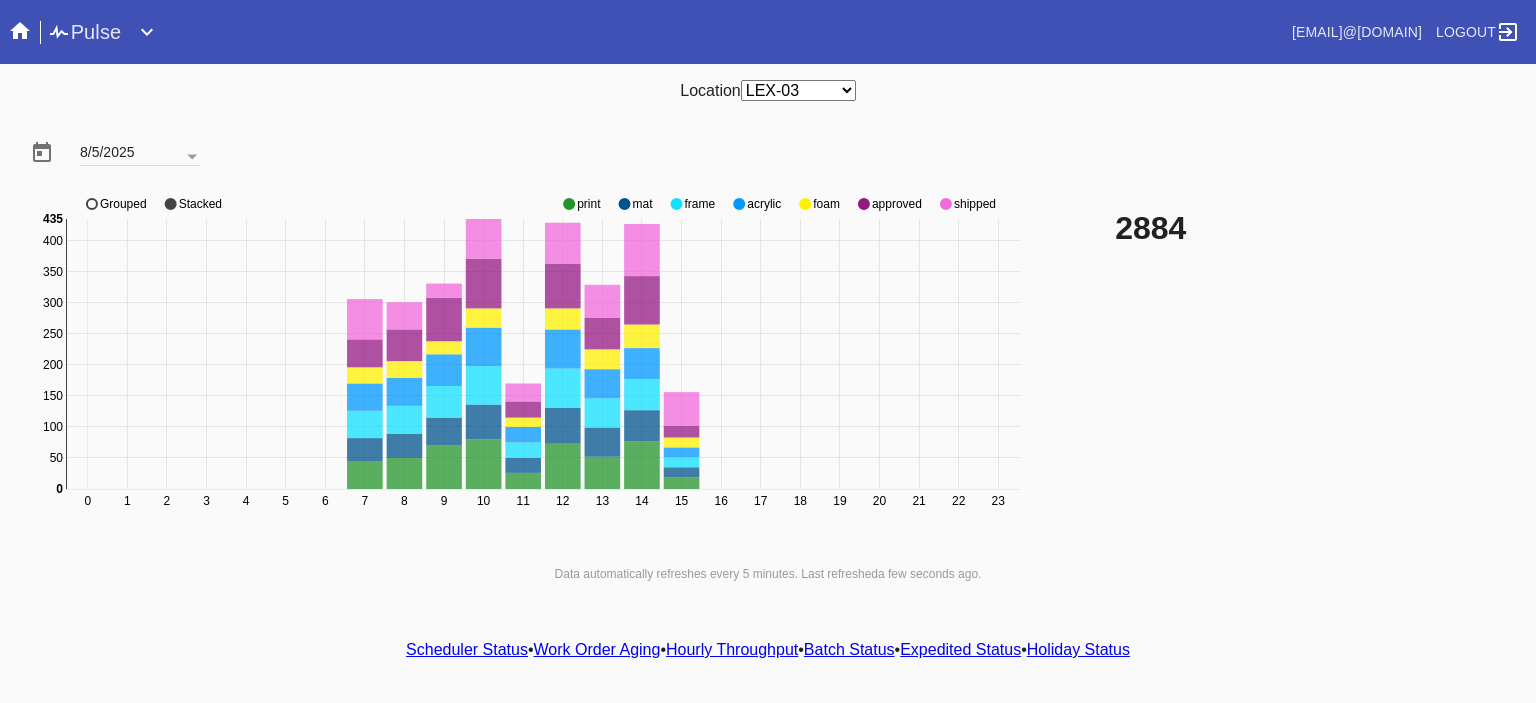 click 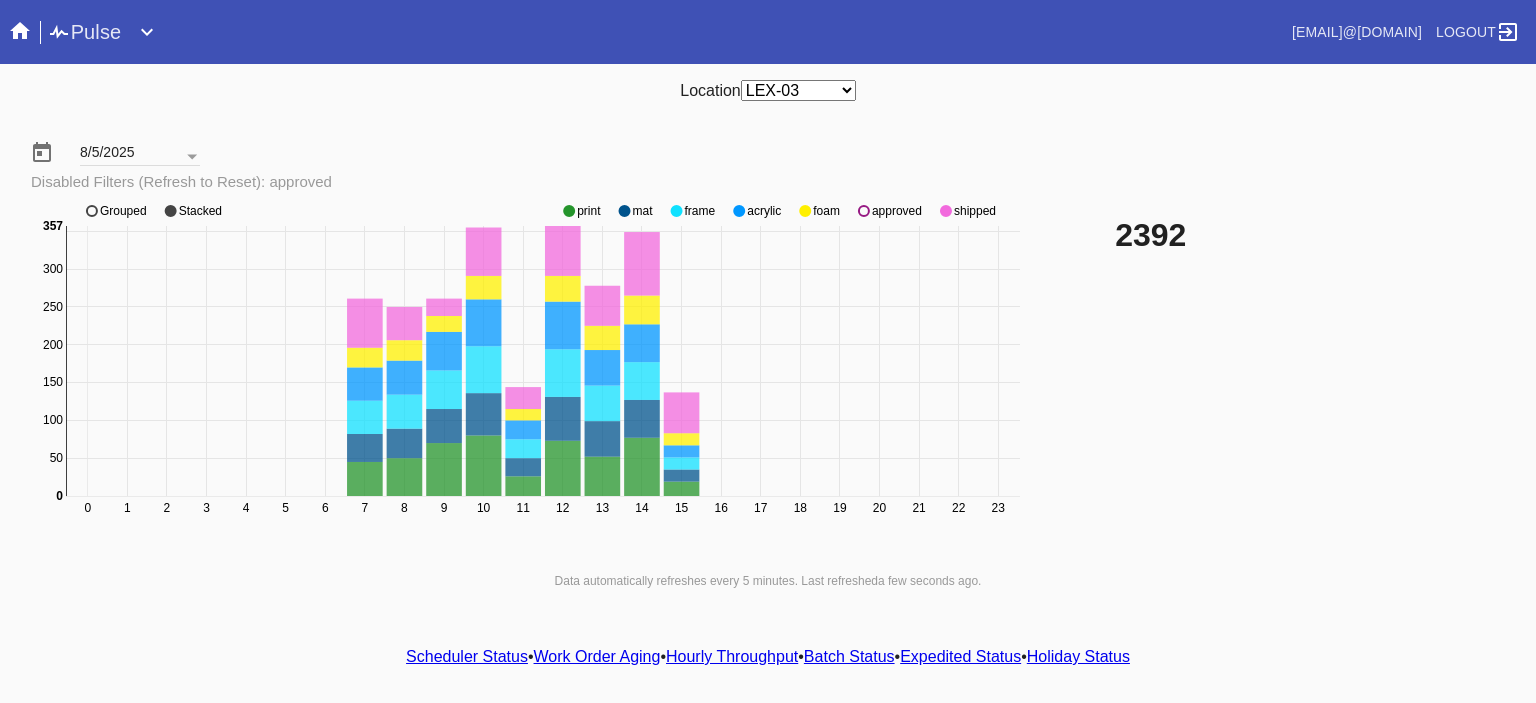 click 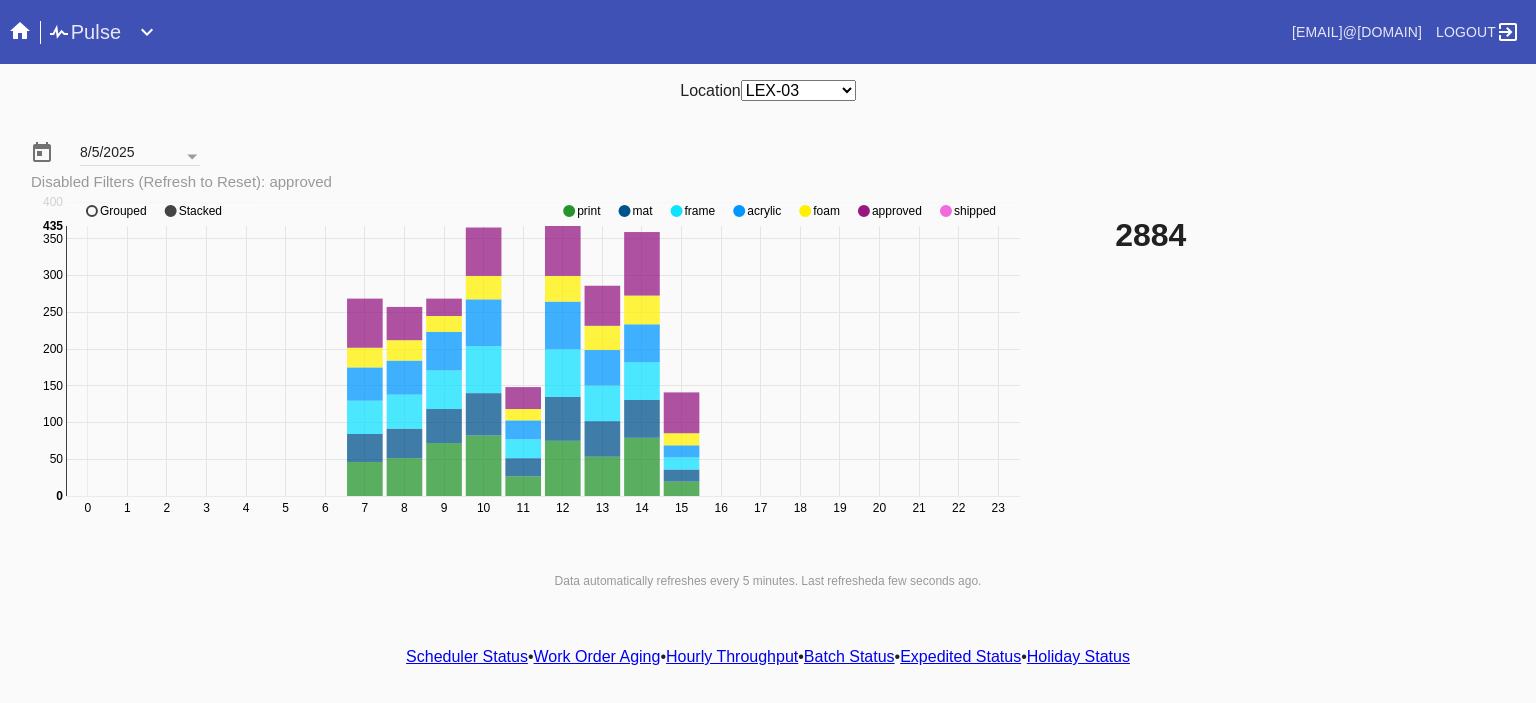 click 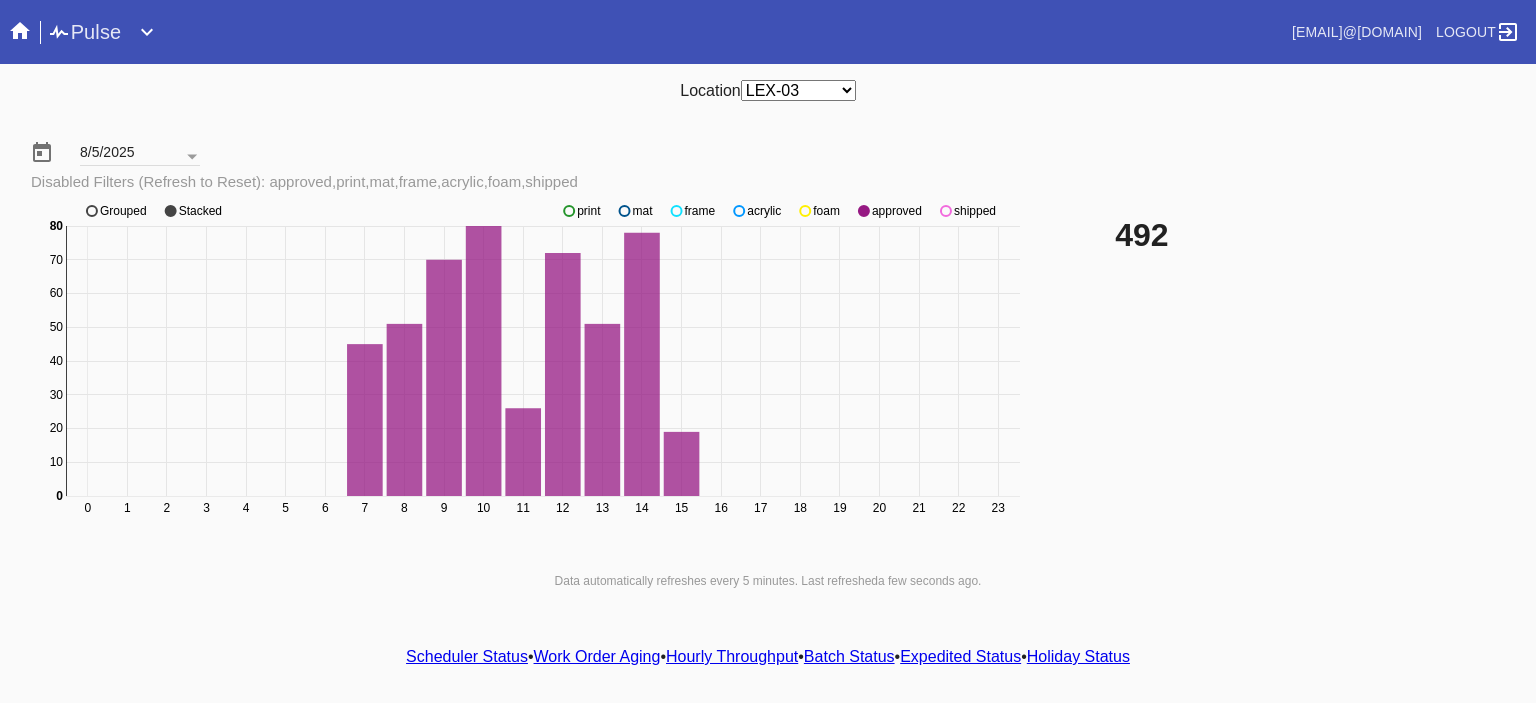 click 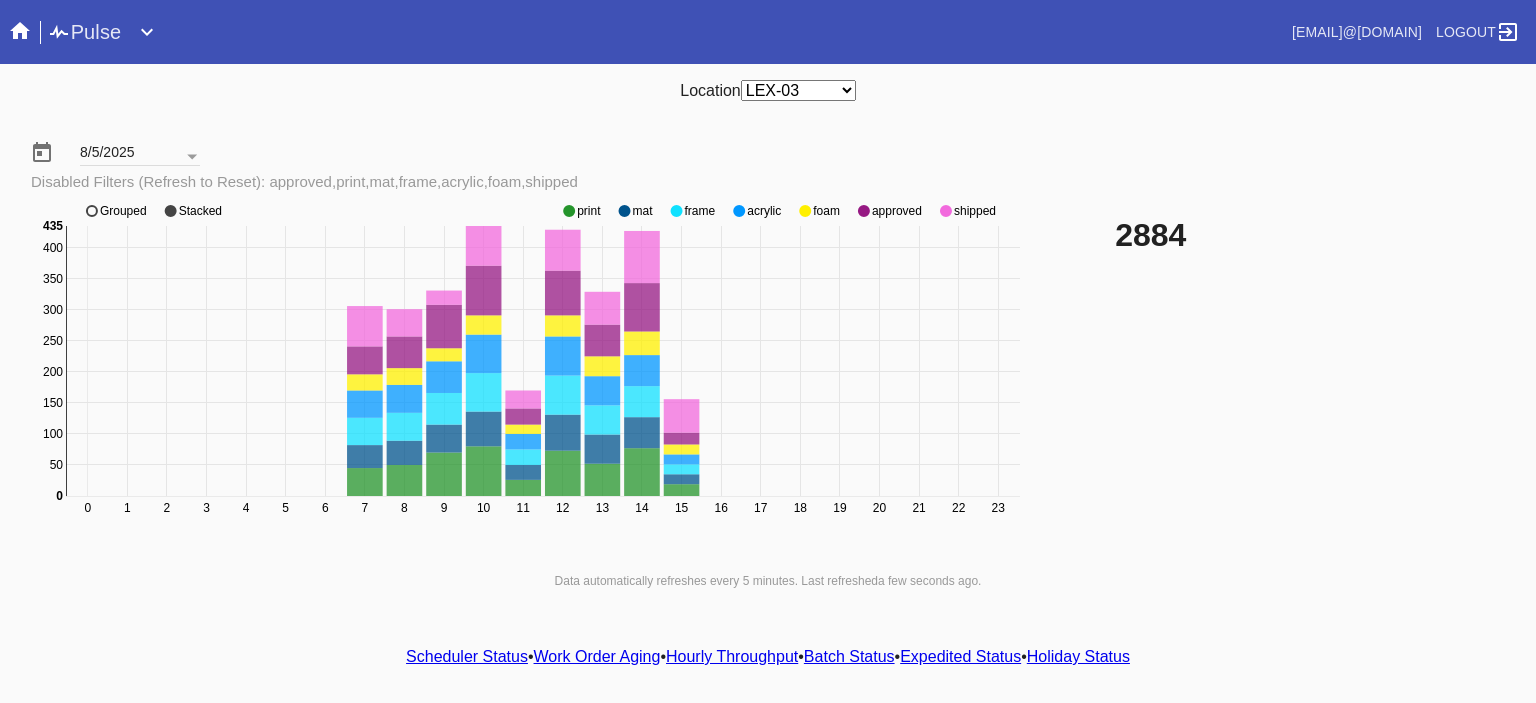 click 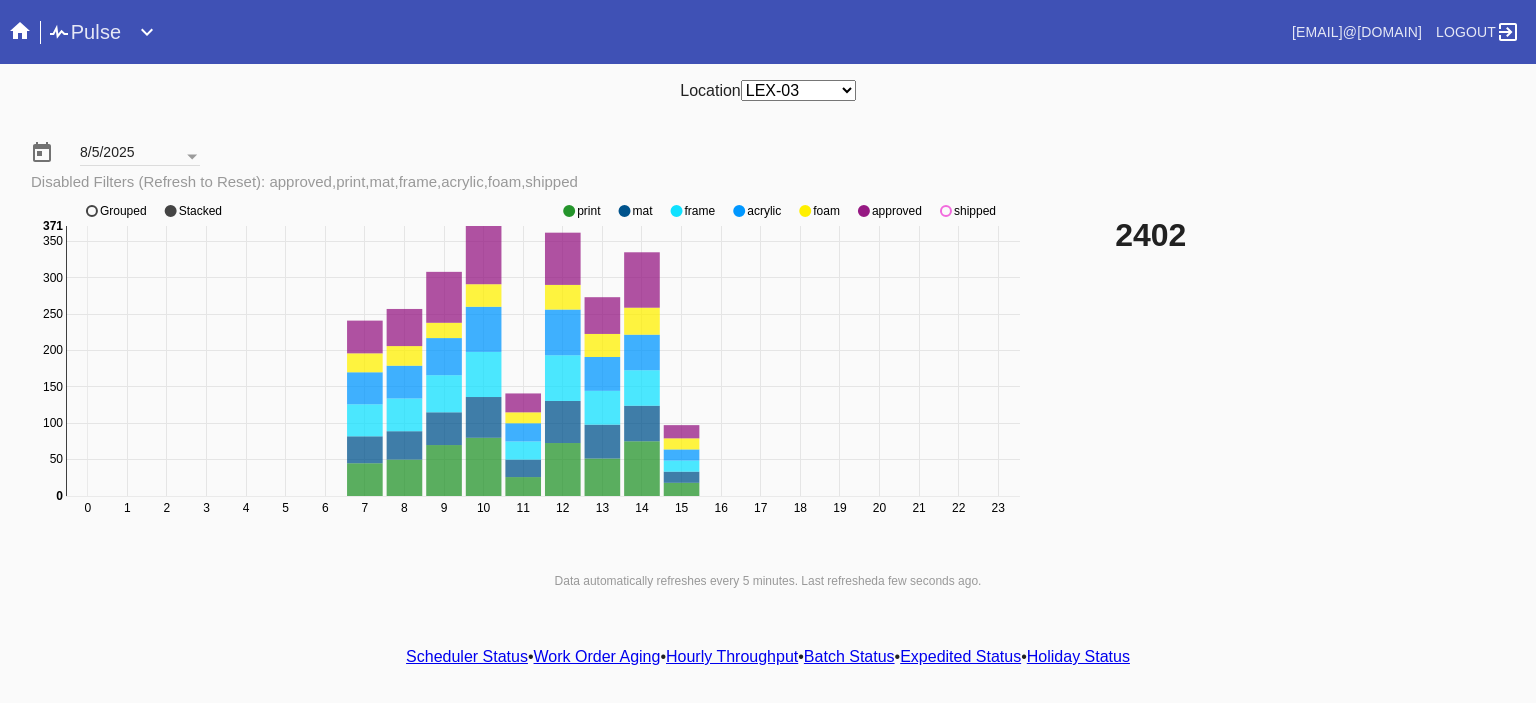 click 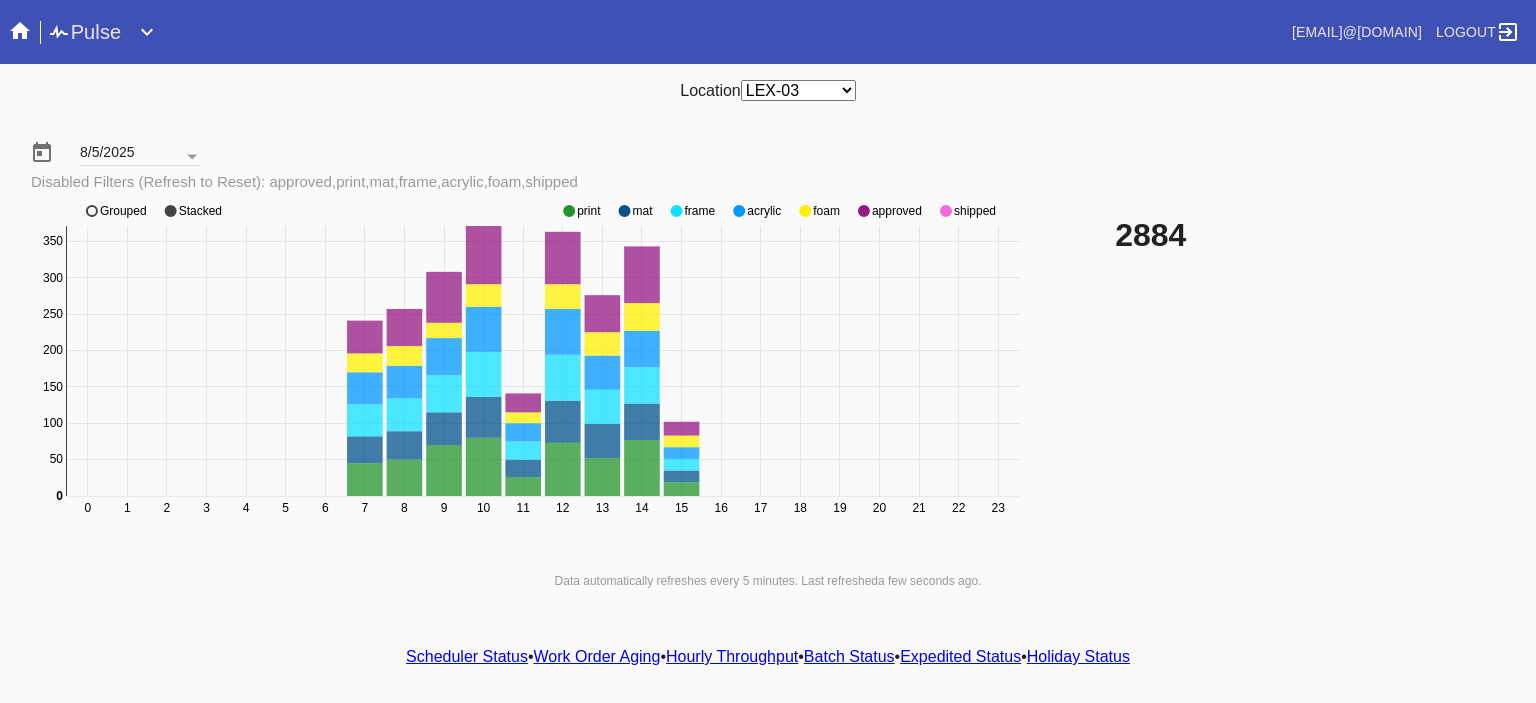 click 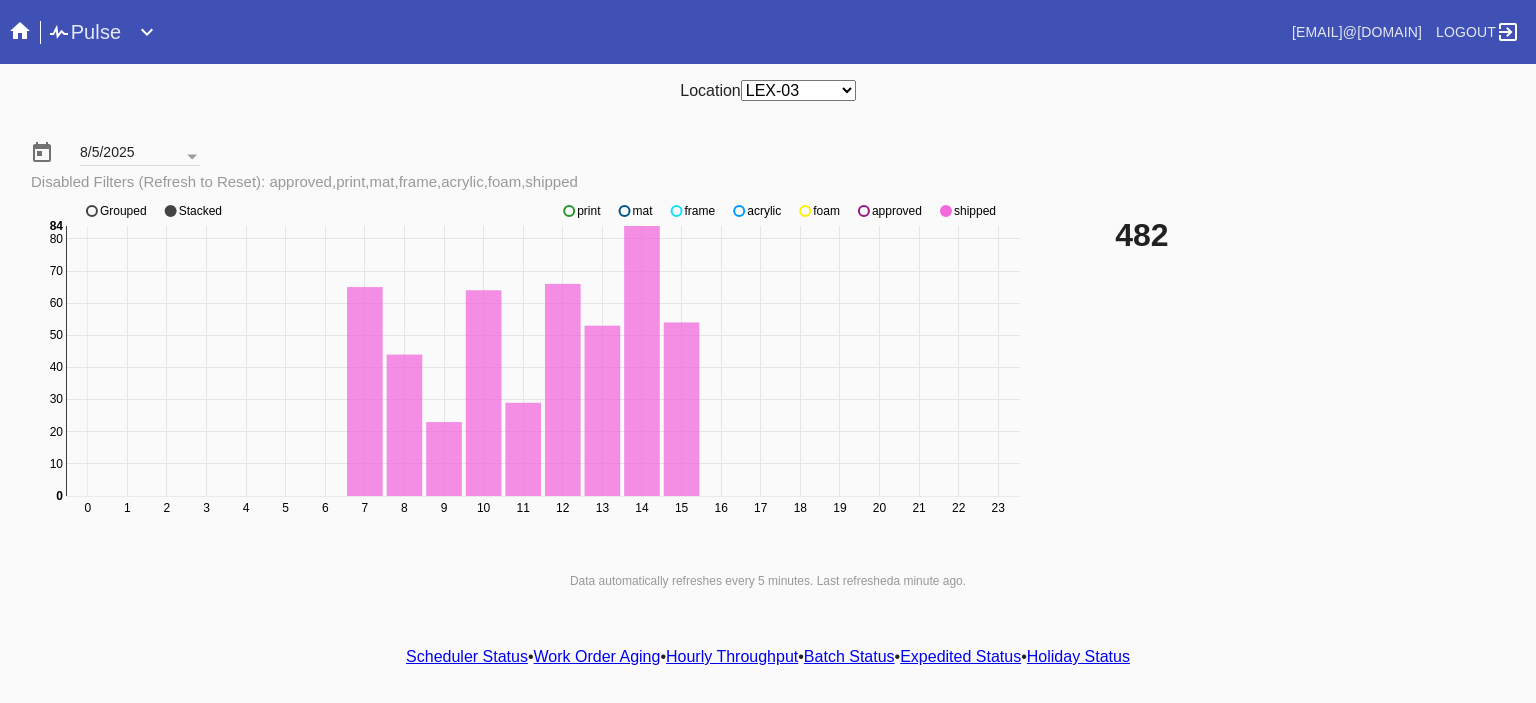 click 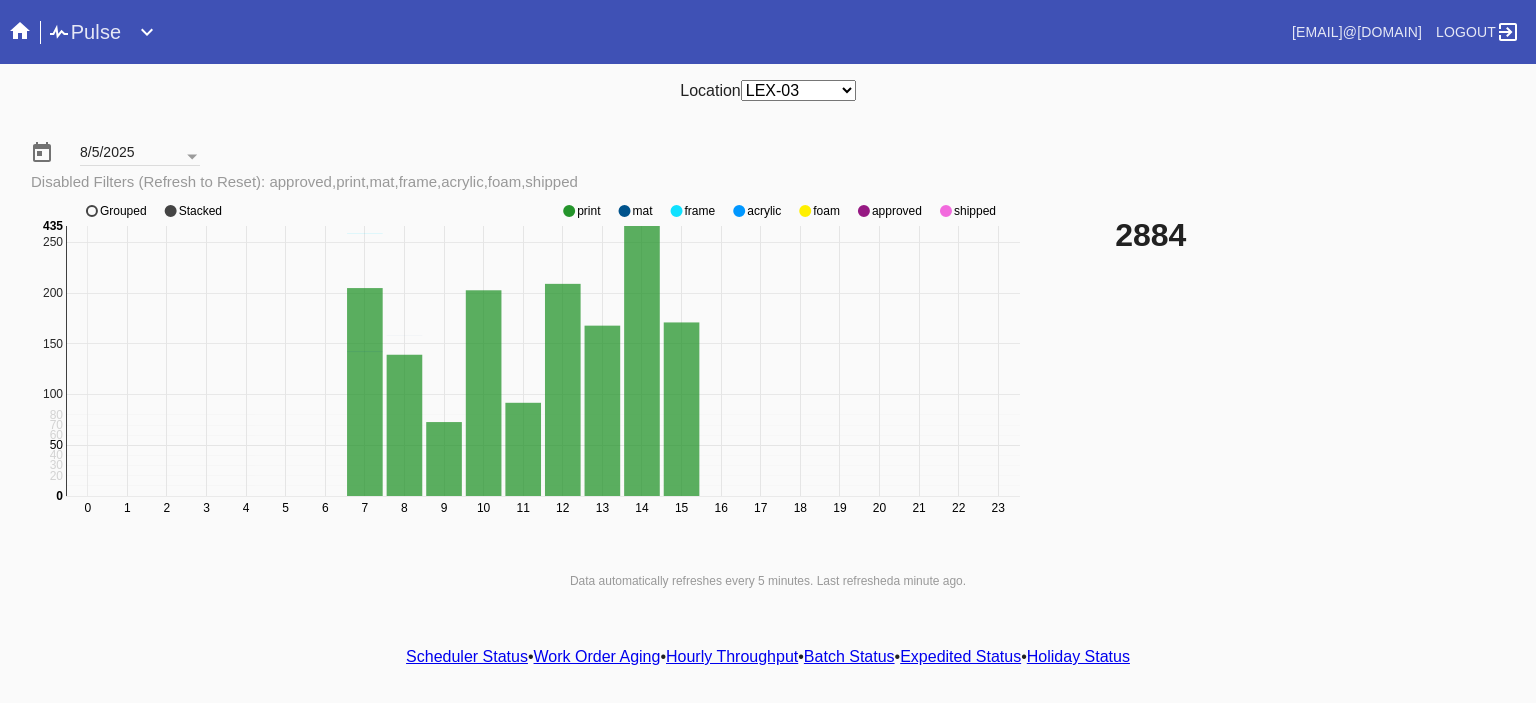 click 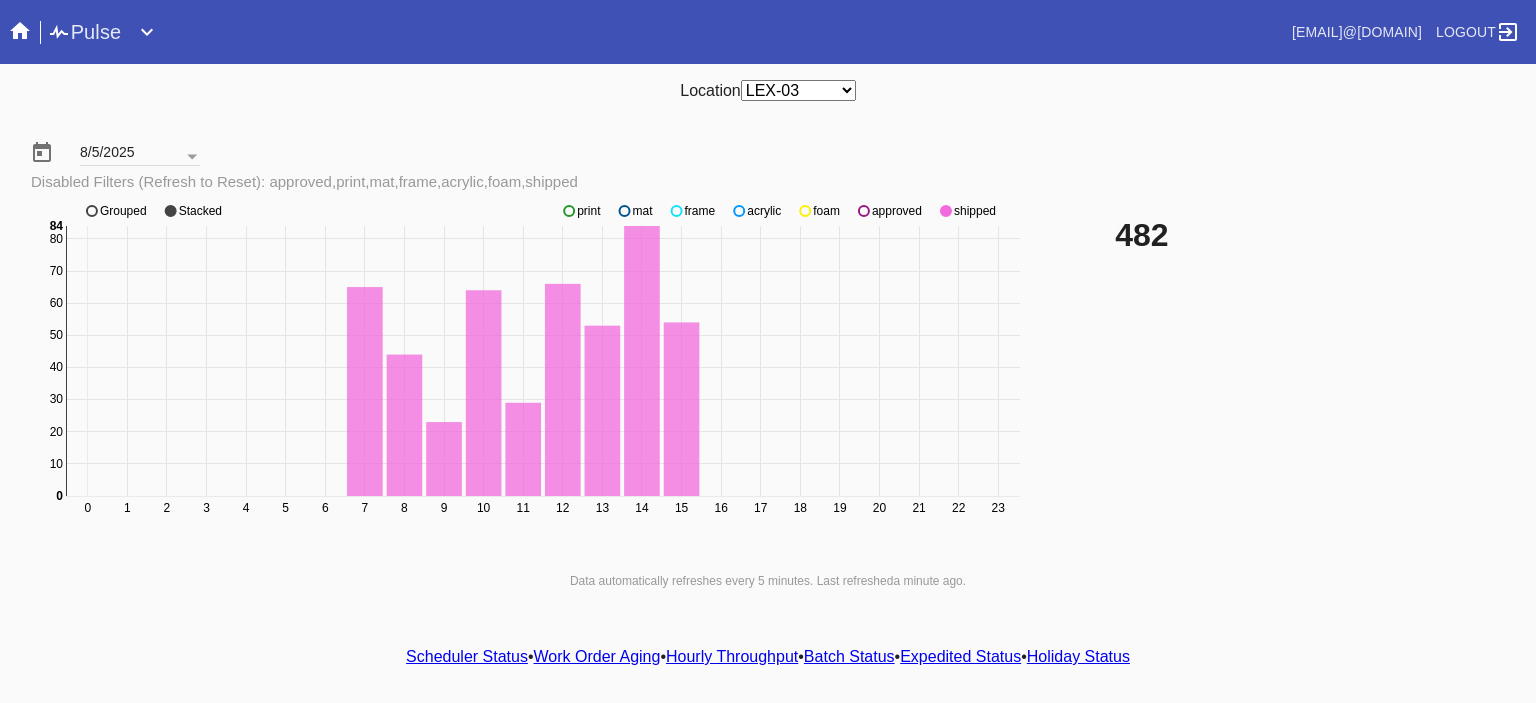 click 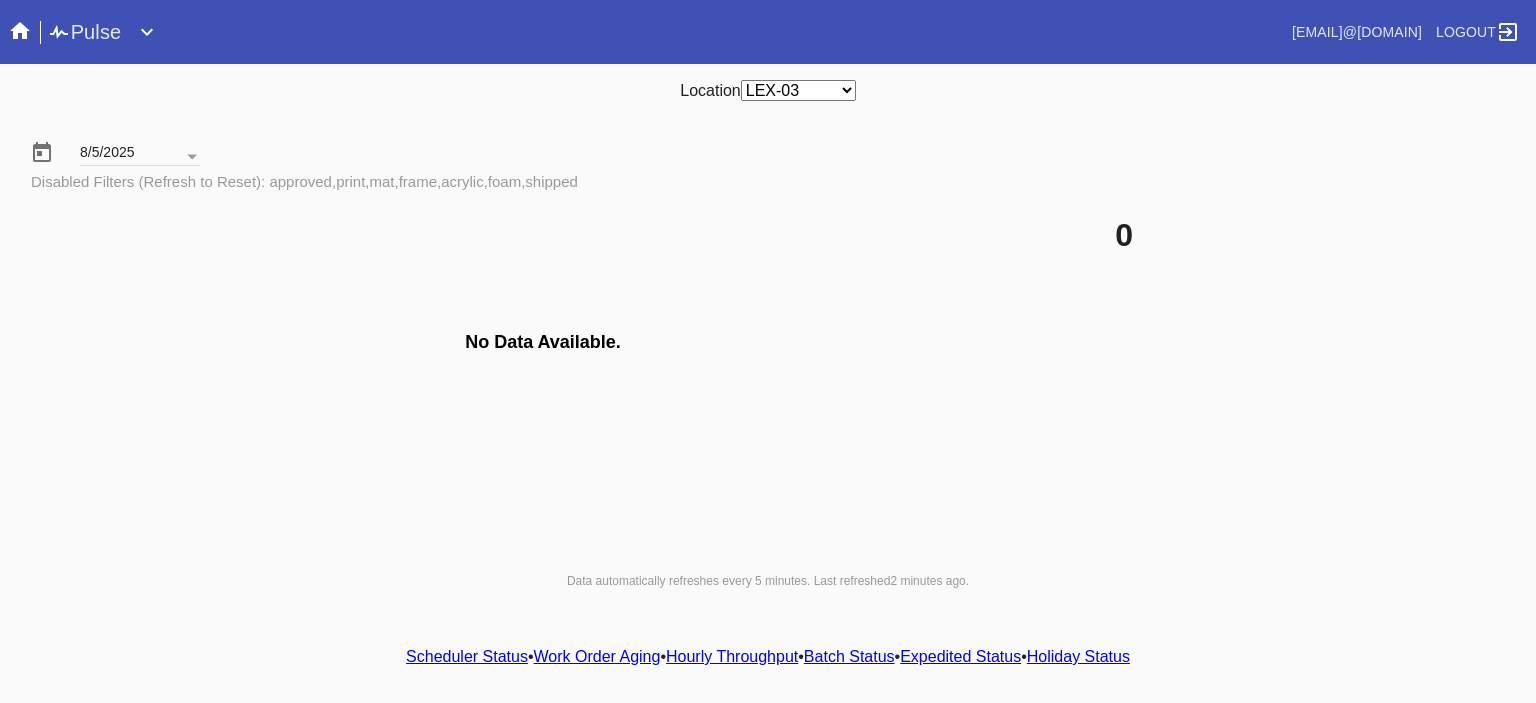 click on "Scheduler Status" at bounding box center (467, 656) 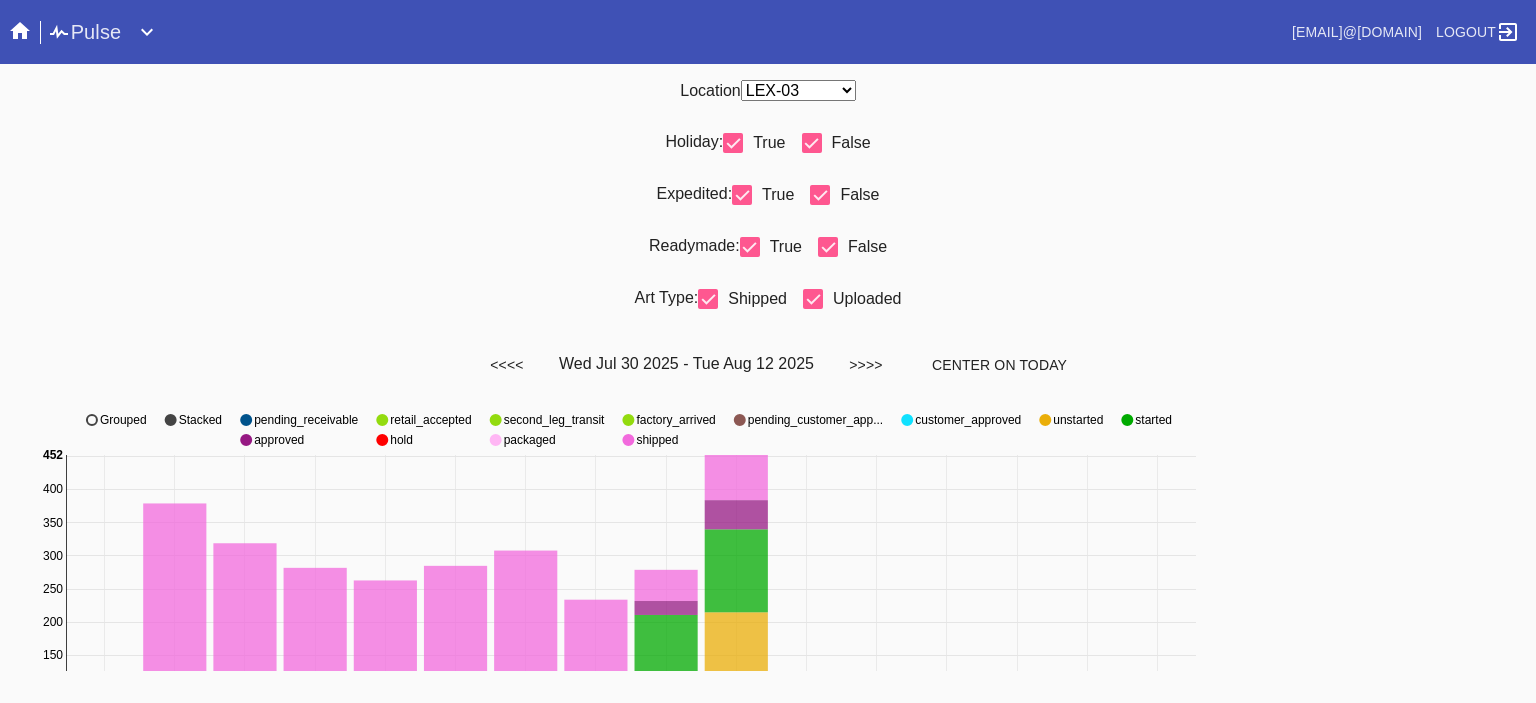 scroll, scrollTop: 936, scrollLeft: 0, axis: vertical 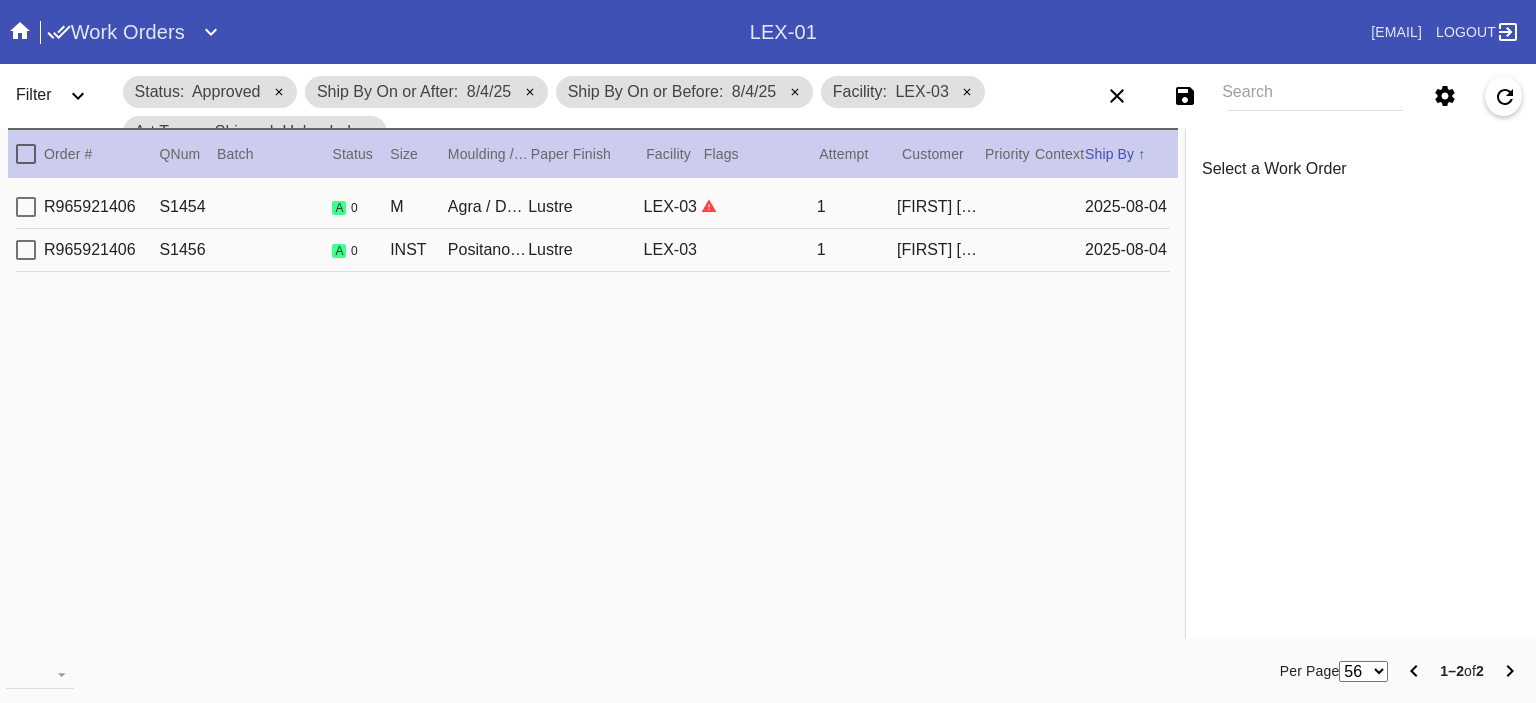 click at bounding box center [758, 206] 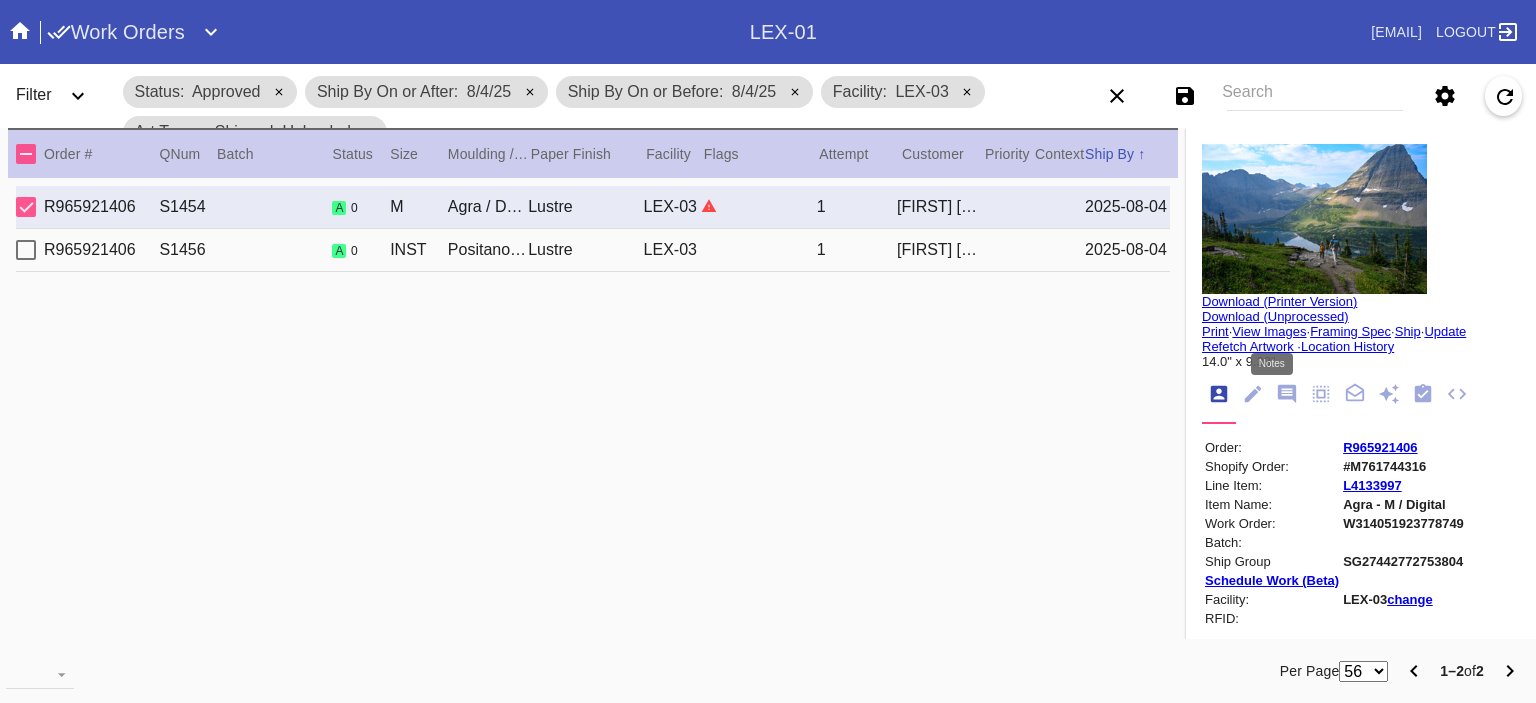click 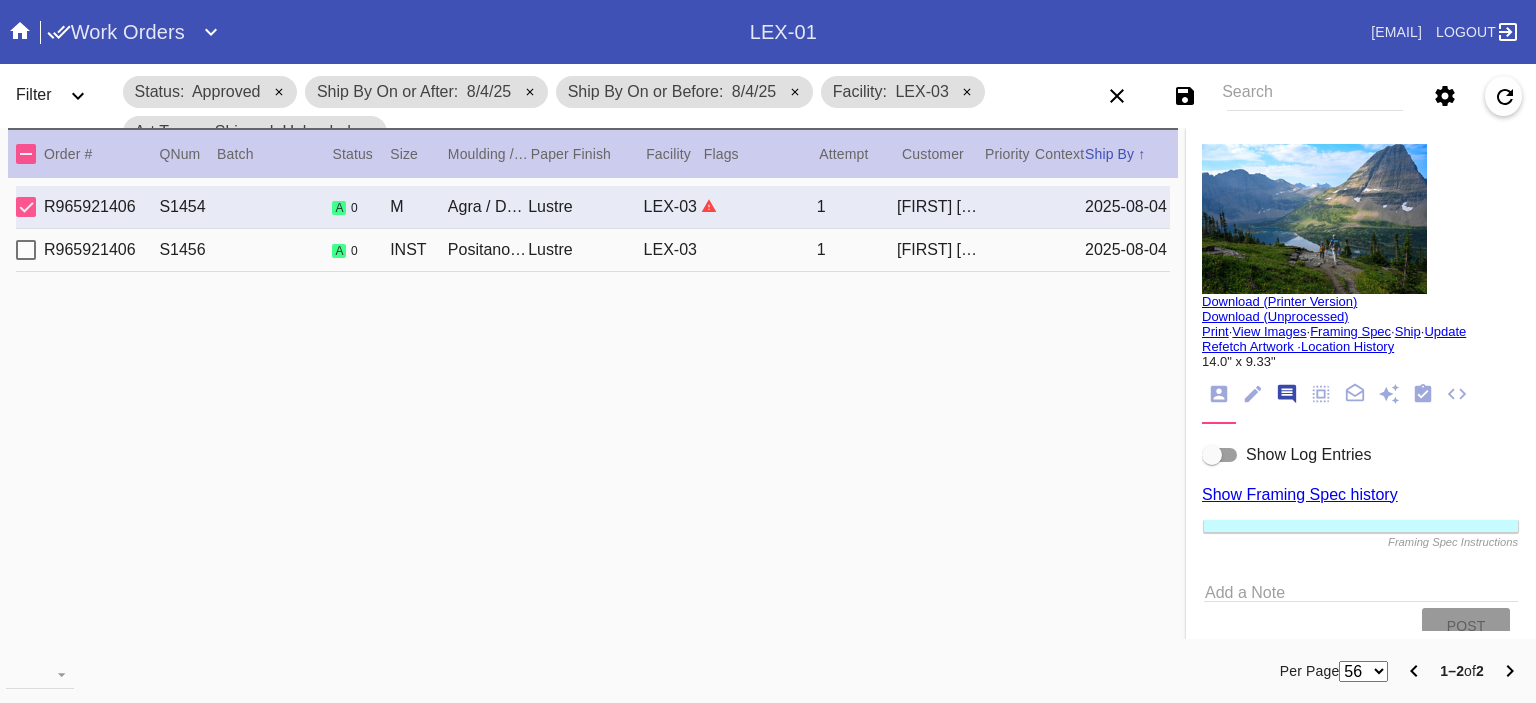 scroll, scrollTop: 123, scrollLeft: 0, axis: vertical 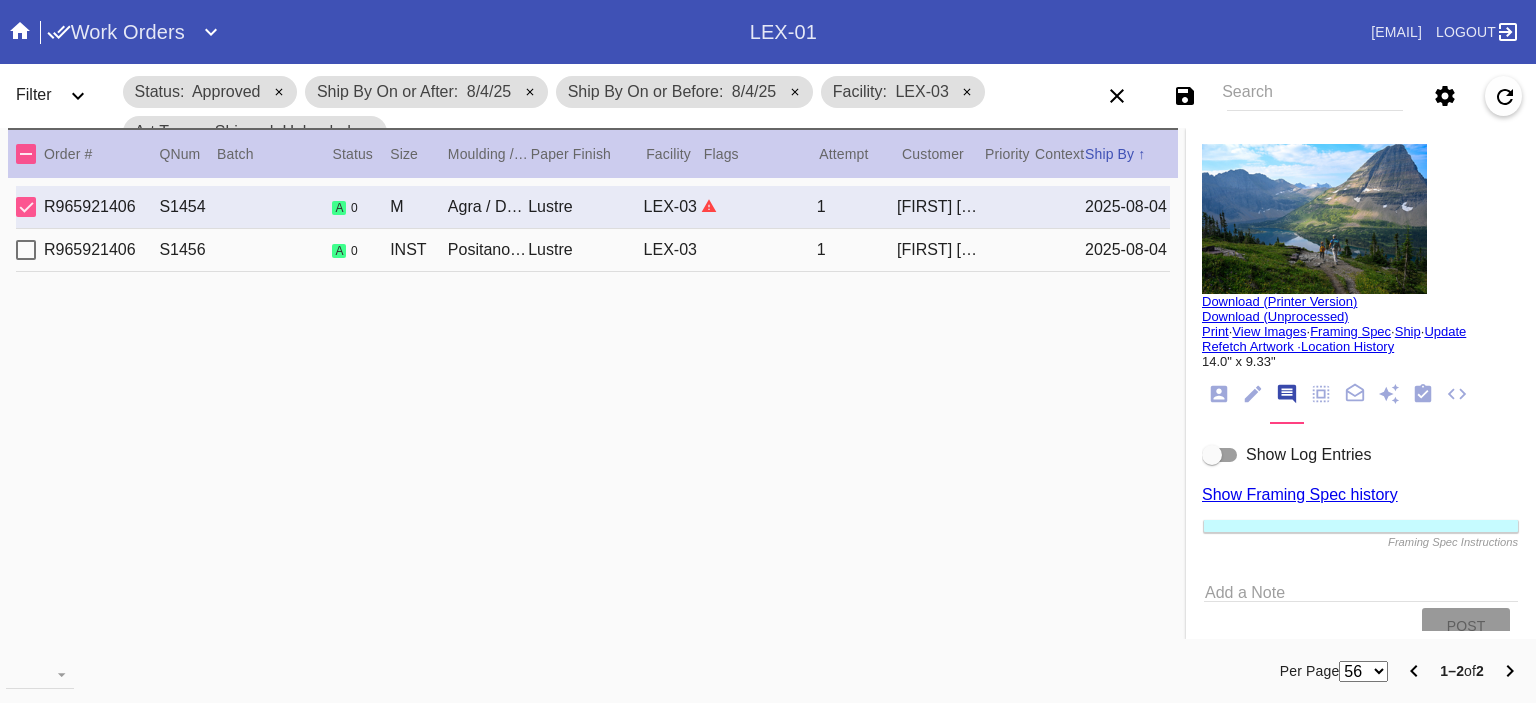 click 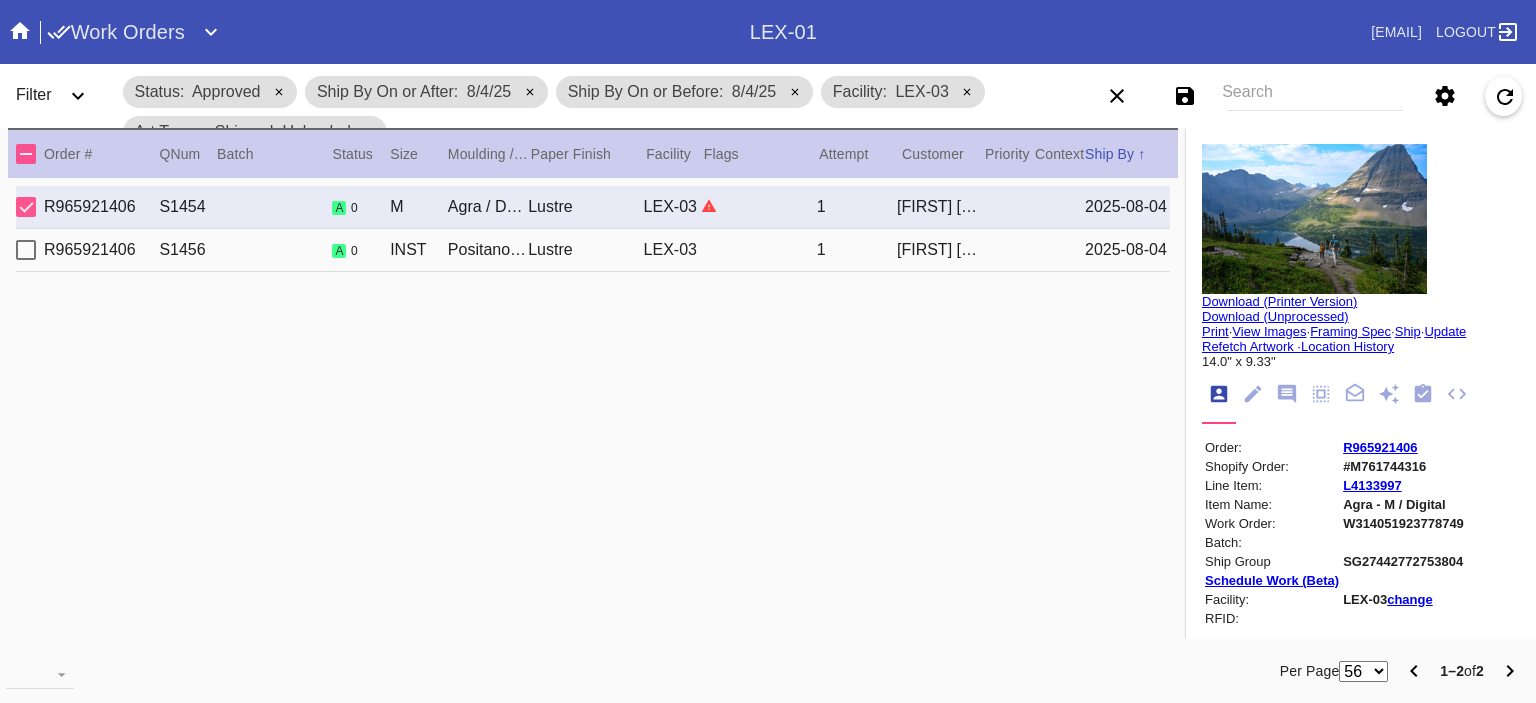 scroll, scrollTop: 708, scrollLeft: 0, axis: vertical 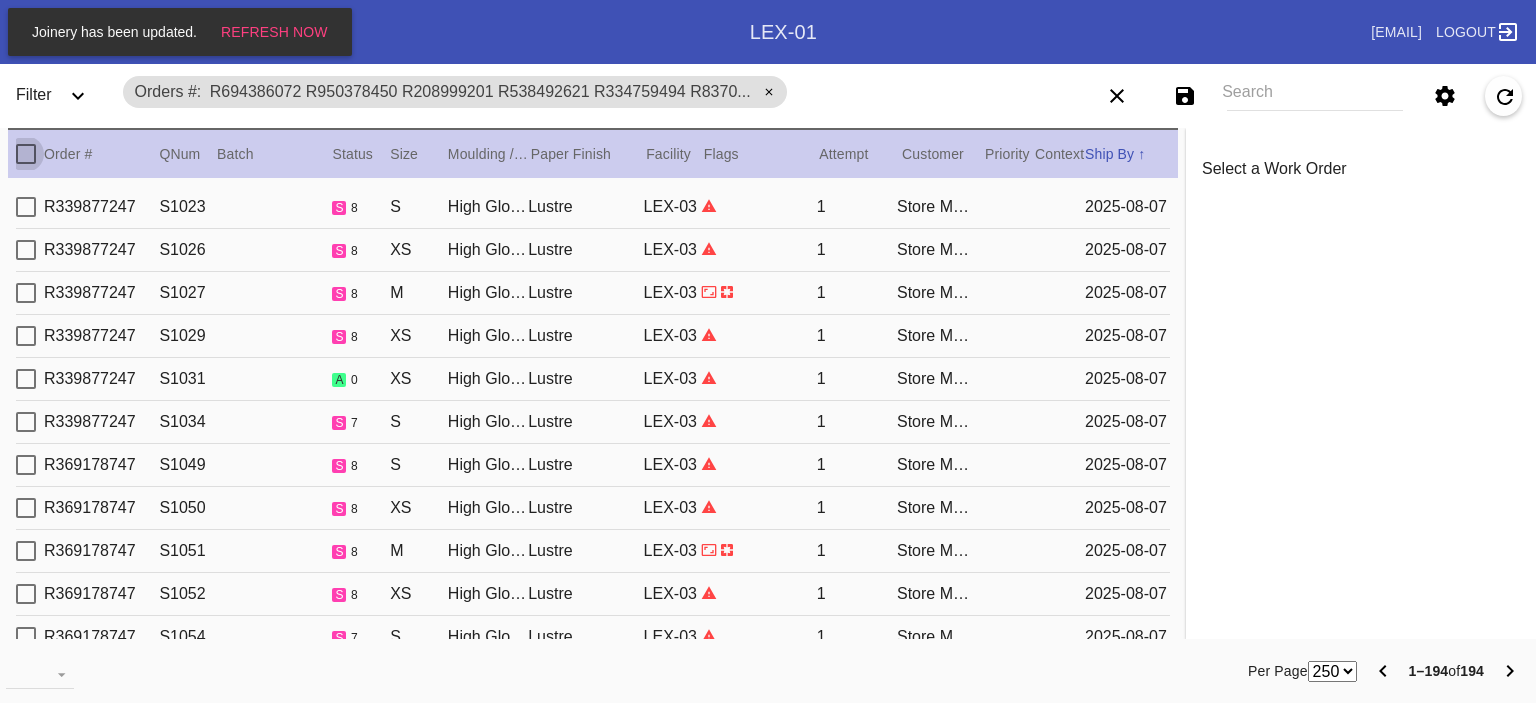 select on "number:250" 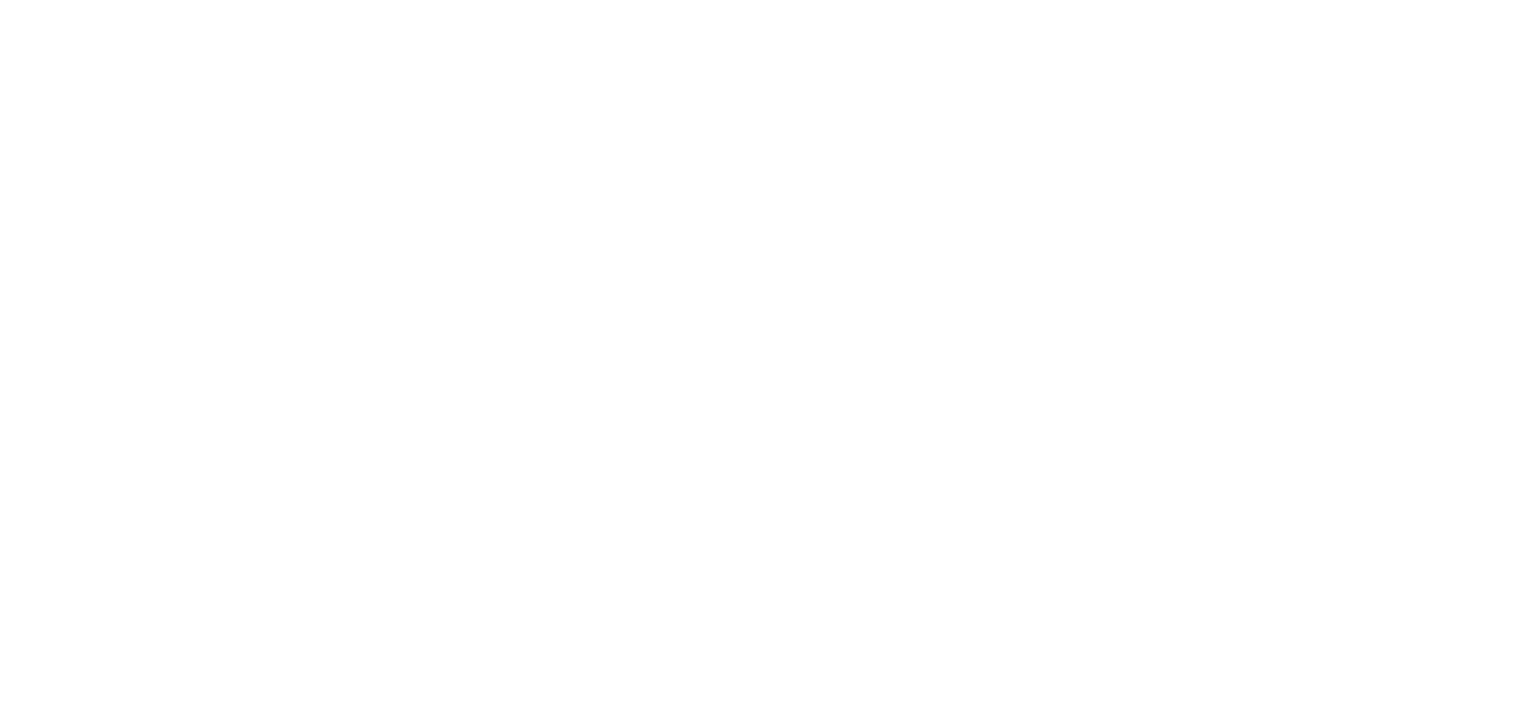 scroll, scrollTop: 0, scrollLeft: 0, axis: both 